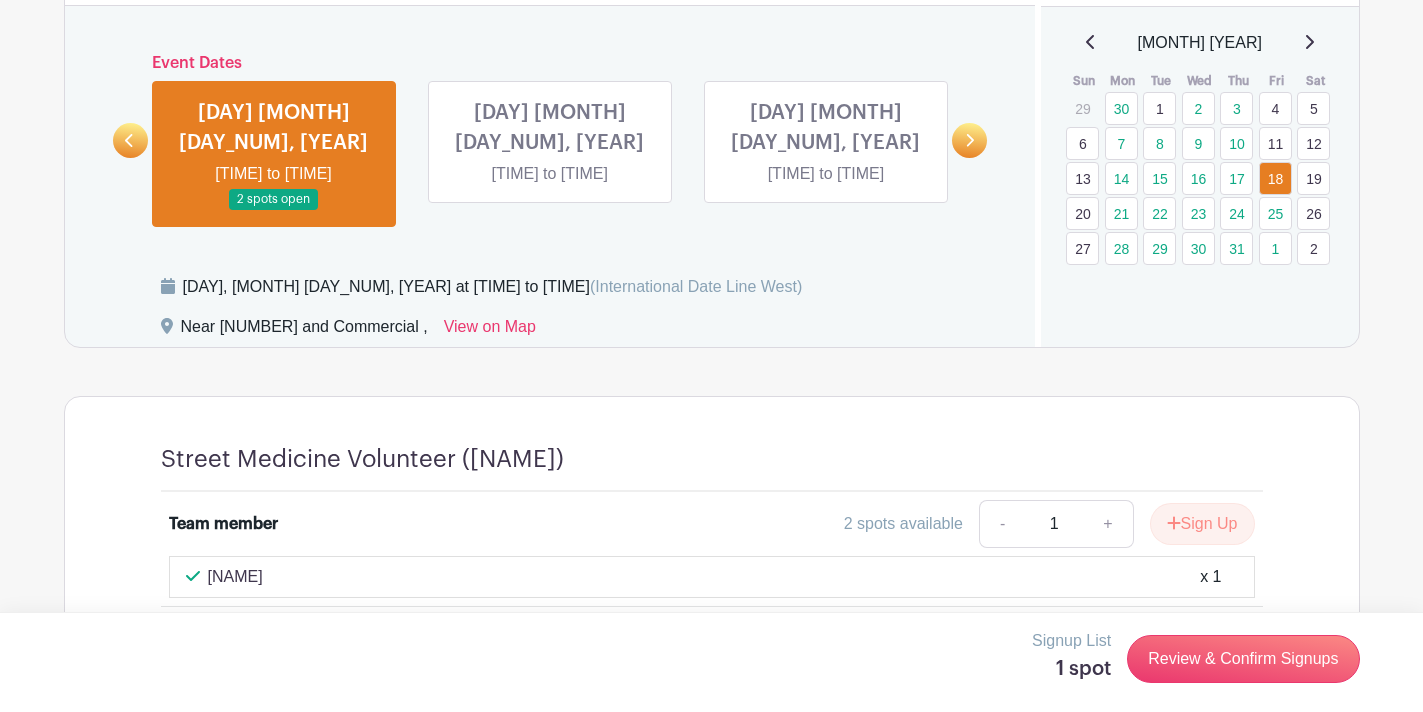 scroll, scrollTop: 975, scrollLeft: 0, axis: vertical 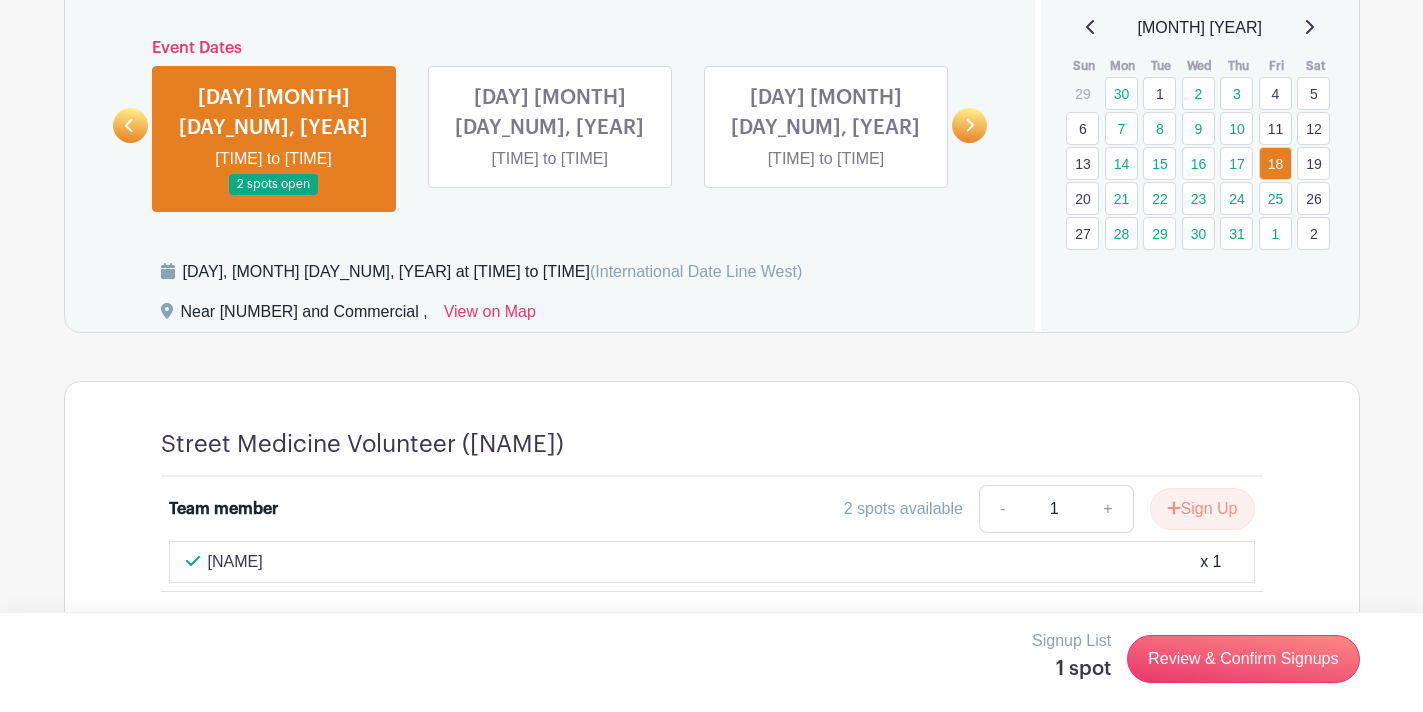 click at bounding box center (129, 125) 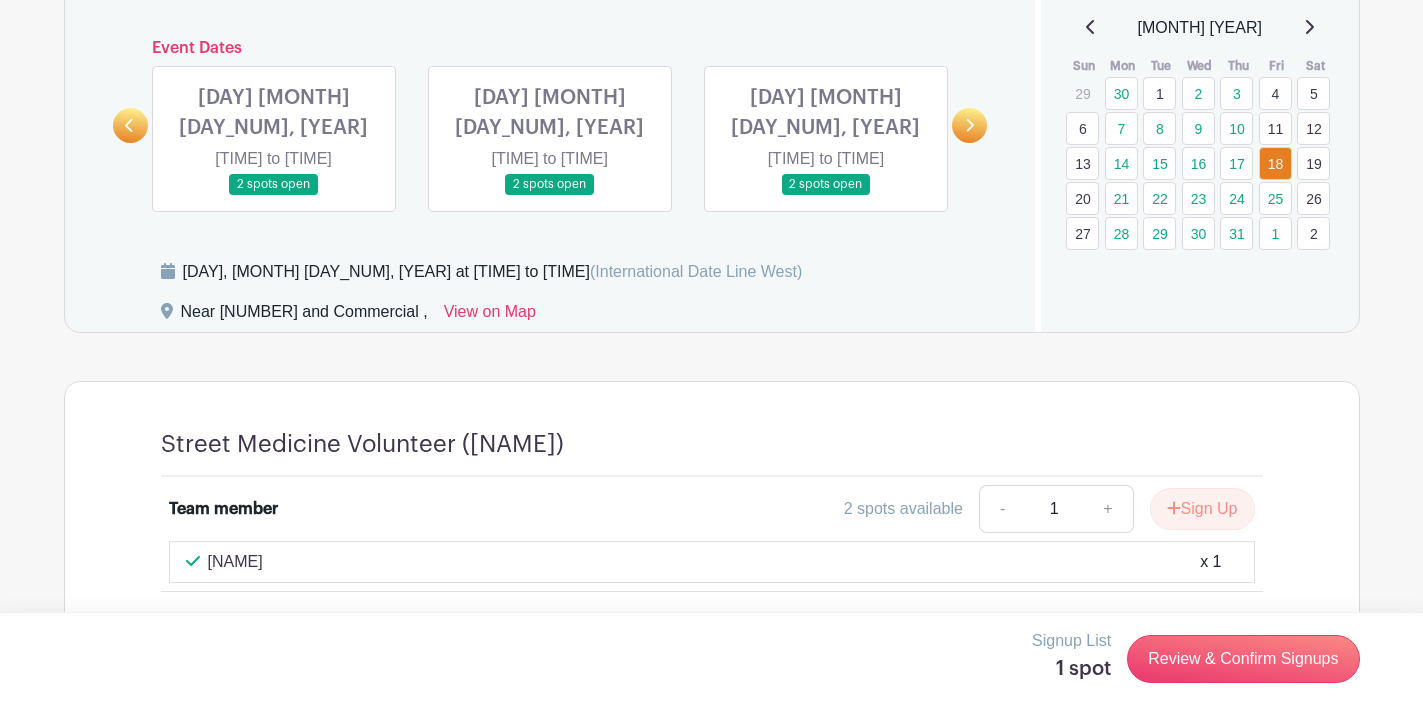click at bounding box center (130, 125) 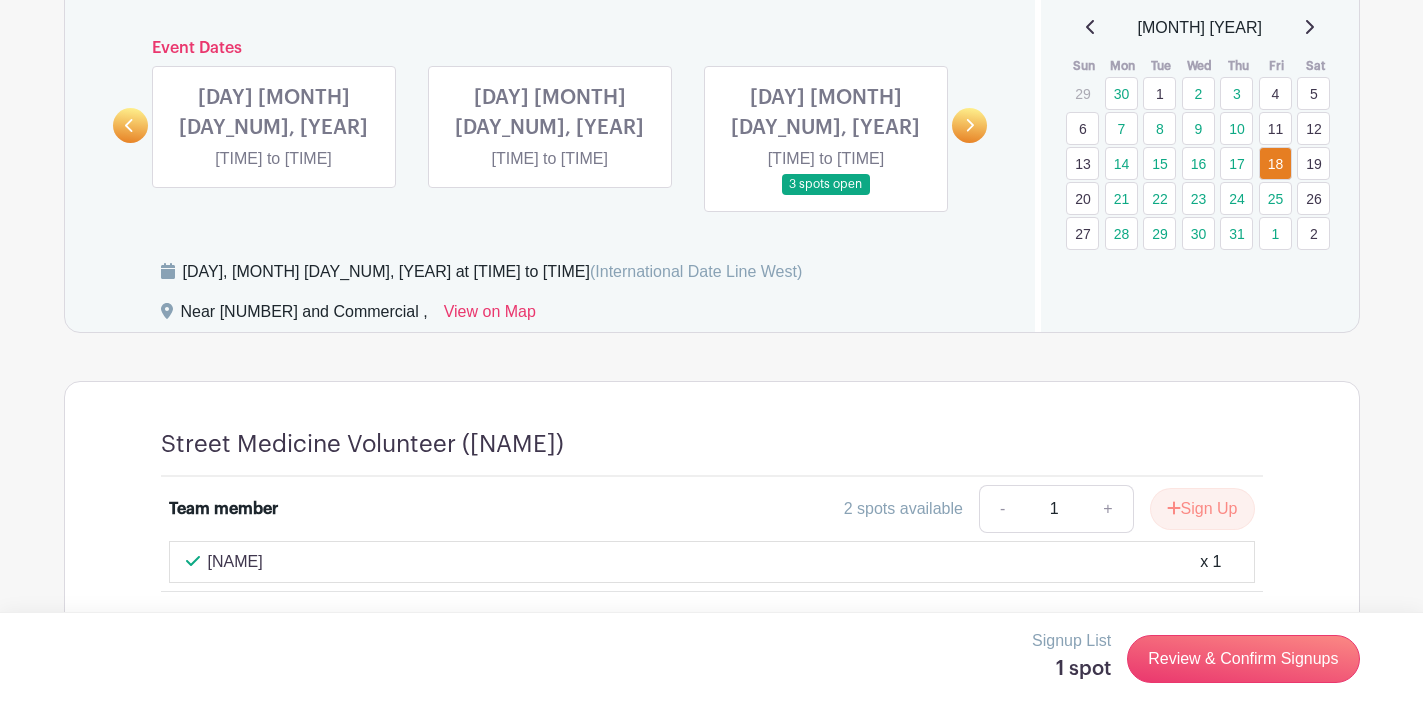 click at bounding box center [130, 125] 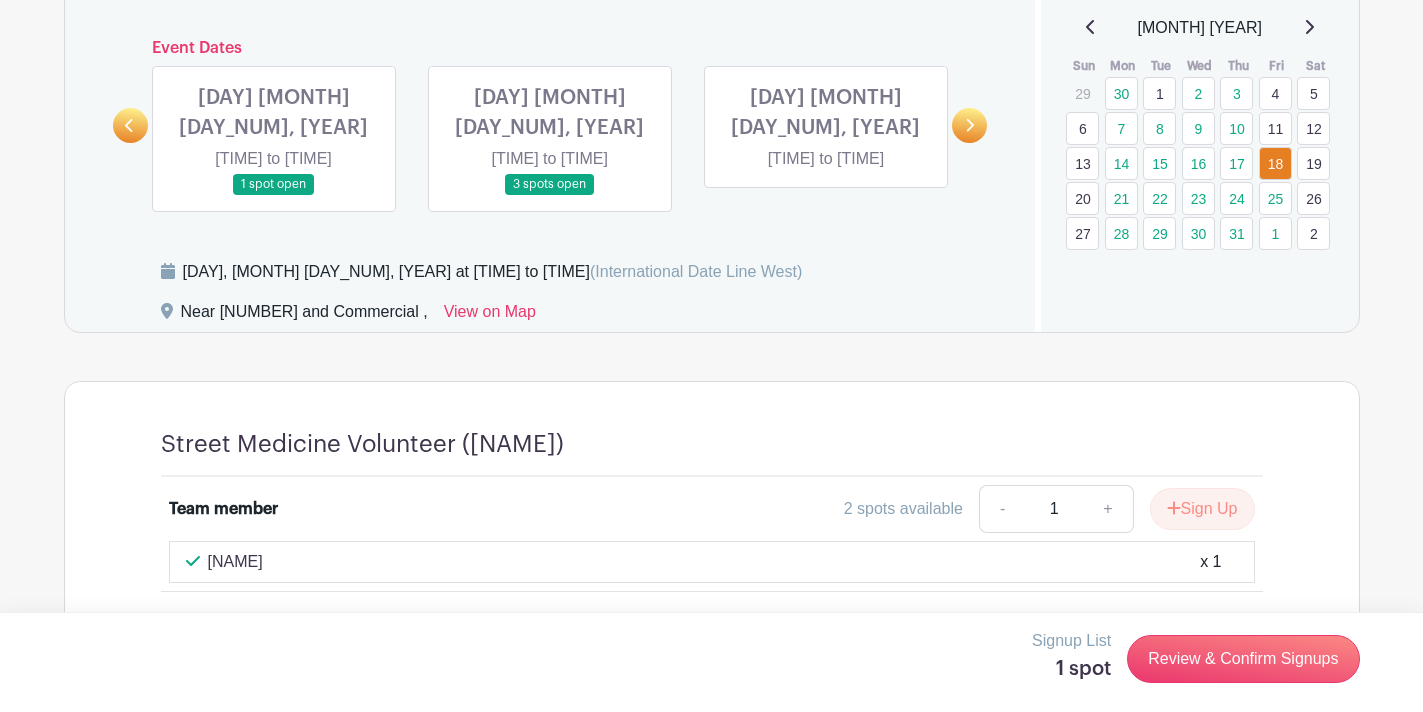click at bounding box center [130, 125] 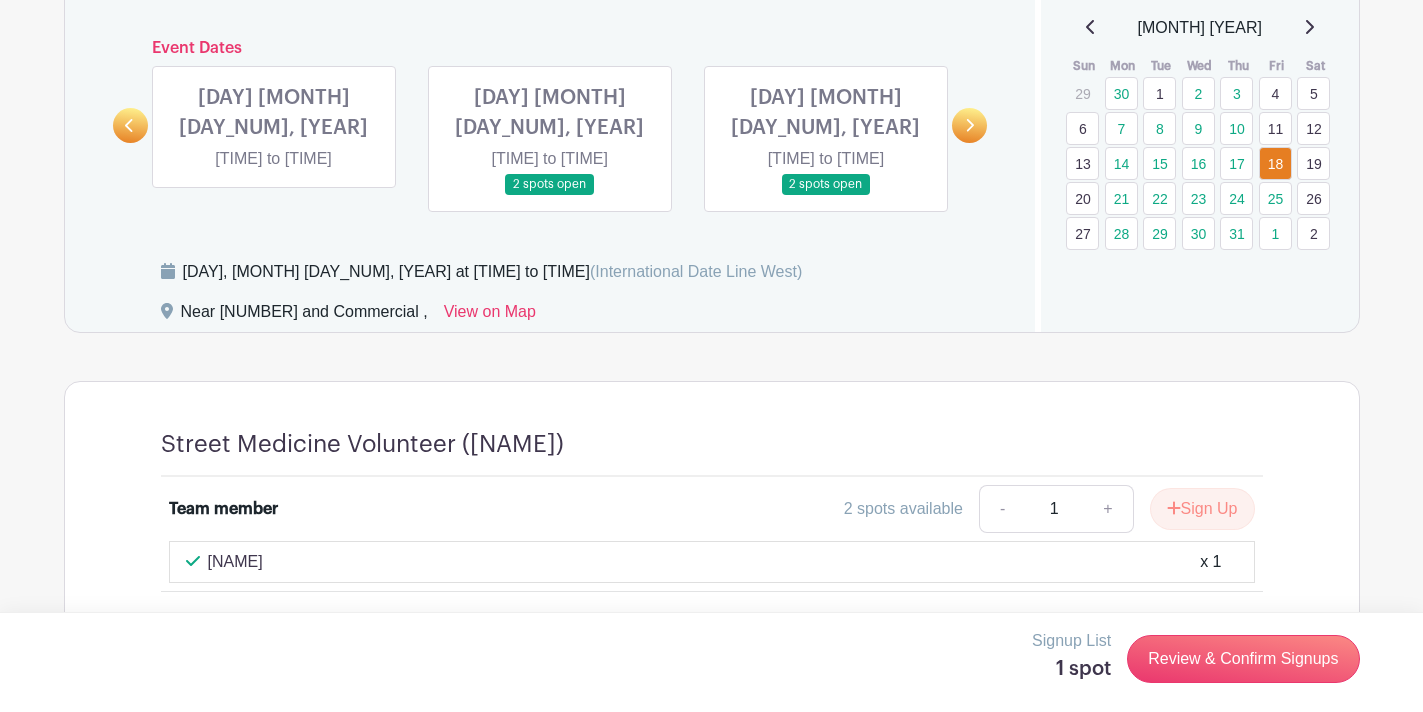 click at bounding box center (130, 125) 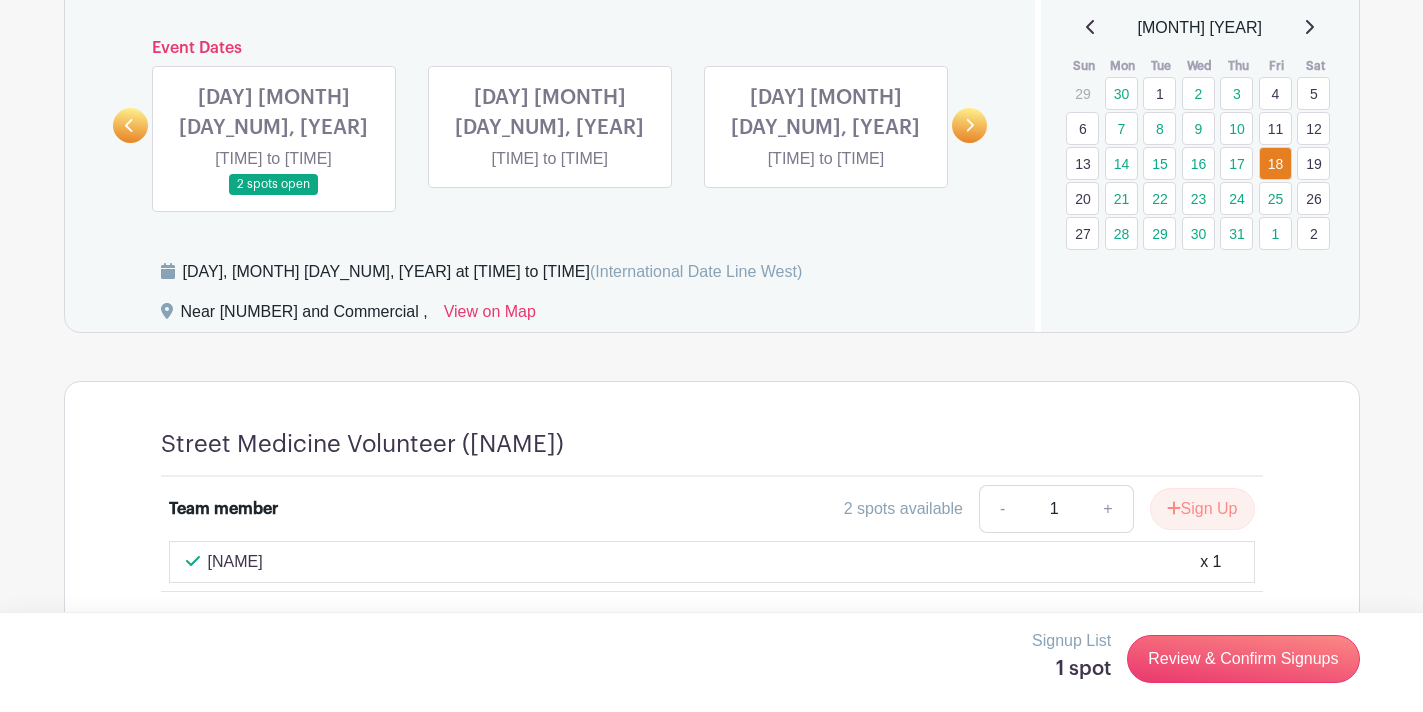 click at bounding box center (130, 125) 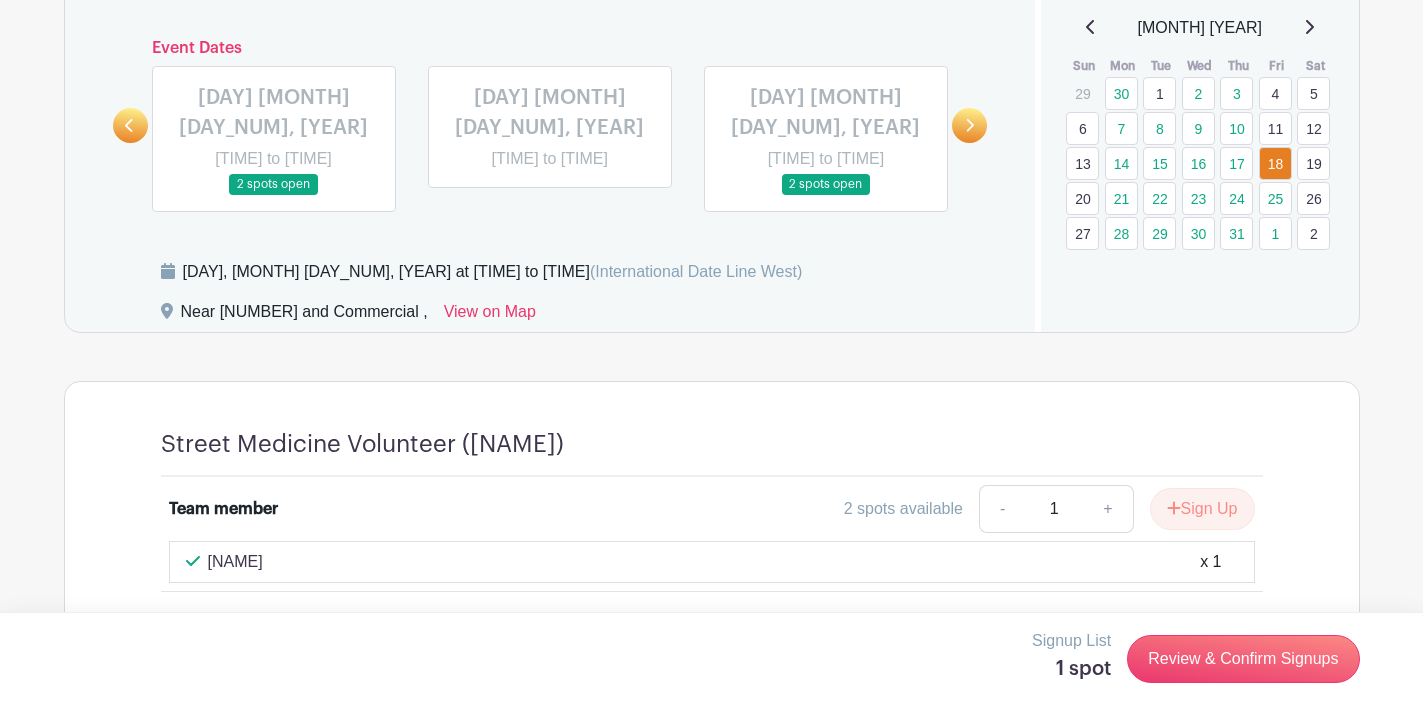 click at bounding box center (969, 125) 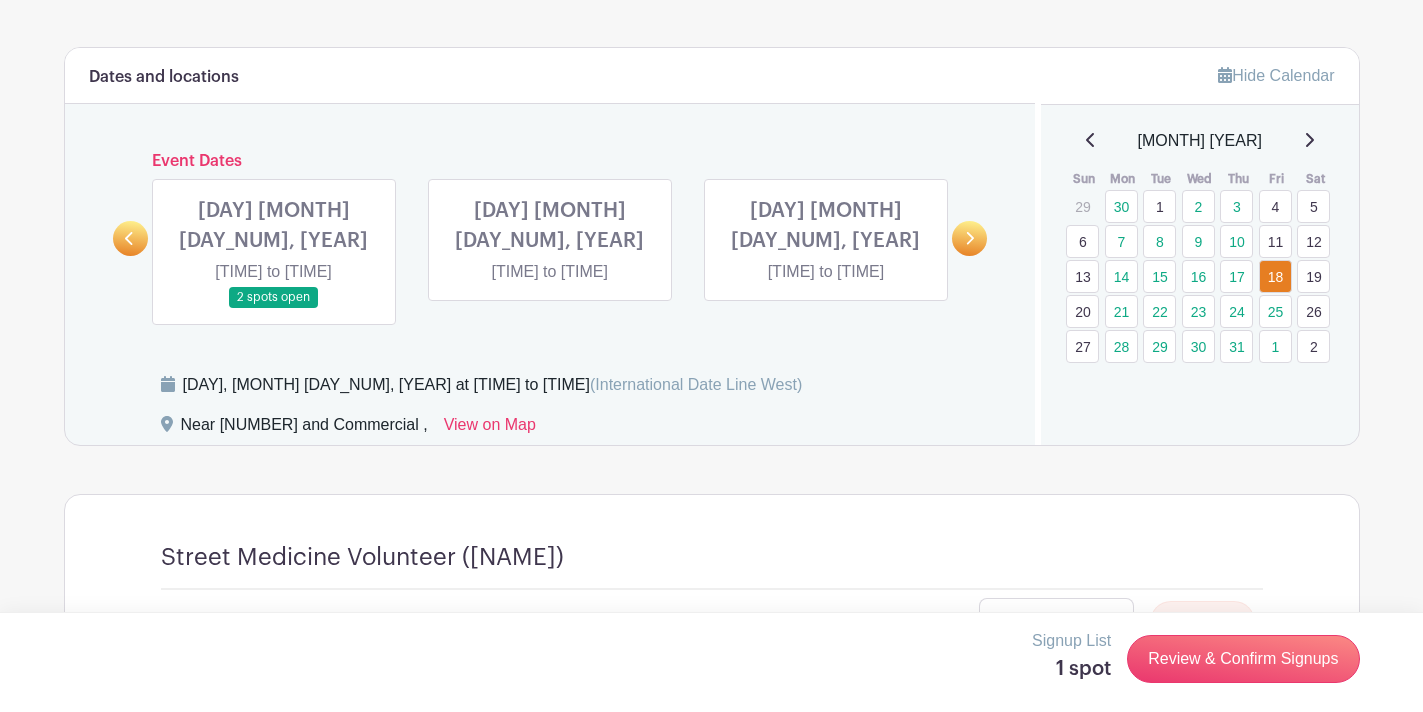 scroll, scrollTop: 923, scrollLeft: 0, axis: vertical 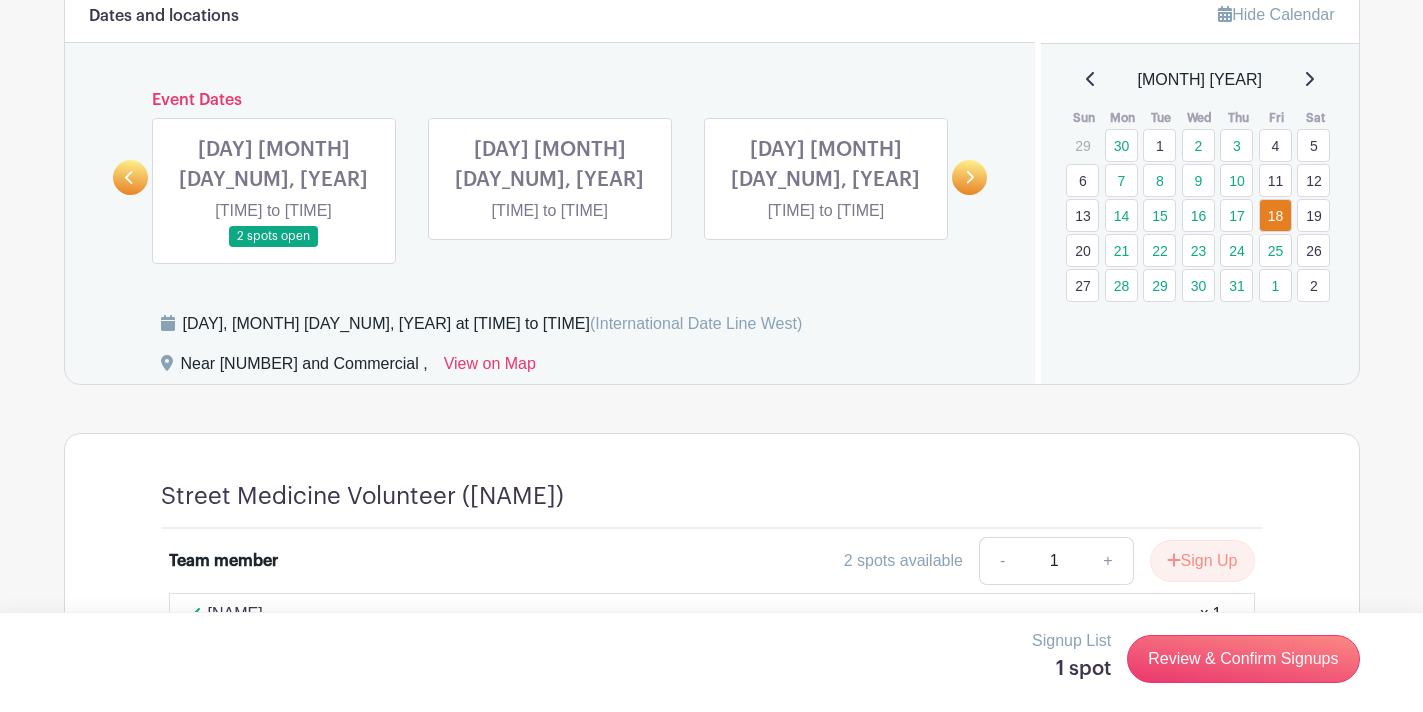 click at bounding box center [969, 177] 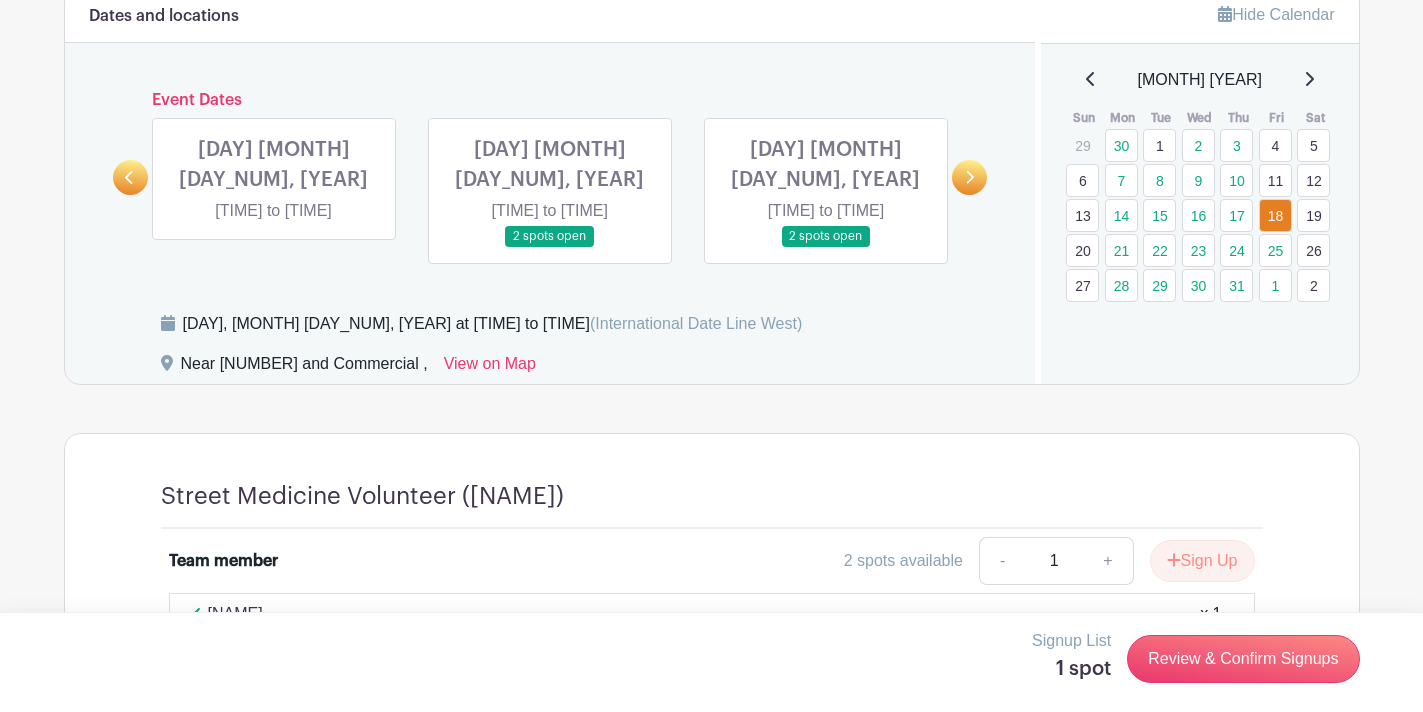 click at bounding box center [826, 247] 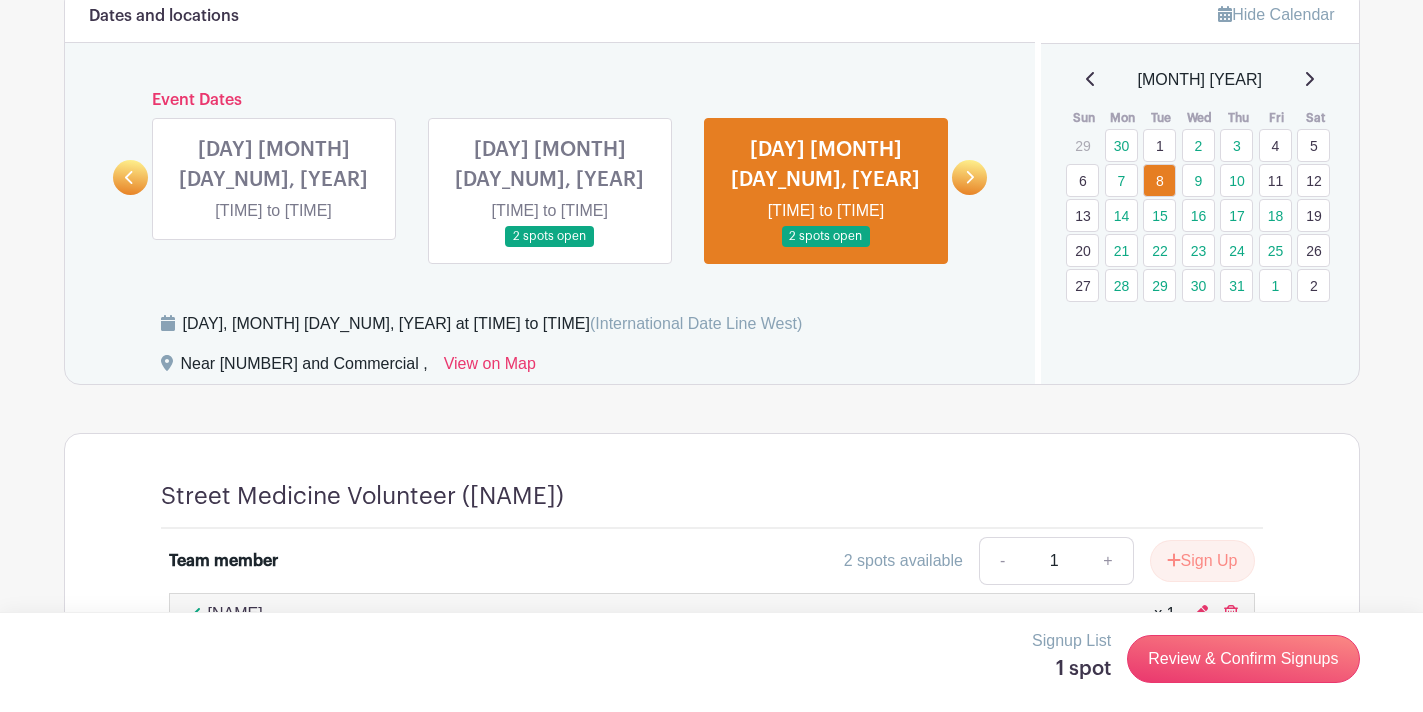 click at bounding box center [969, 177] 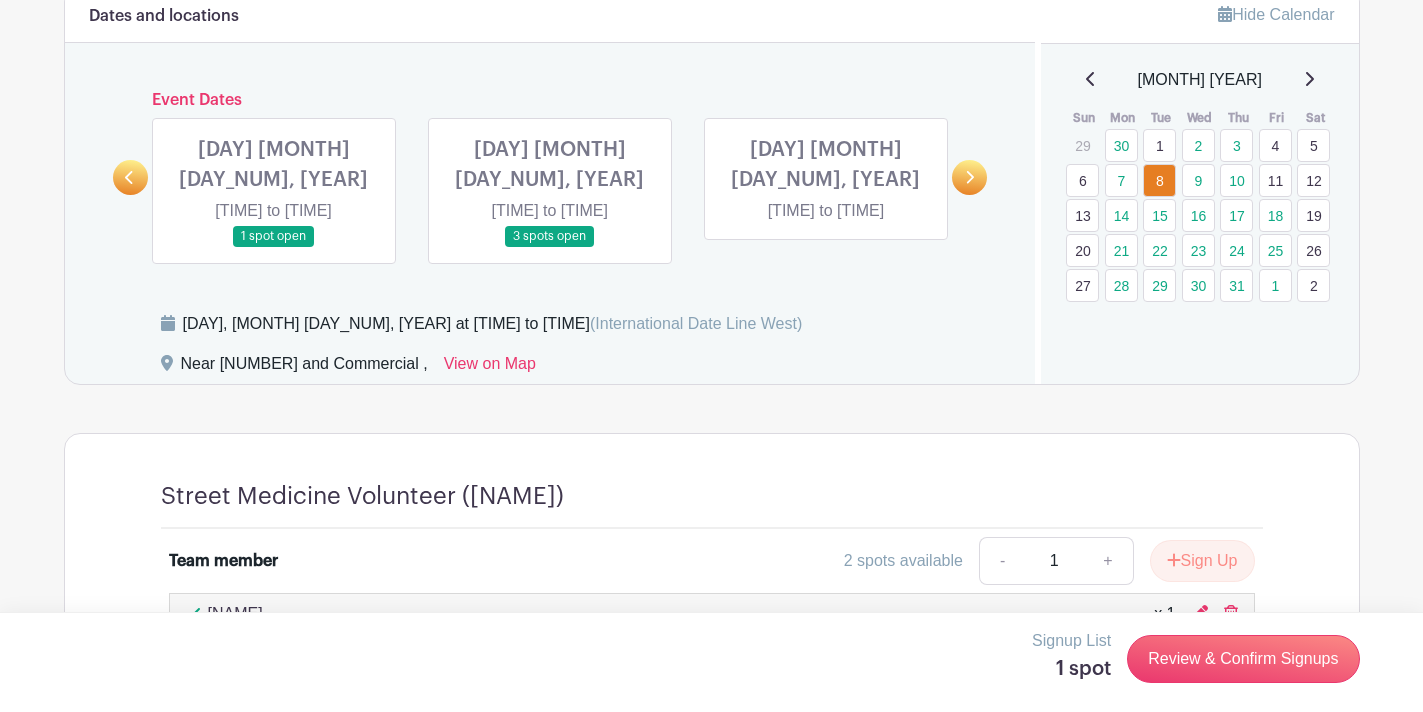 click at bounding box center [129, 177] 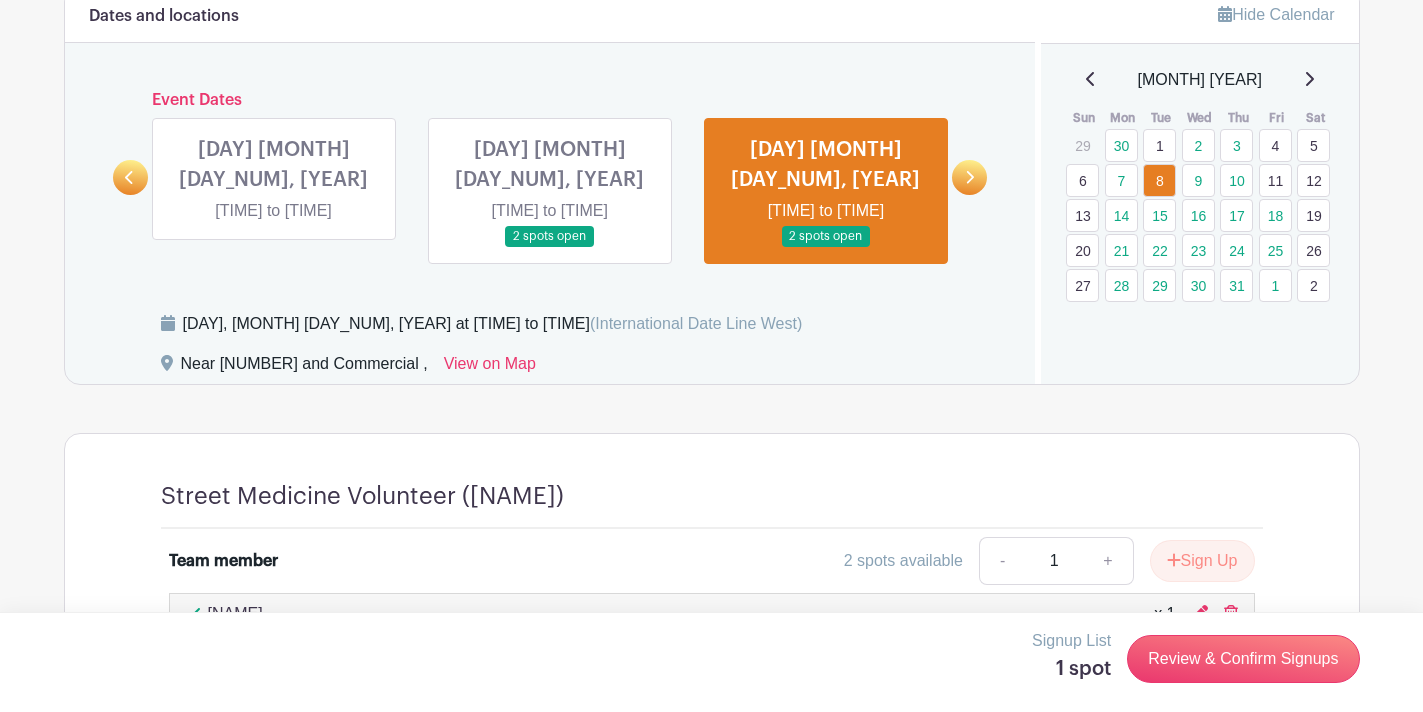 click at bounding box center [969, 177] 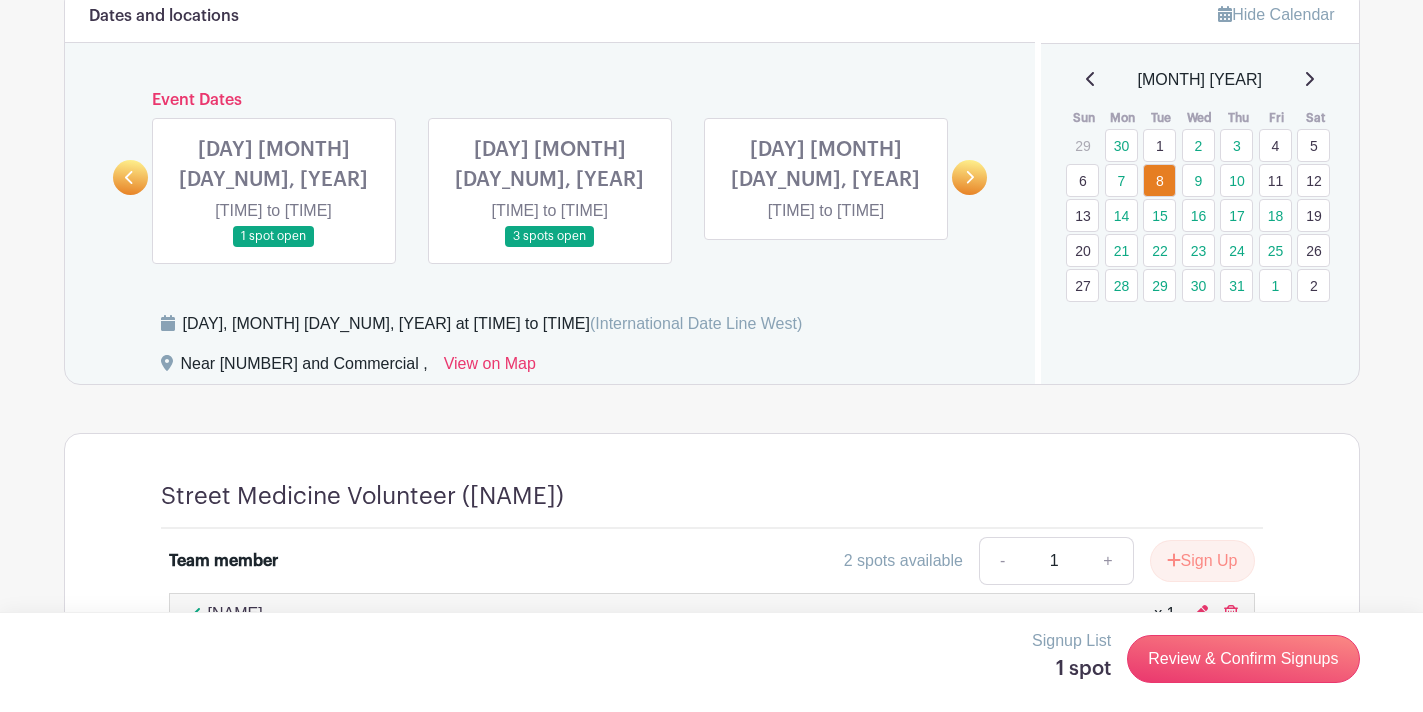 click at bounding box center [130, 177] 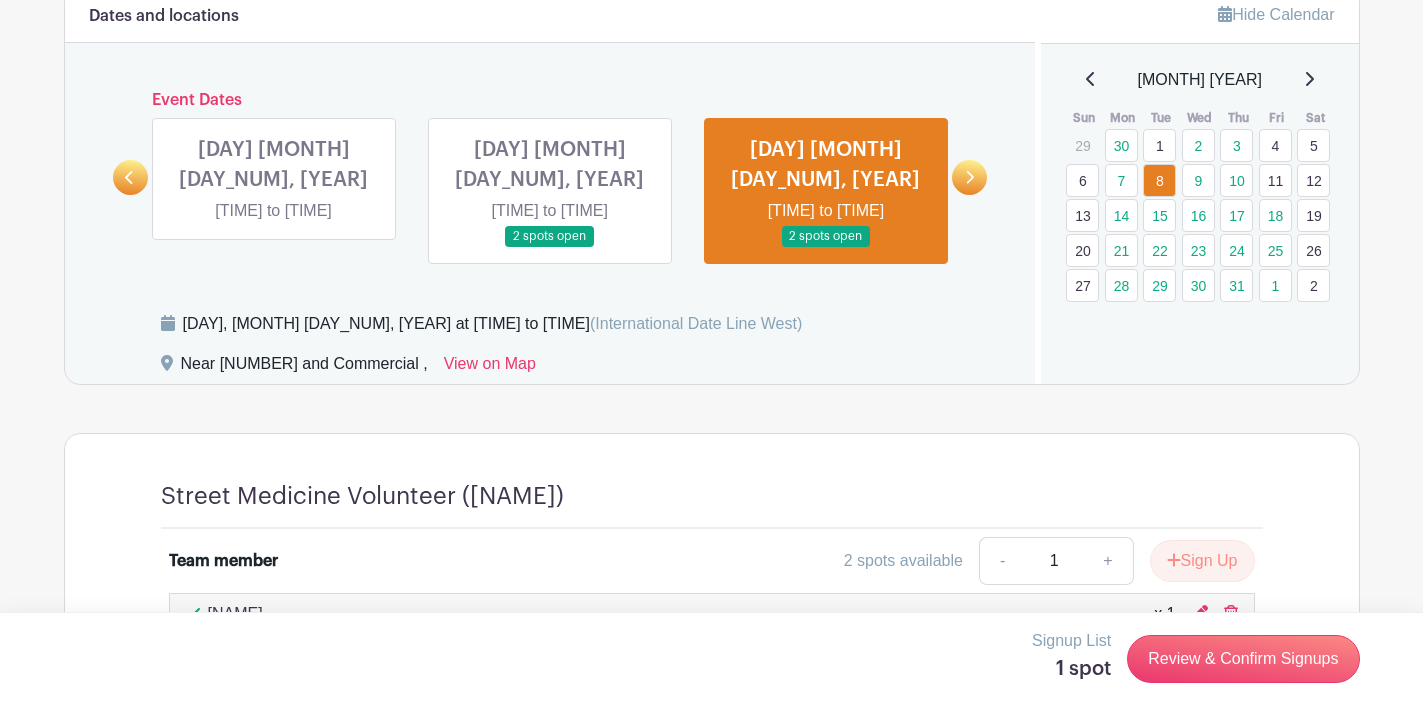 click at bounding box center (969, 177) 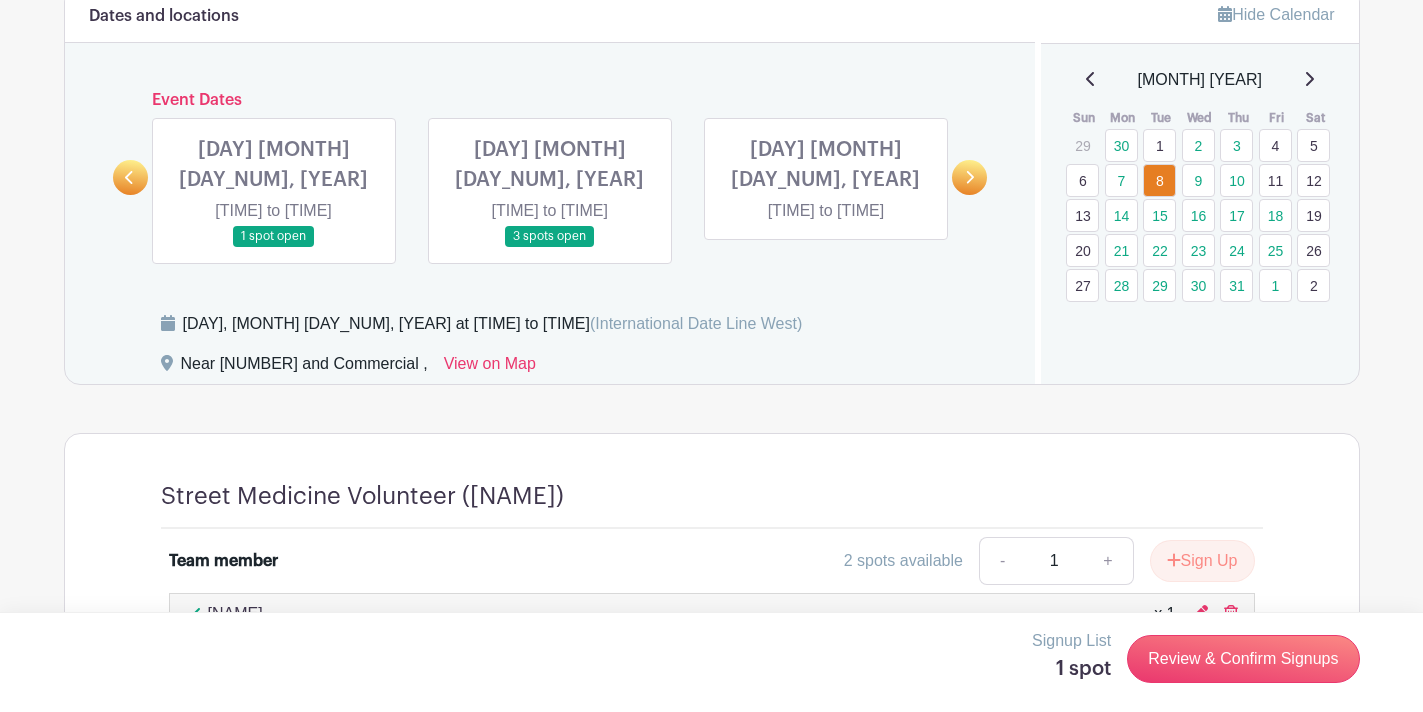 click at bounding box center [129, 177] 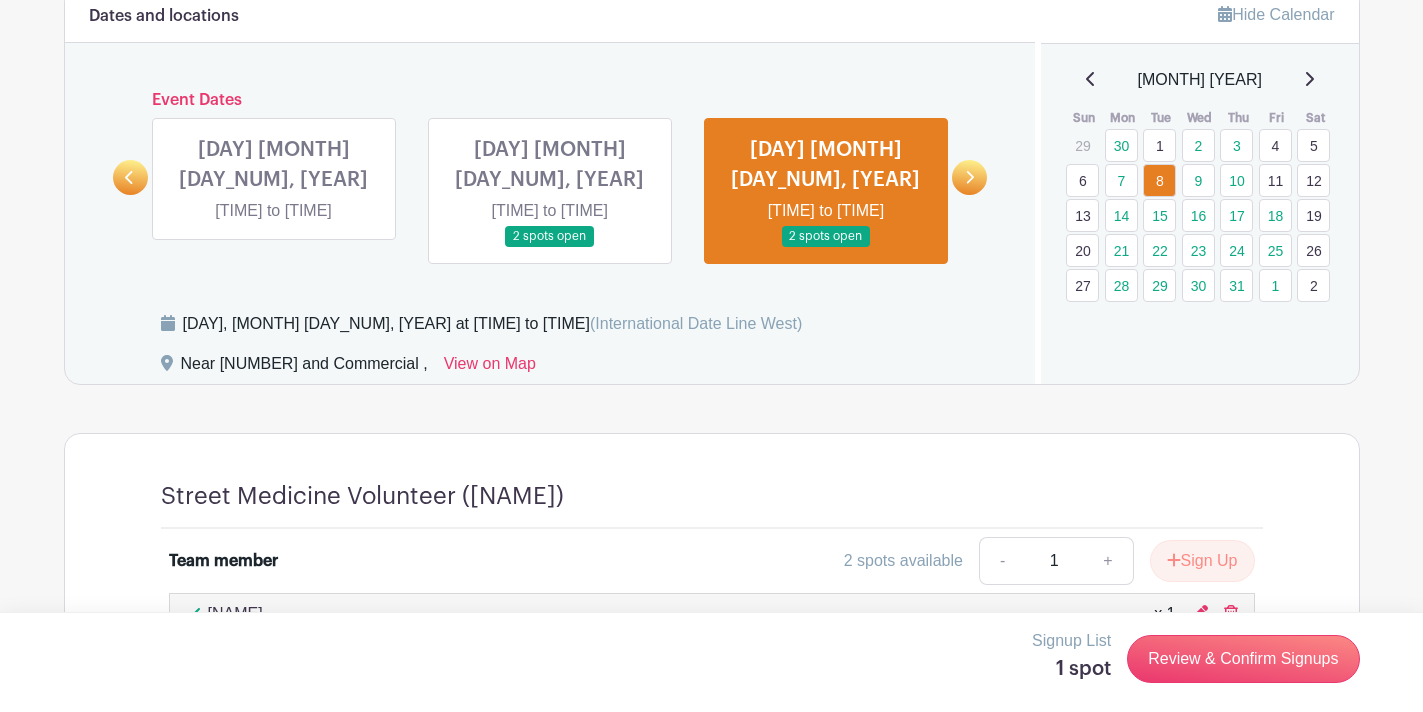scroll, scrollTop: 999, scrollLeft: 0, axis: vertical 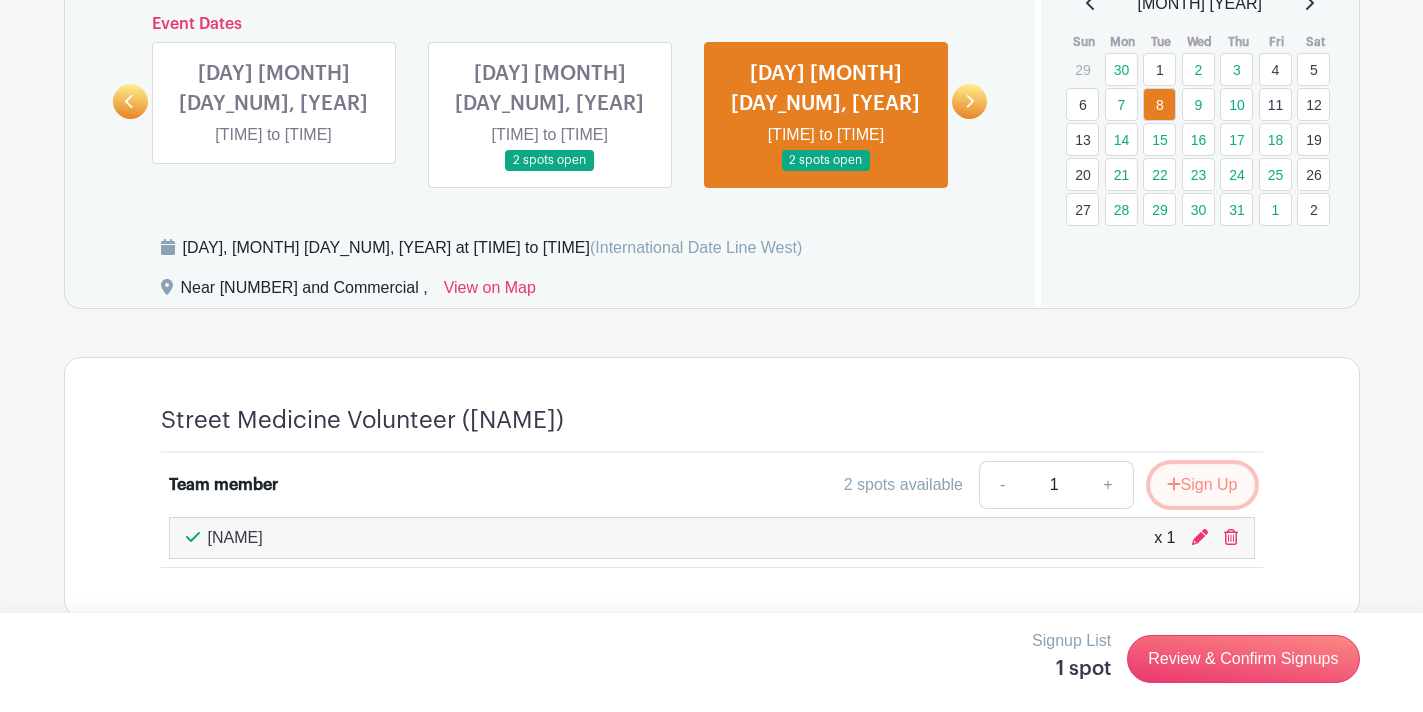 click on "Sign Up" at bounding box center (1202, 485) 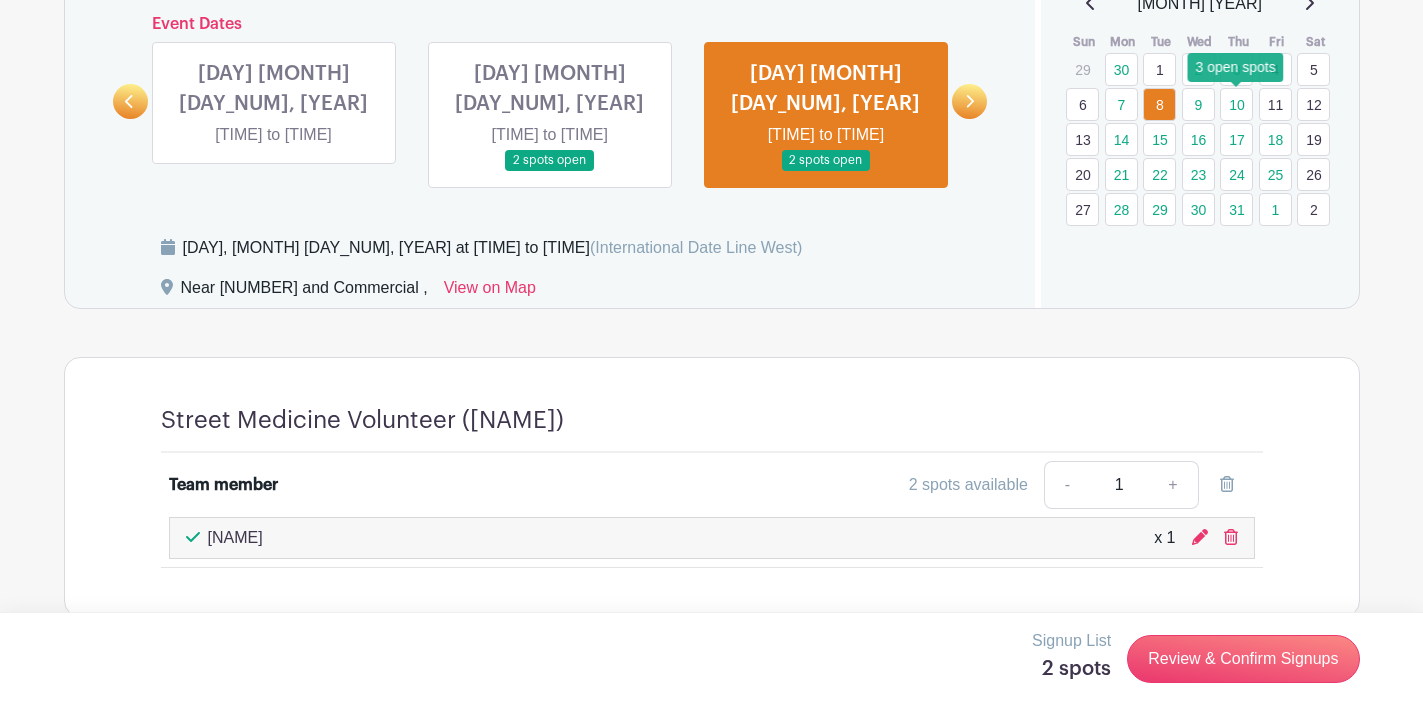 click on "10" at bounding box center [1236, 104] 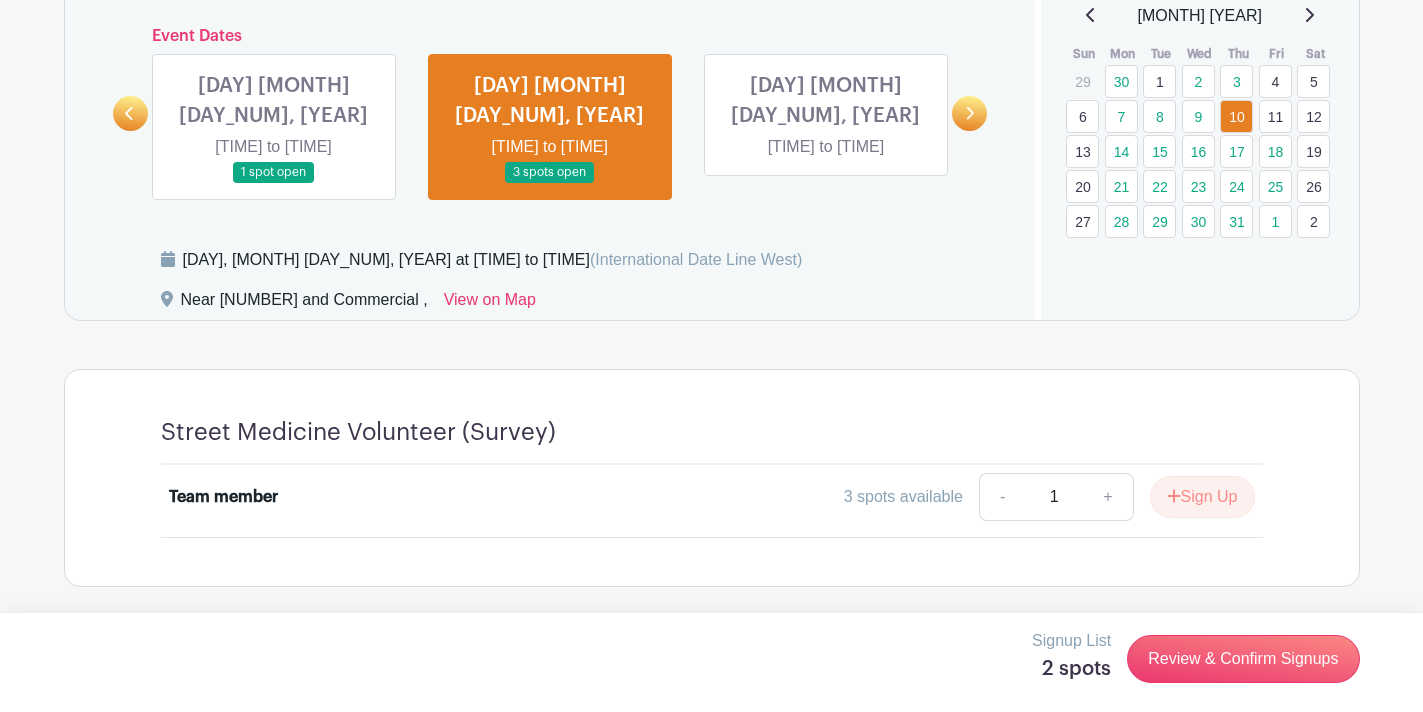 scroll, scrollTop: 957, scrollLeft: 0, axis: vertical 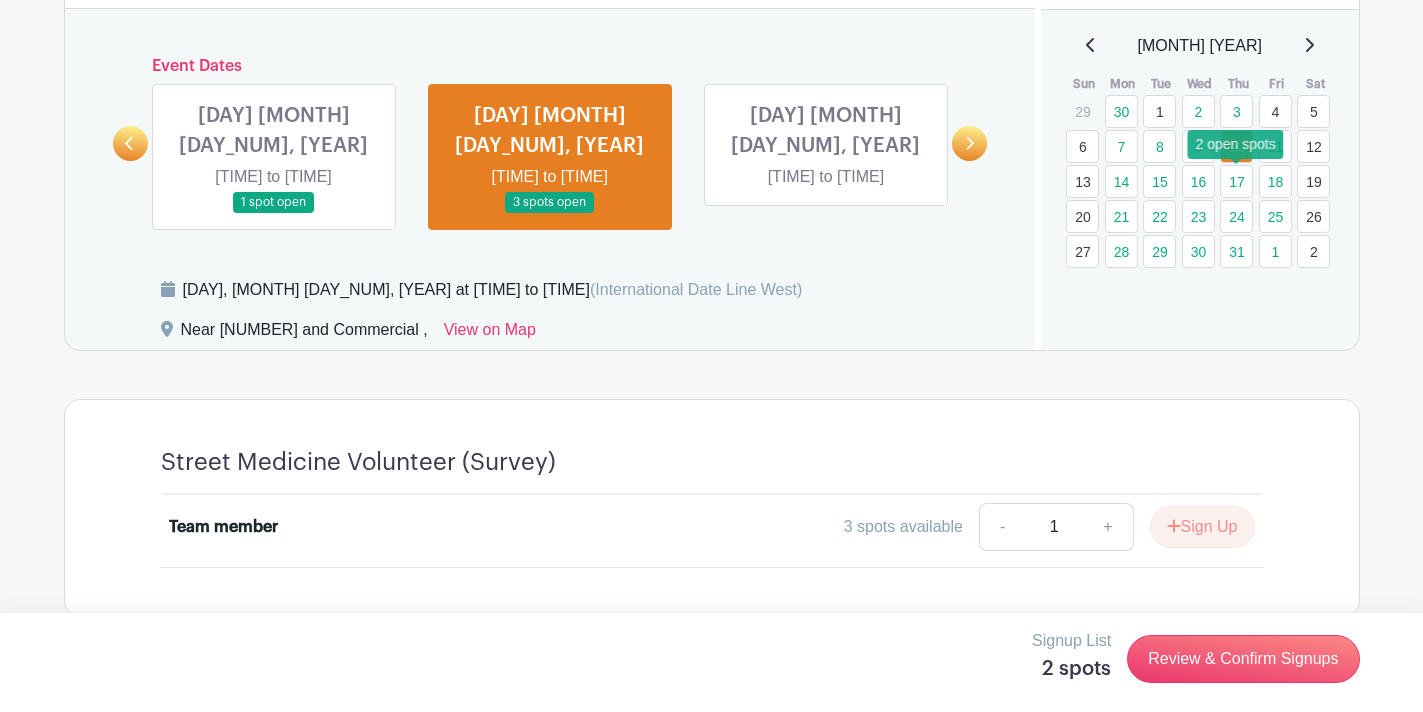click on "17" at bounding box center (1236, 181) 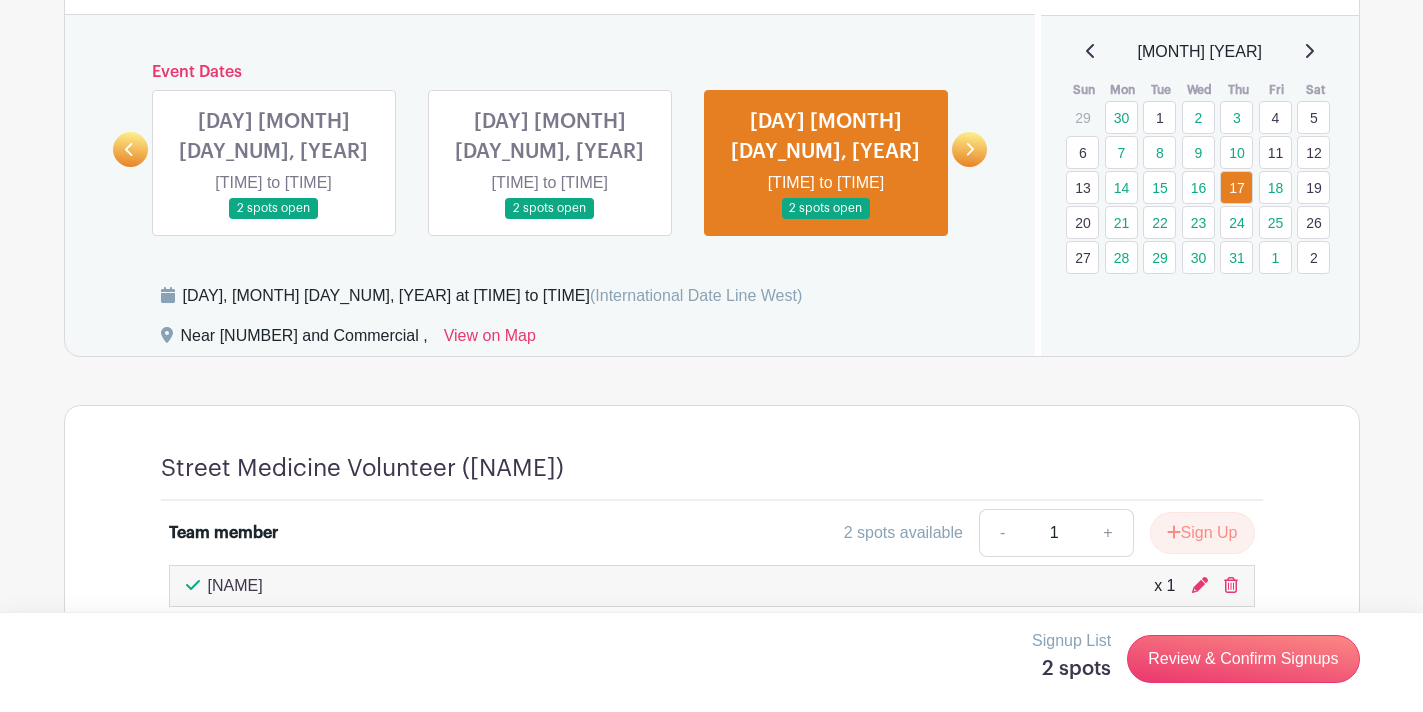 scroll, scrollTop: 950, scrollLeft: 0, axis: vertical 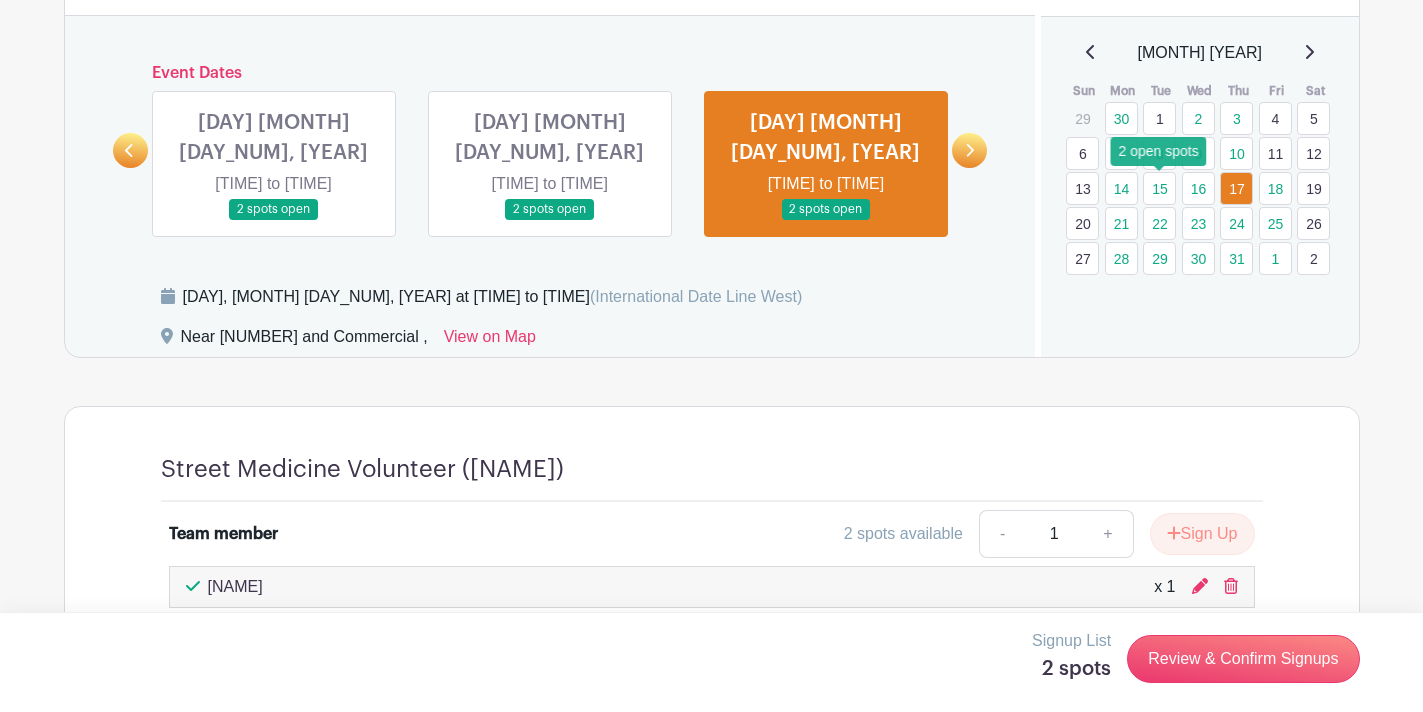 click on "15" at bounding box center (1159, 188) 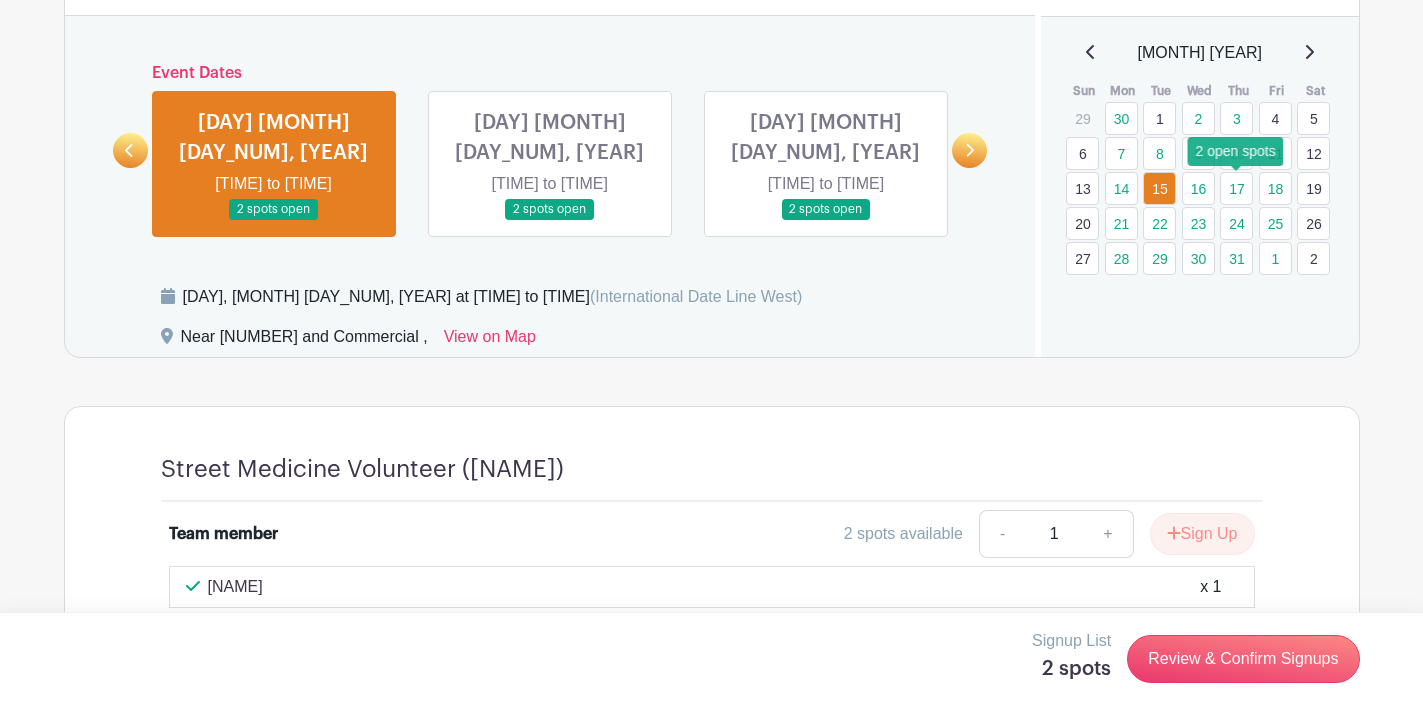 click on "17" at bounding box center (1236, 188) 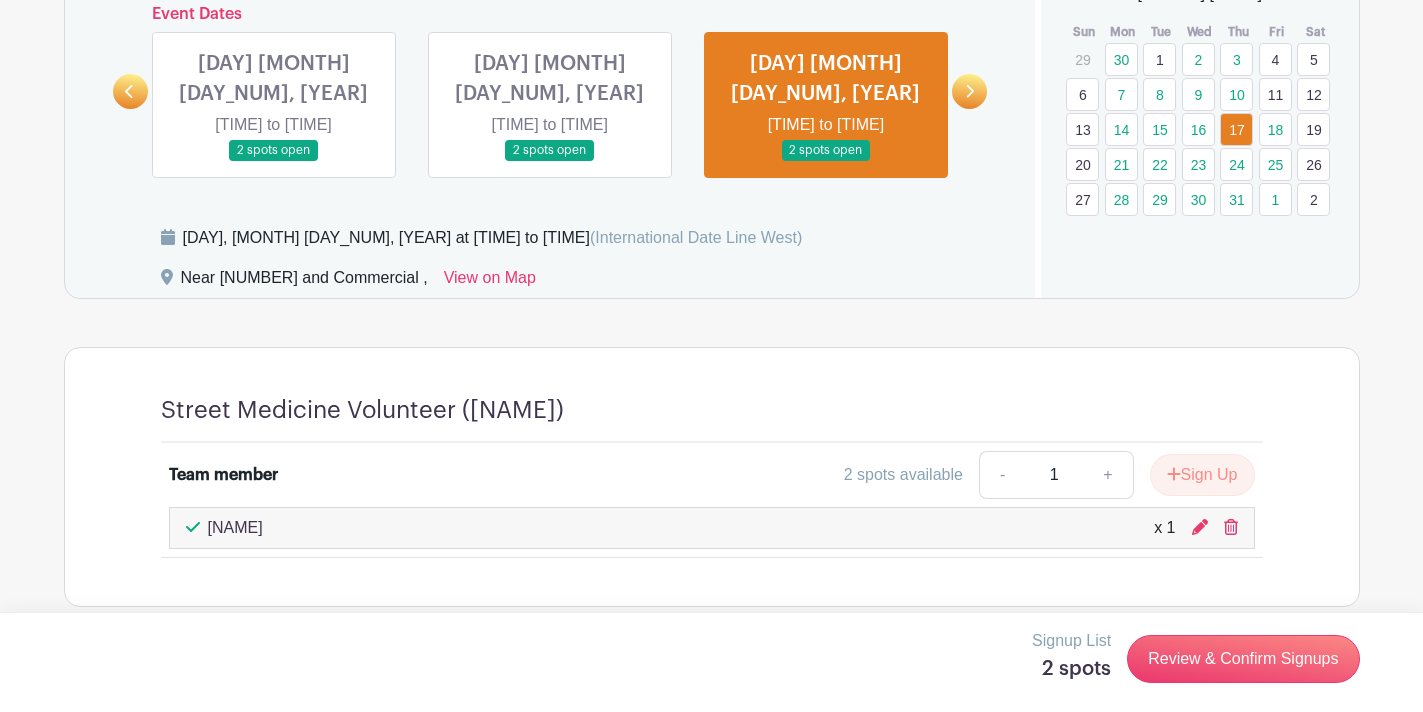 scroll, scrollTop: 999, scrollLeft: 0, axis: vertical 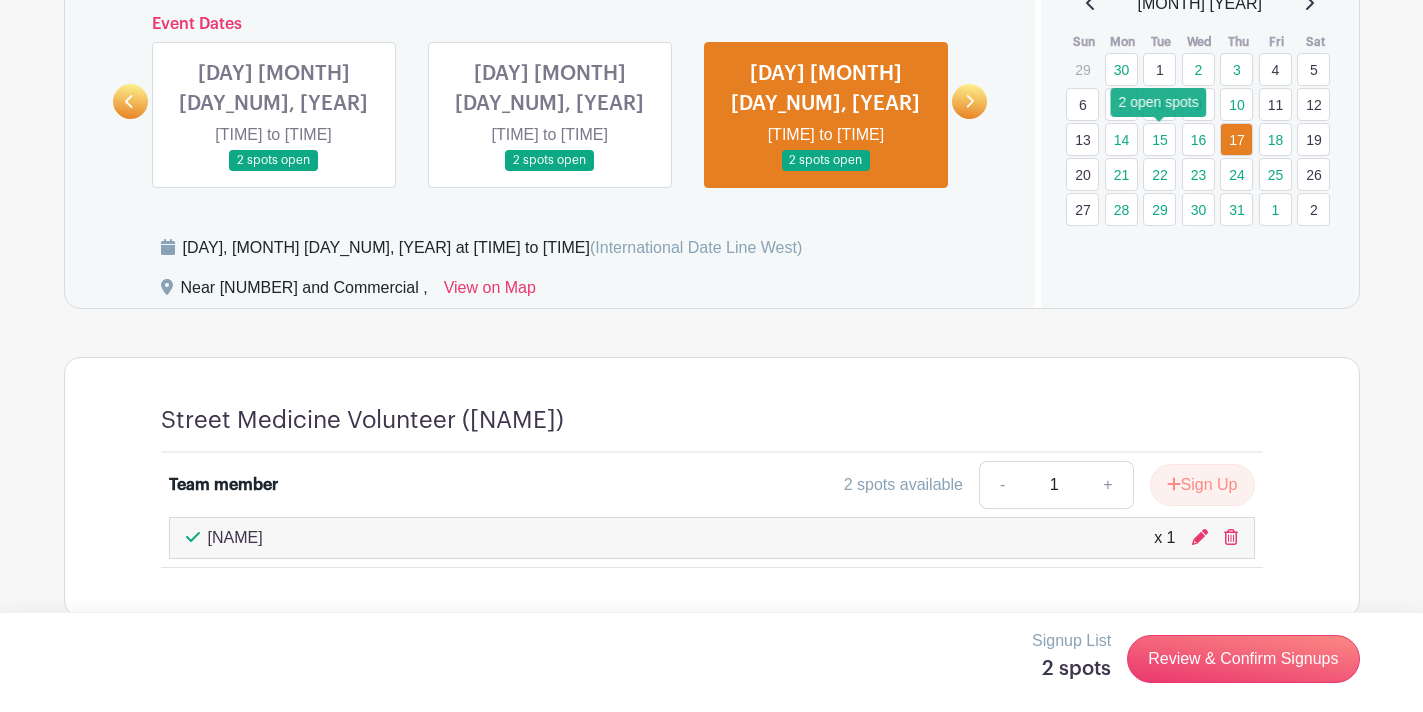 click on "15" at bounding box center (1159, 139) 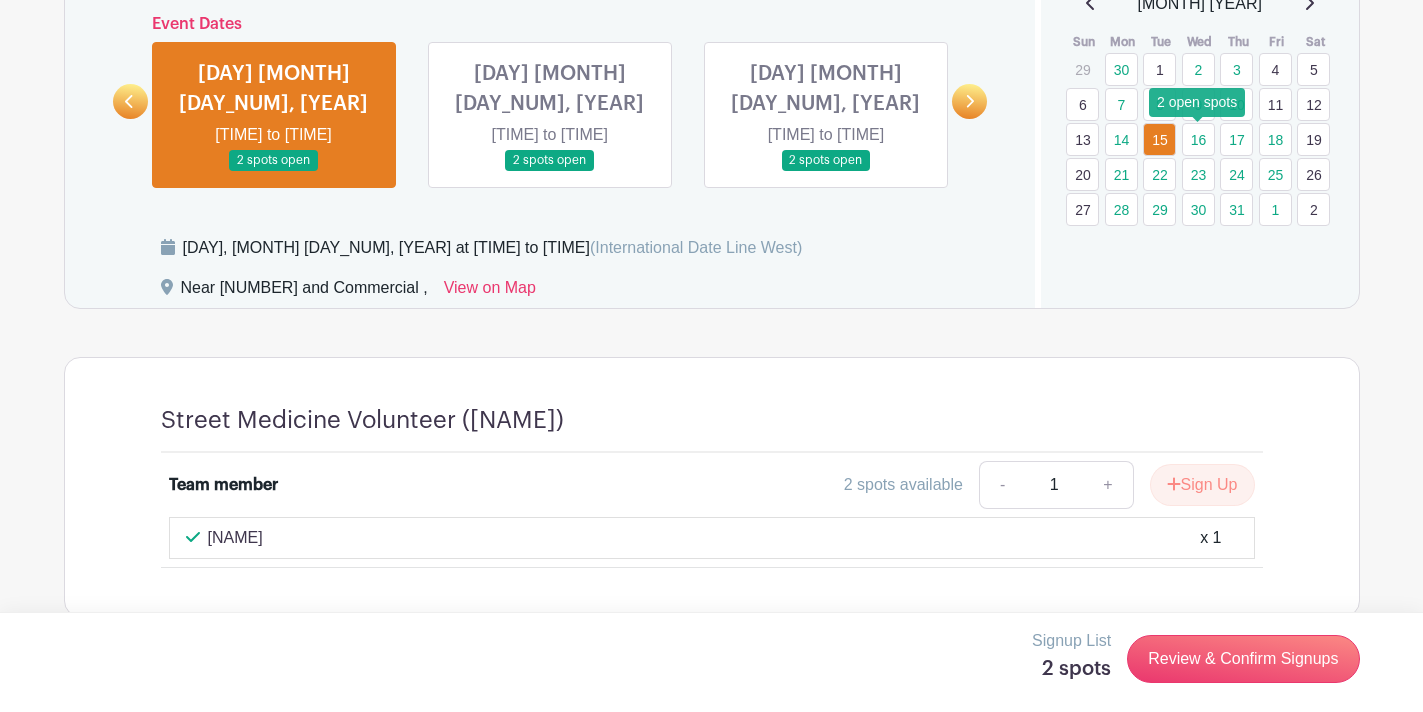 click on "16" at bounding box center (1198, 139) 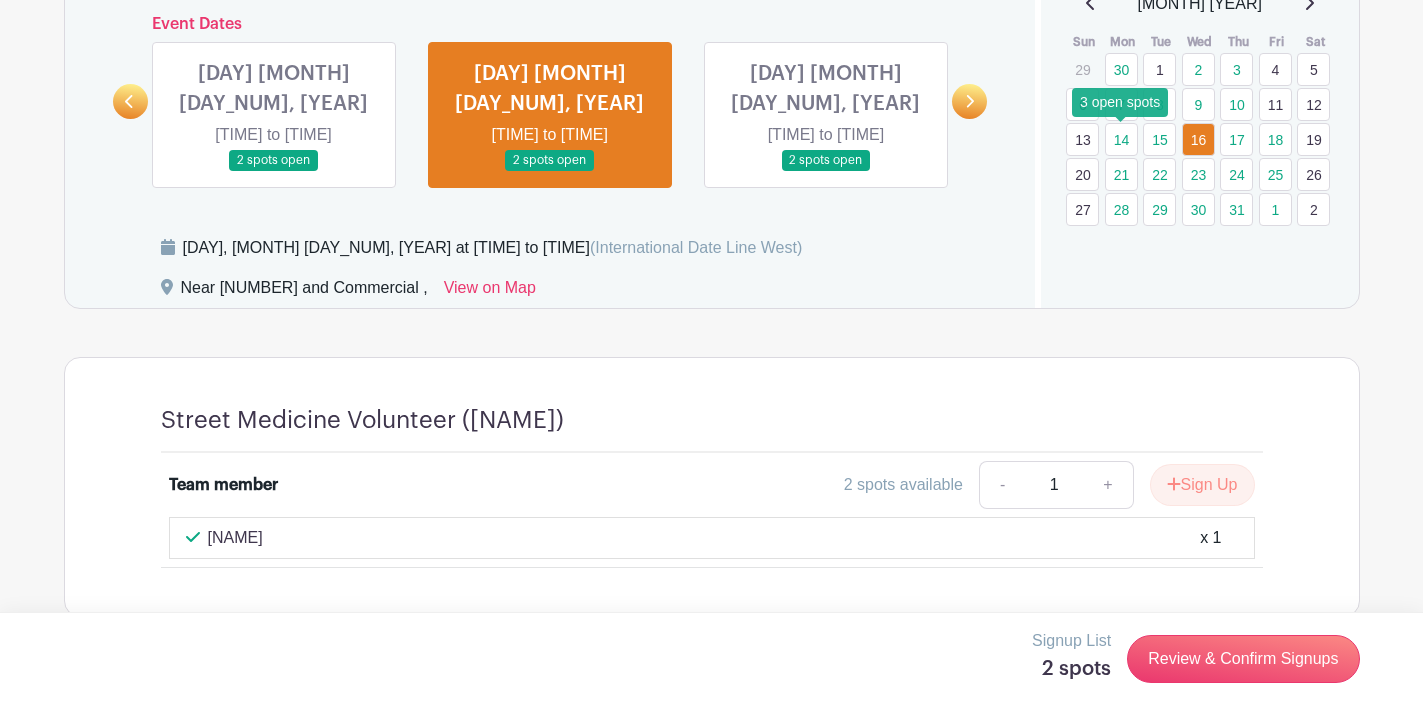 click on "14" at bounding box center (1121, 139) 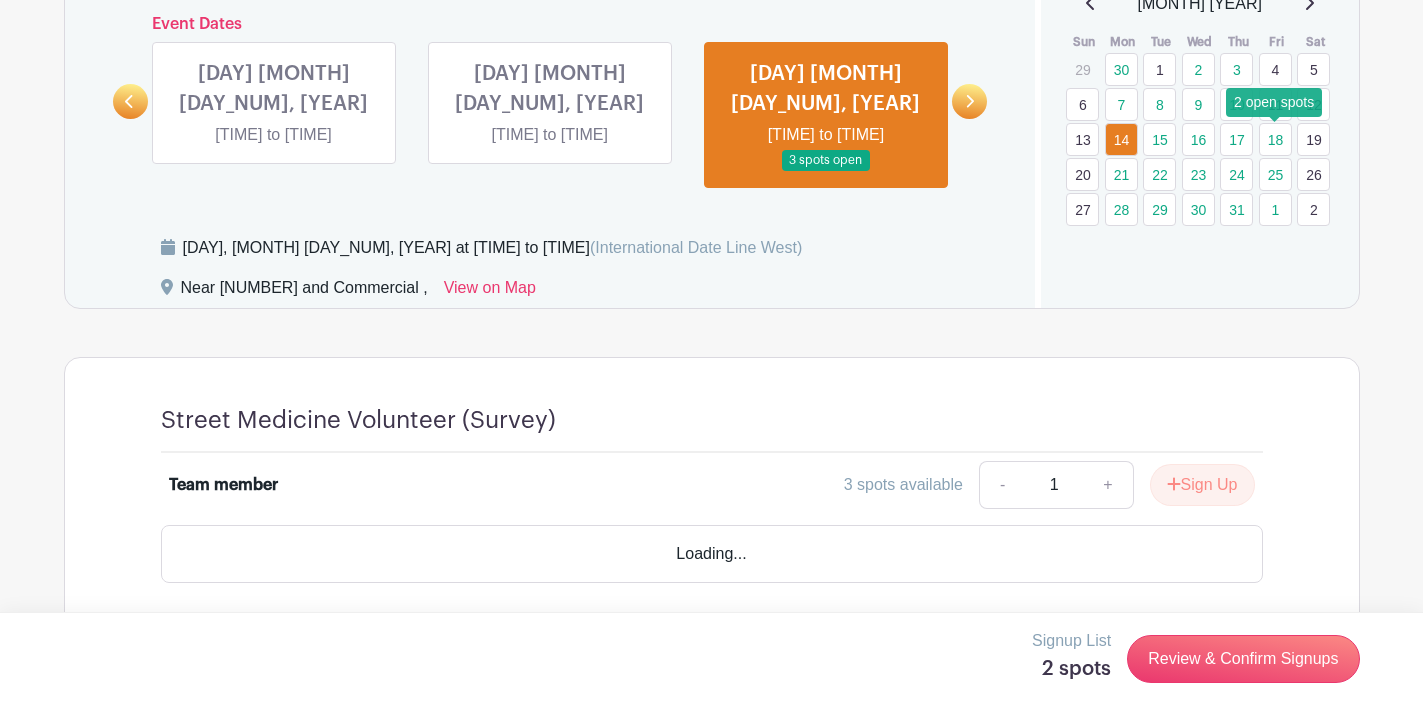 scroll, scrollTop: 957, scrollLeft: 0, axis: vertical 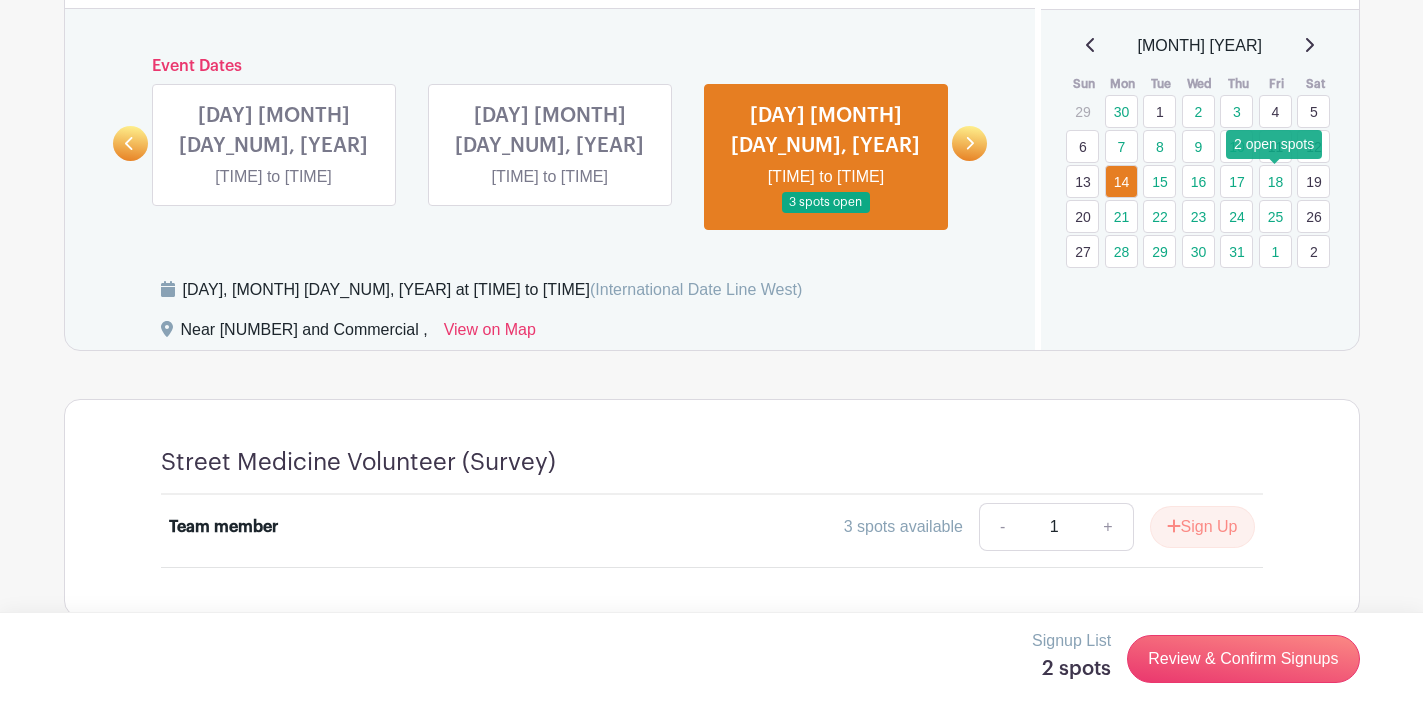 click on "18" at bounding box center [1275, 181] 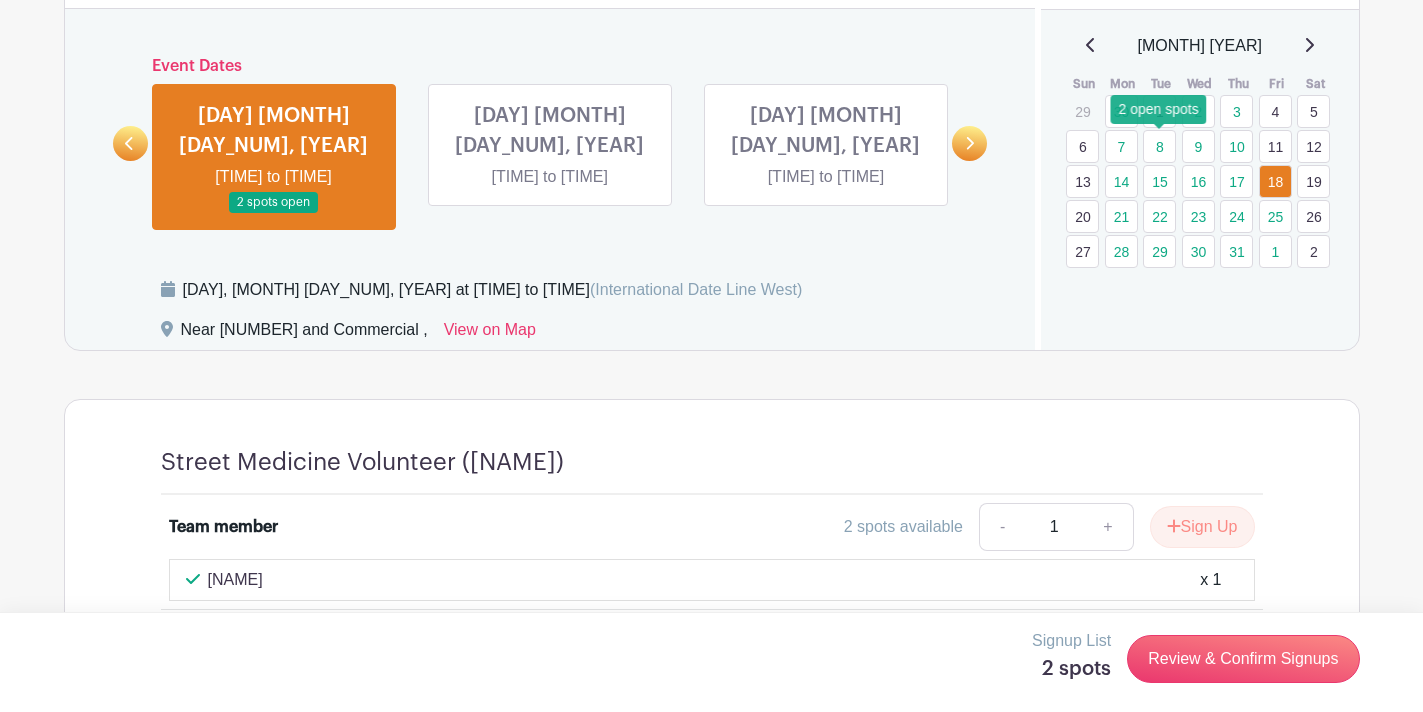 click on "8" at bounding box center (1159, 146) 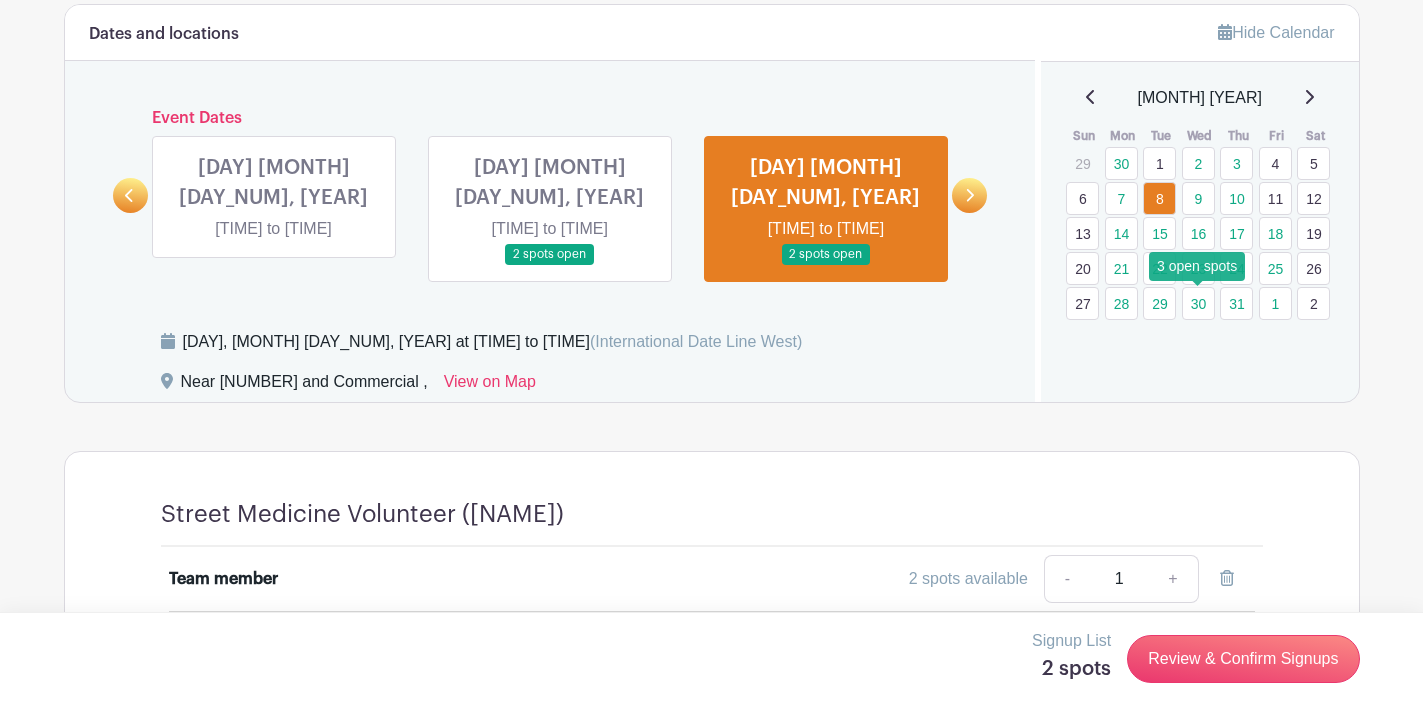 scroll, scrollTop: 999, scrollLeft: 0, axis: vertical 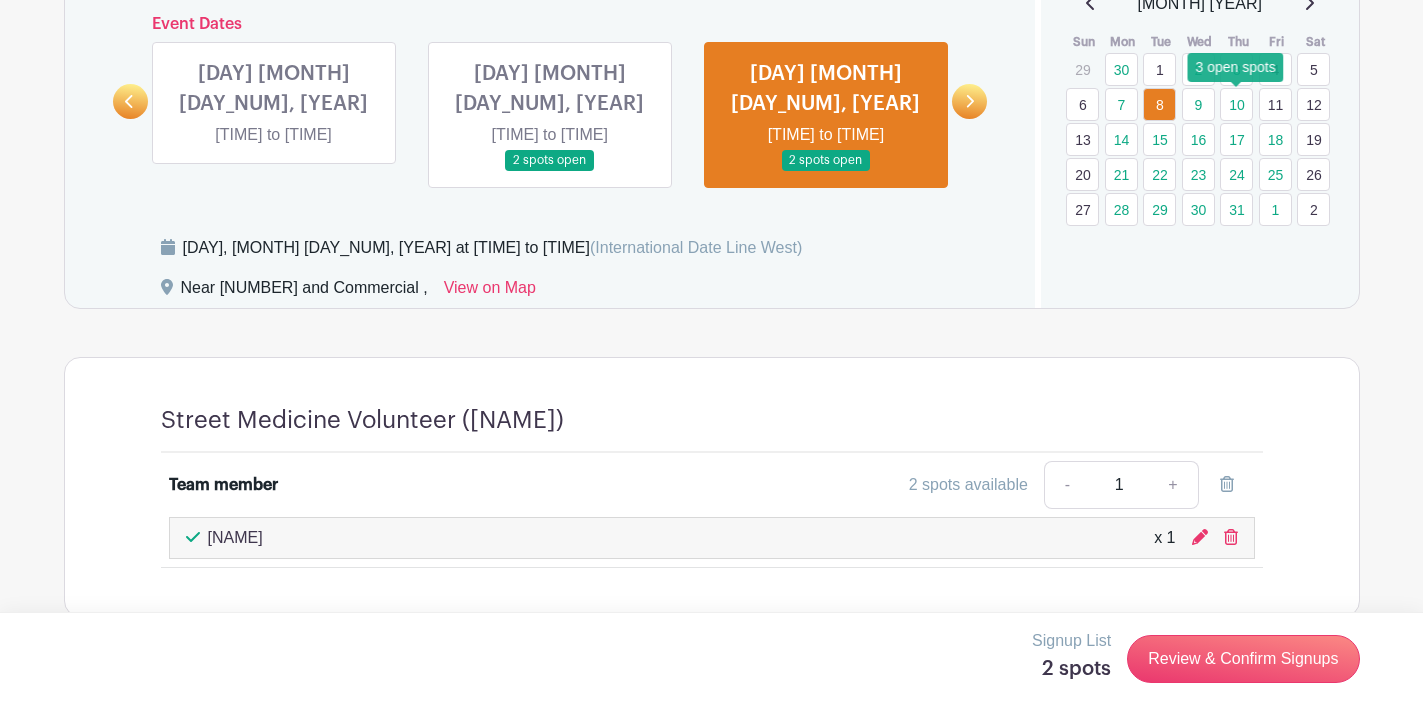 click on "10" at bounding box center [1236, 104] 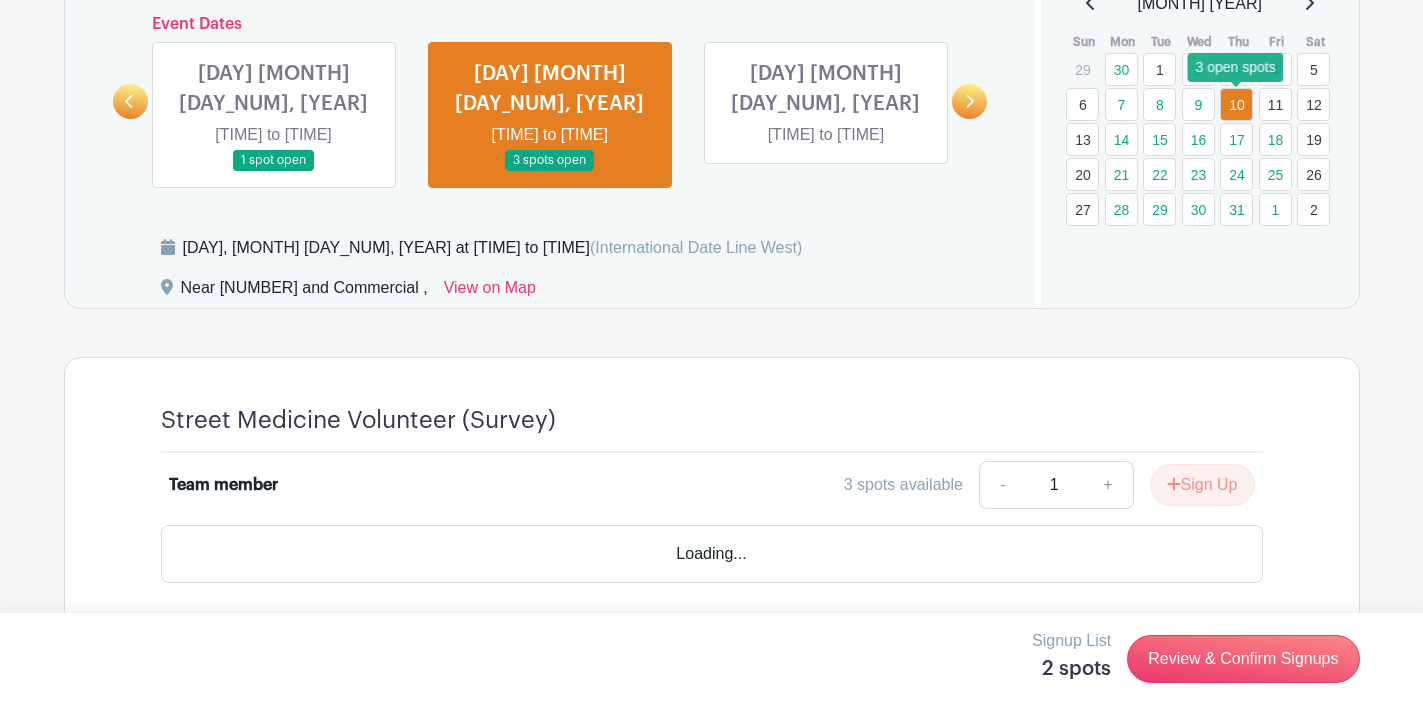 scroll, scrollTop: 957, scrollLeft: 0, axis: vertical 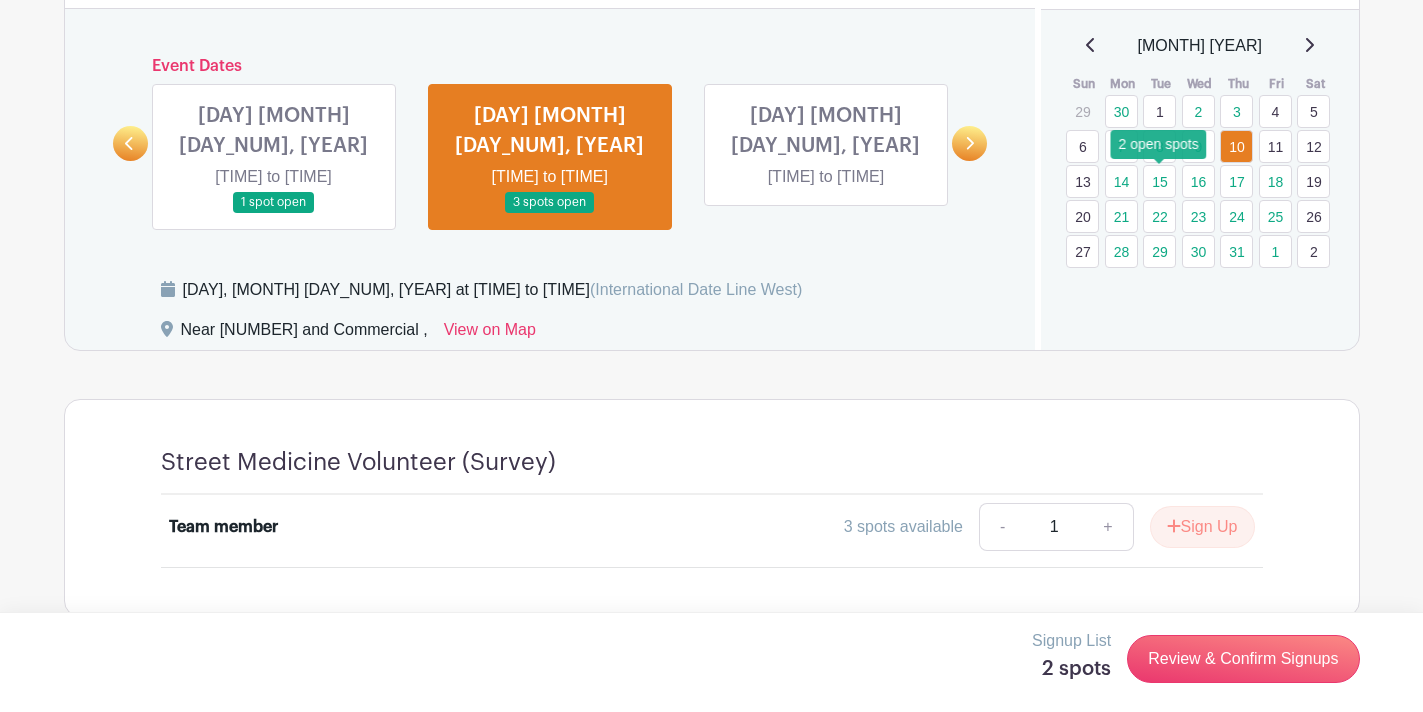 click on "15" at bounding box center (1159, 181) 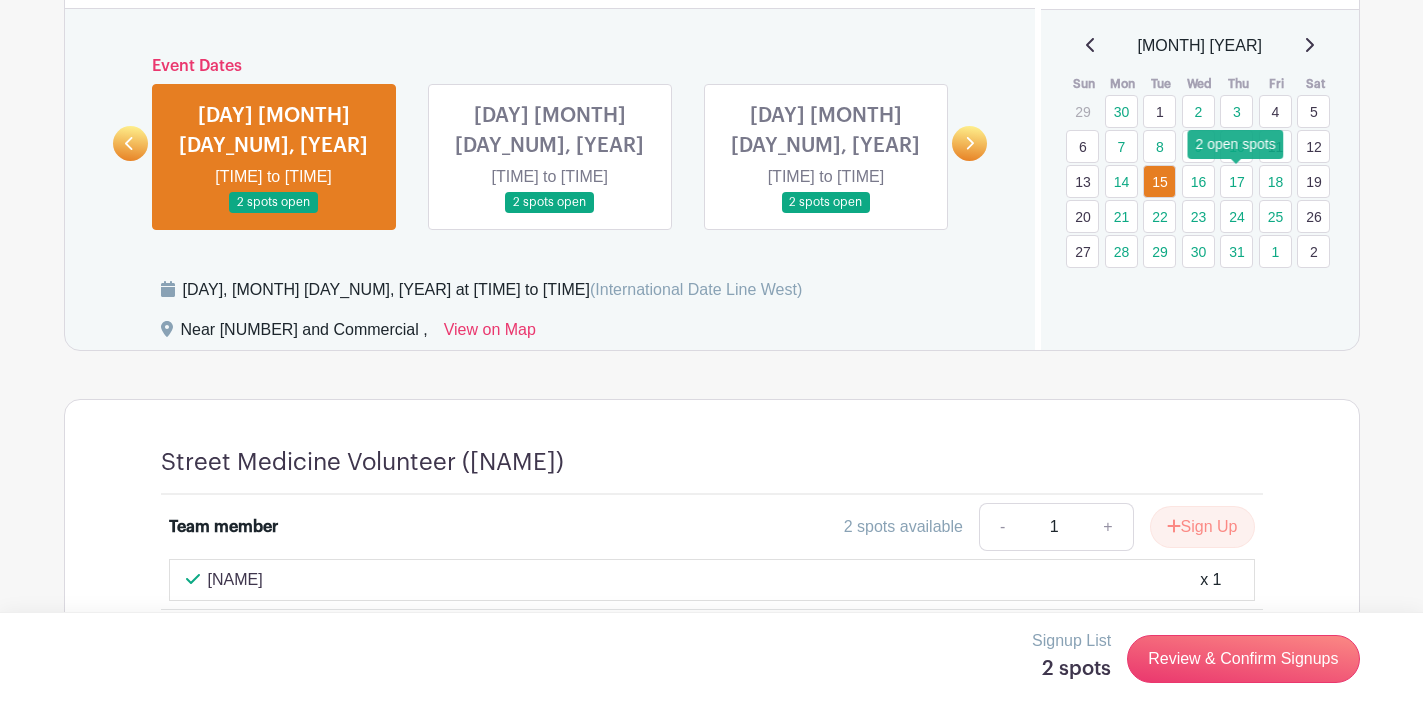 click on "17" at bounding box center [1236, 181] 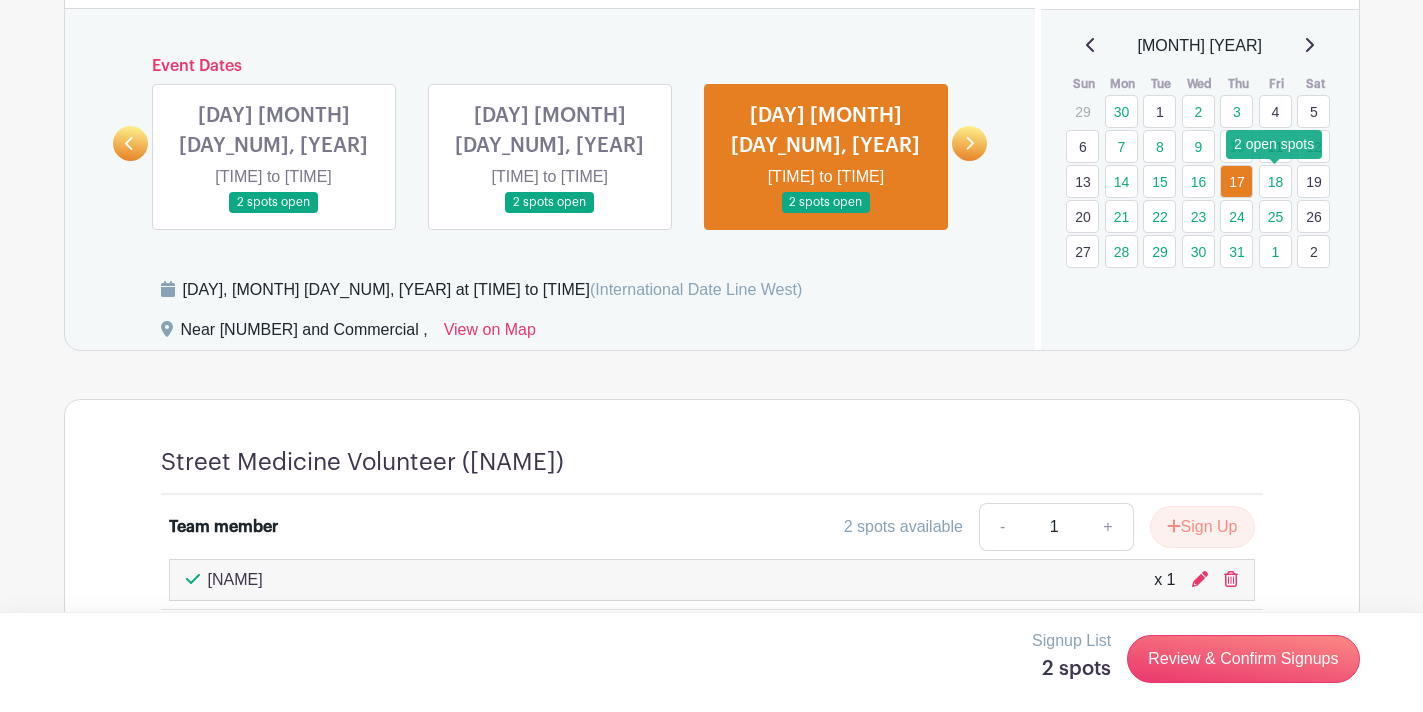 click on "18" at bounding box center (1275, 181) 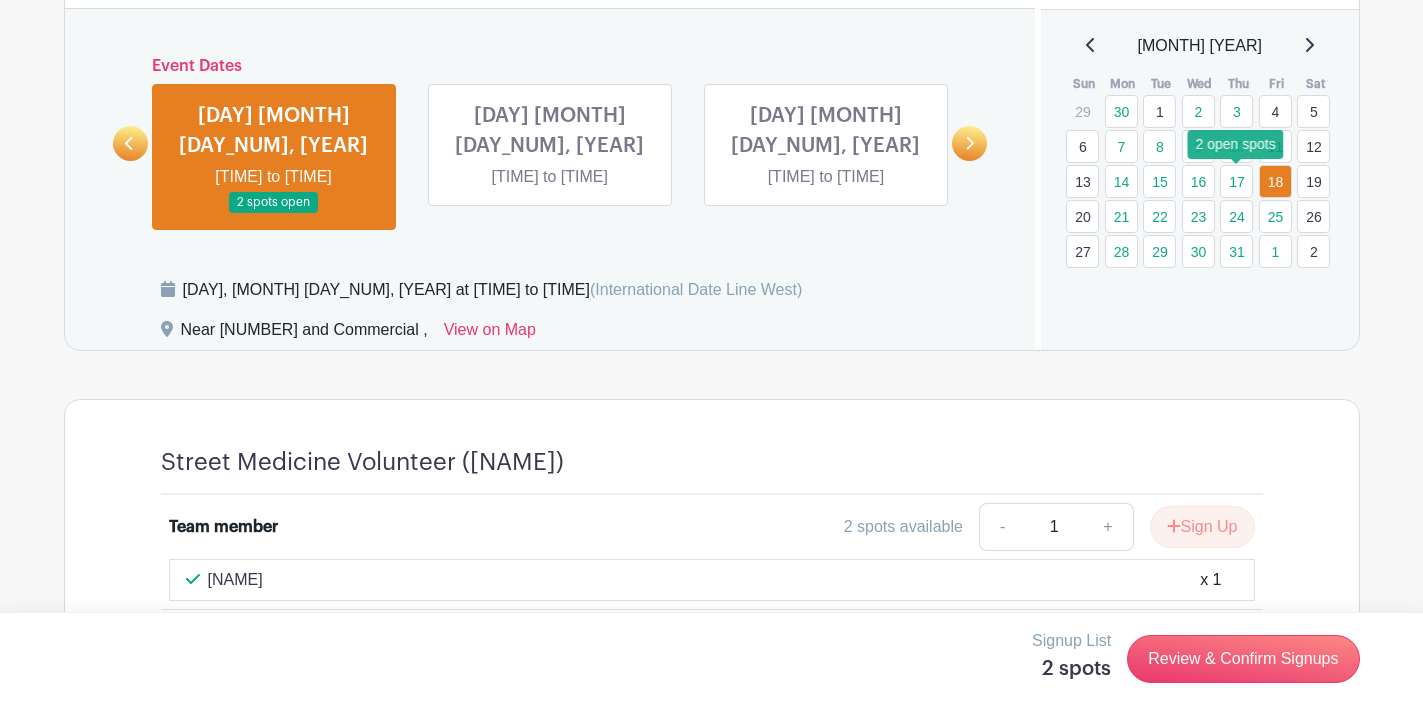 click on "17" at bounding box center [1236, 181] 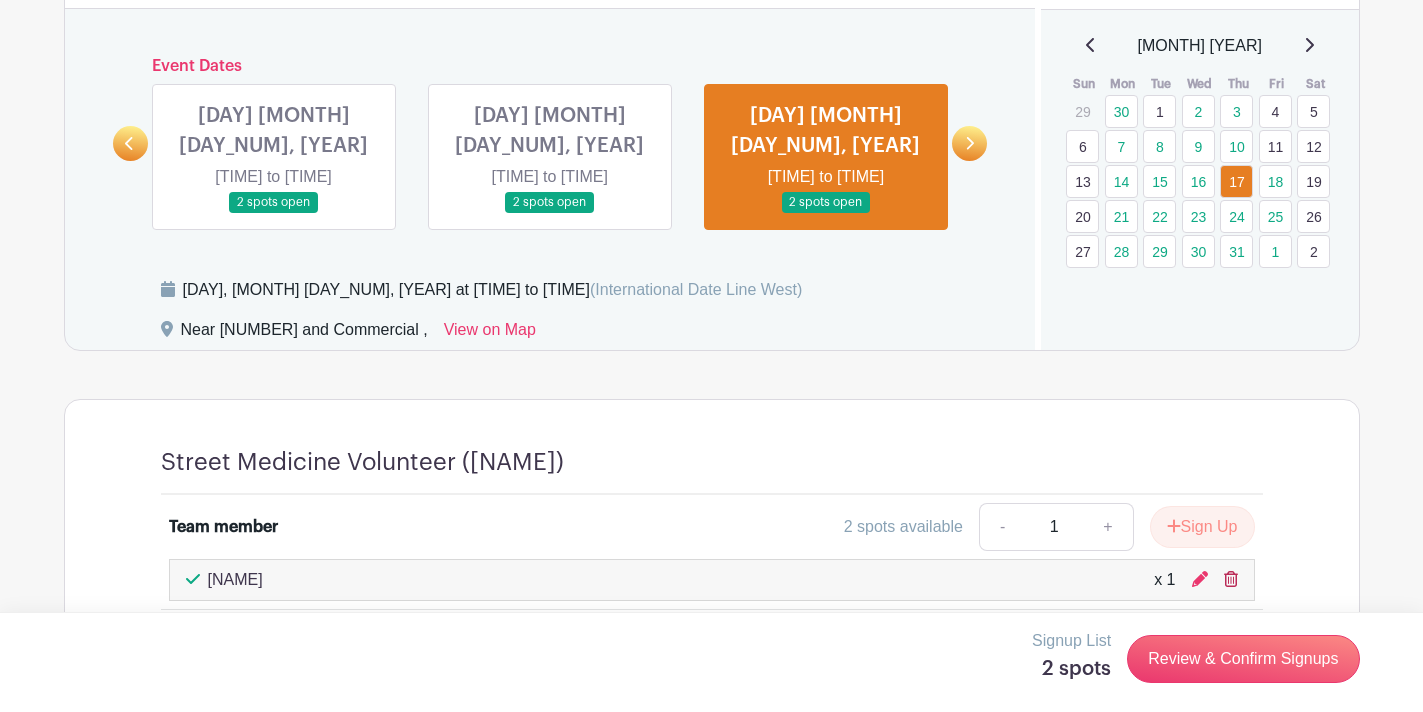 scroll, scrollTop: 999, scrollLeft: 0, axis: vertical 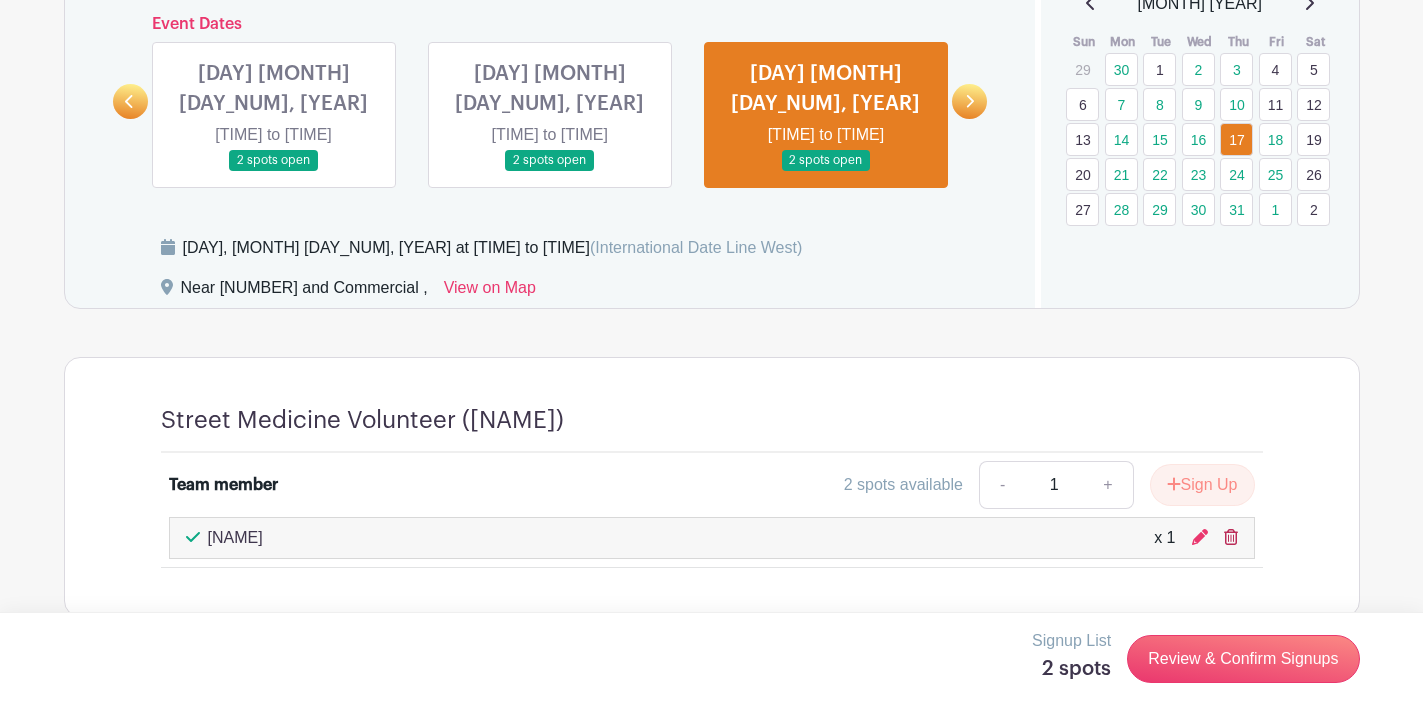 click at bounding box center (1231, 537) 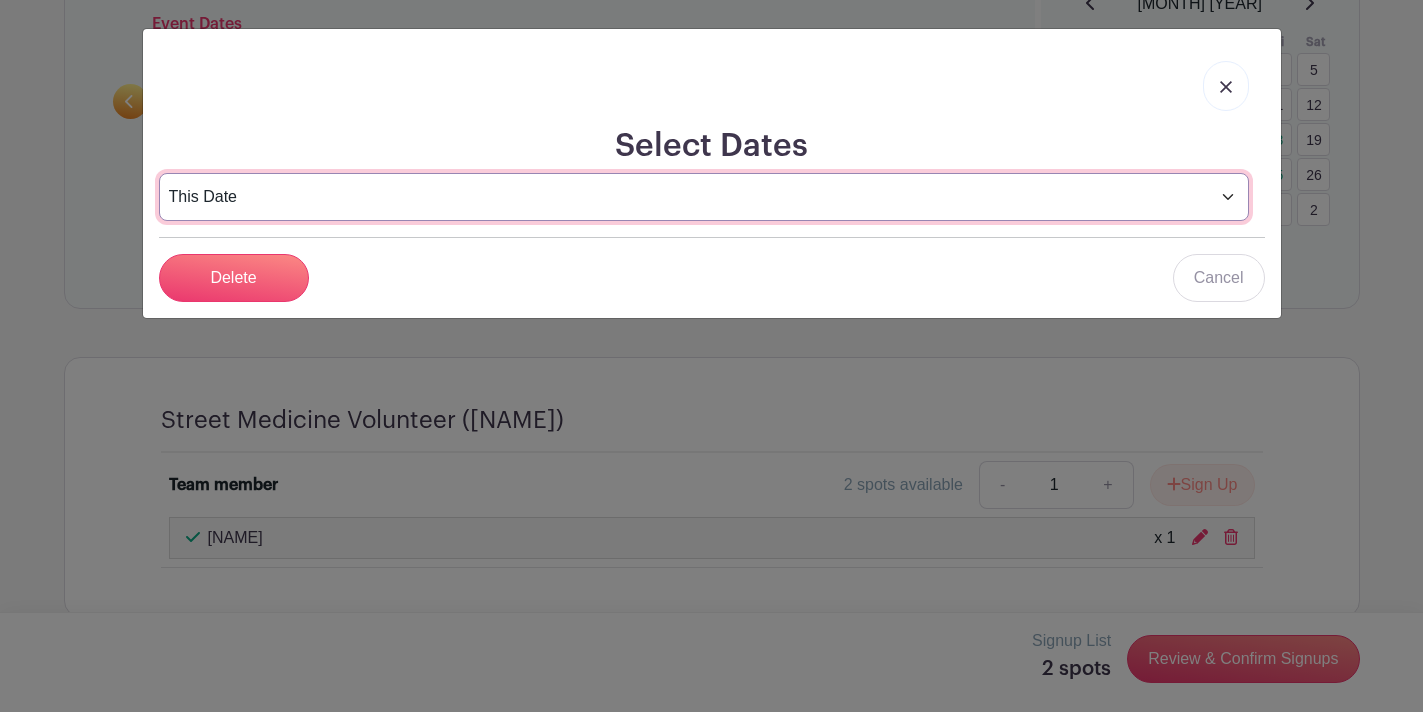 click on "This Date
Select Dates" at bounding box center (704, 197) 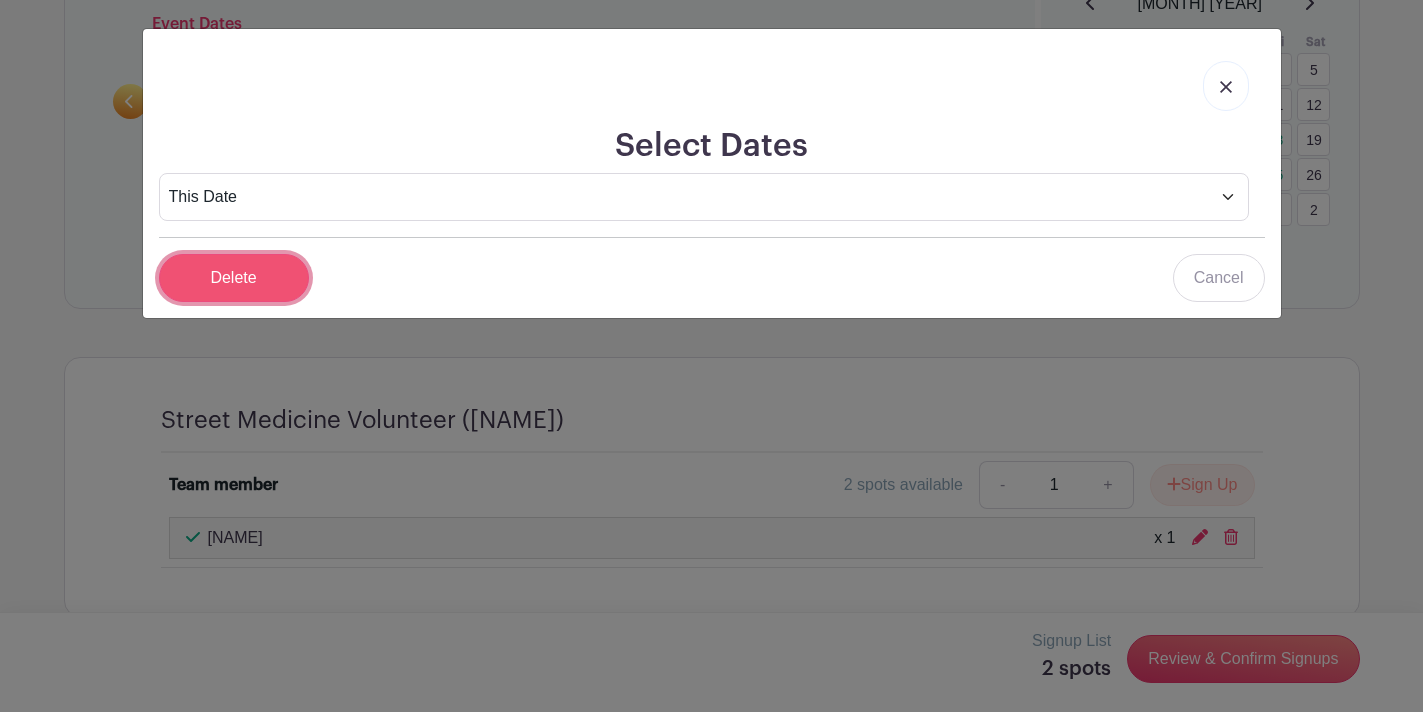 click on "Delete" at bounding box center [234, 278] 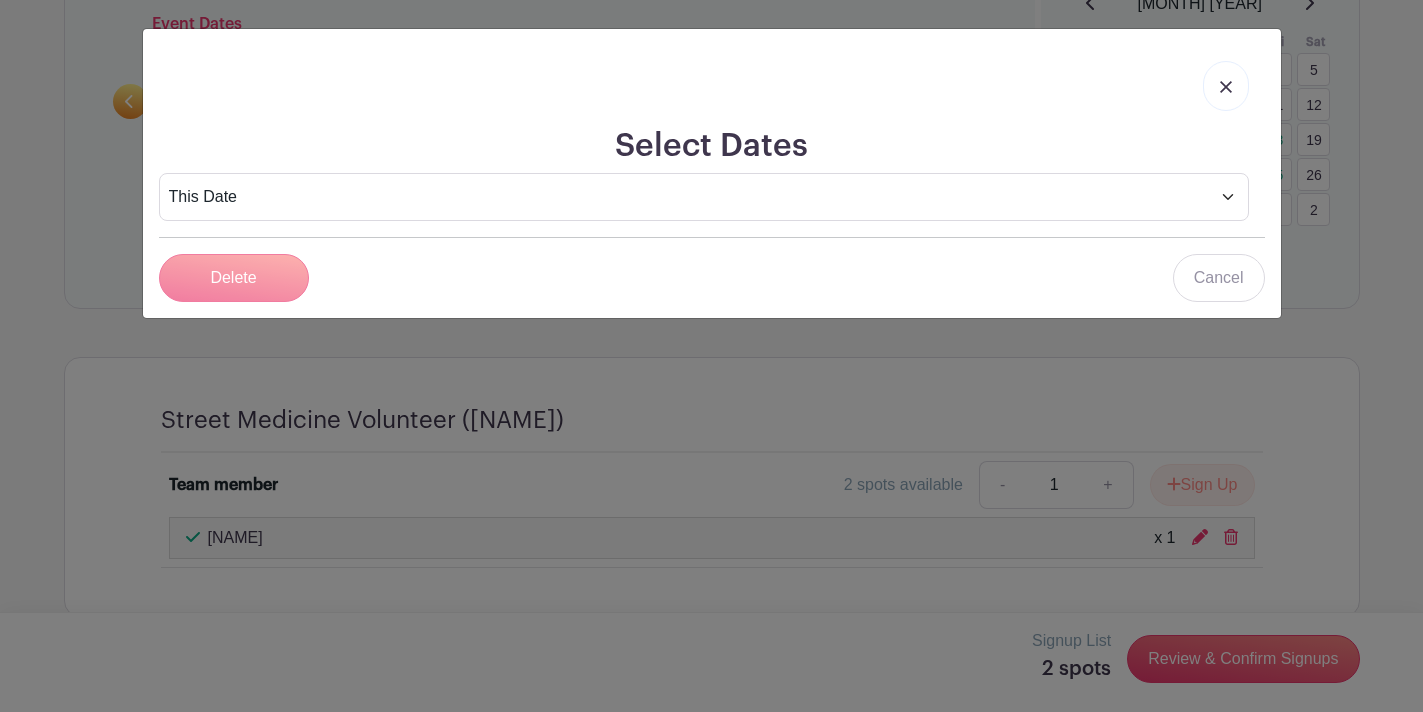 scroll, scrollTop: 957, scrollLeft: 0, axis: vertical 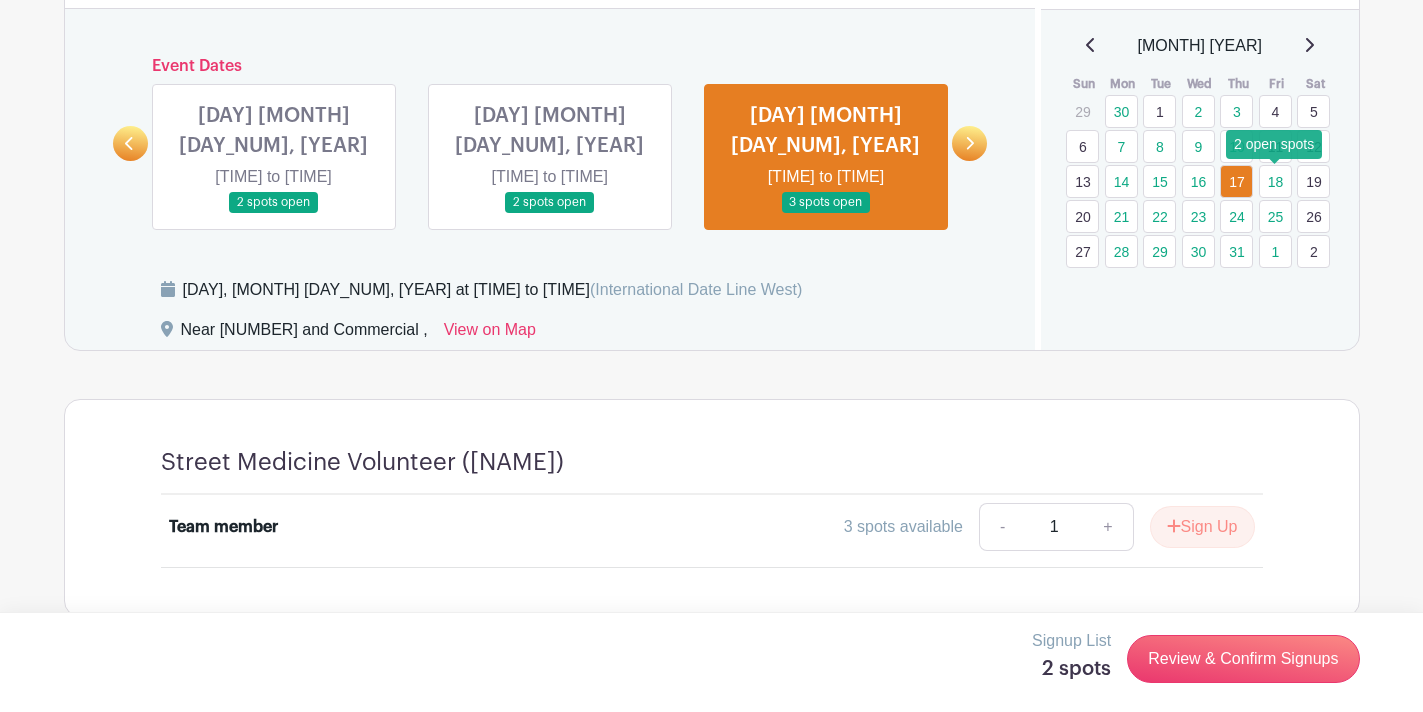 click on "18" at bounding box center [1275, 181] 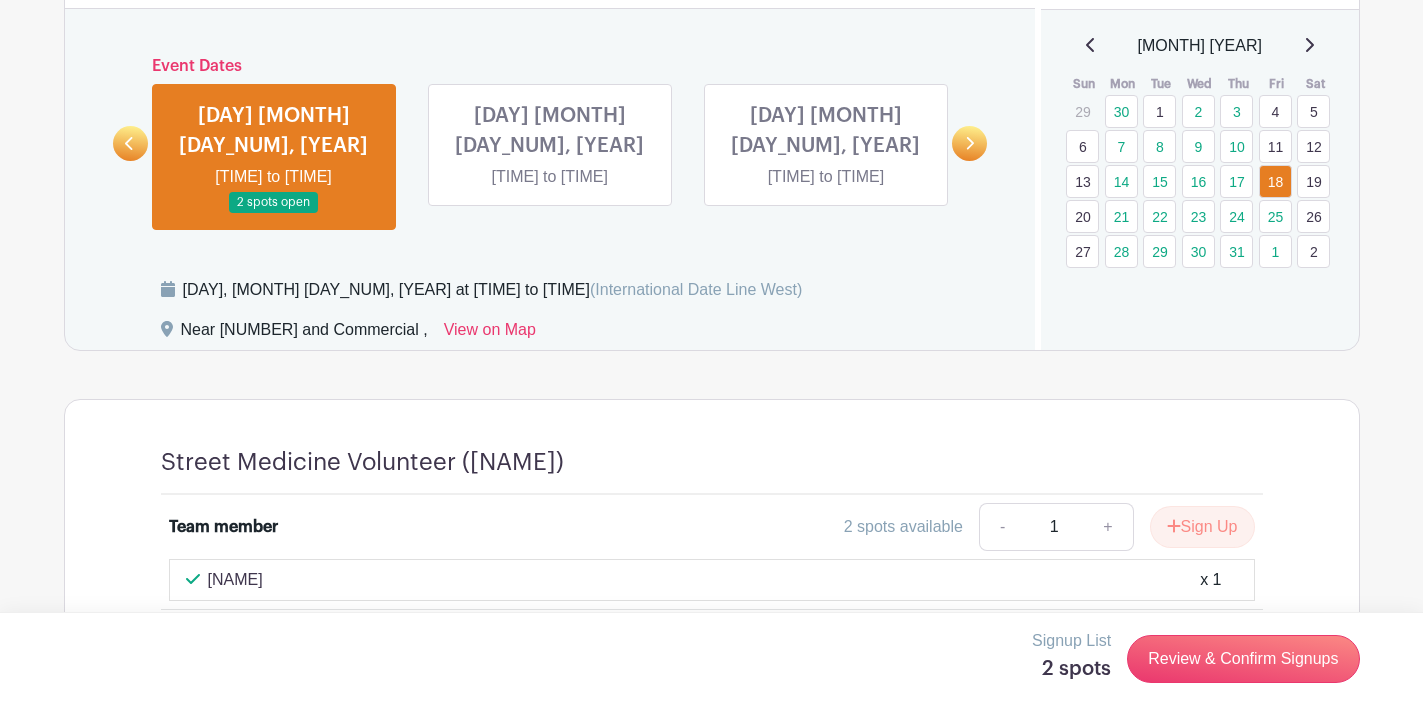 scroll, scrollTop: 999, scrollLeft: 0, axis: vertical 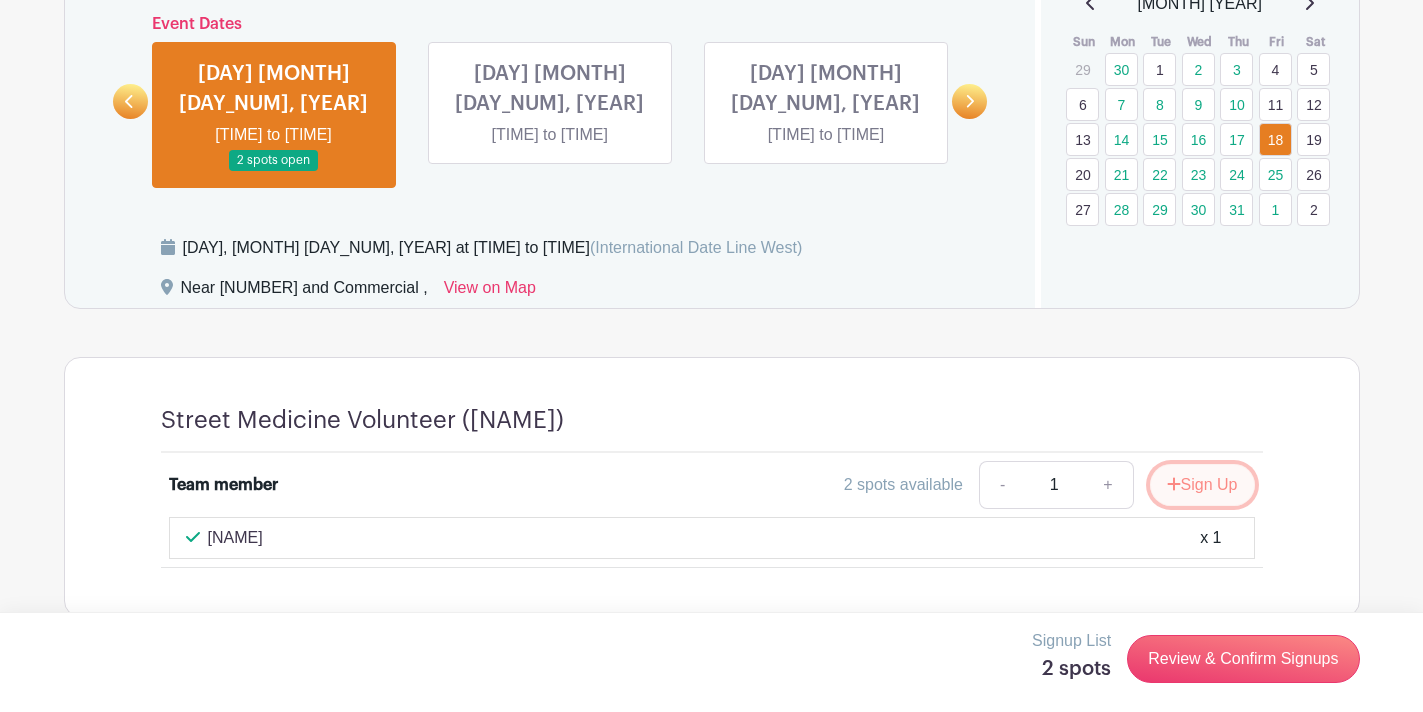click on "Sign Up" at bounding box center [1202, 485] 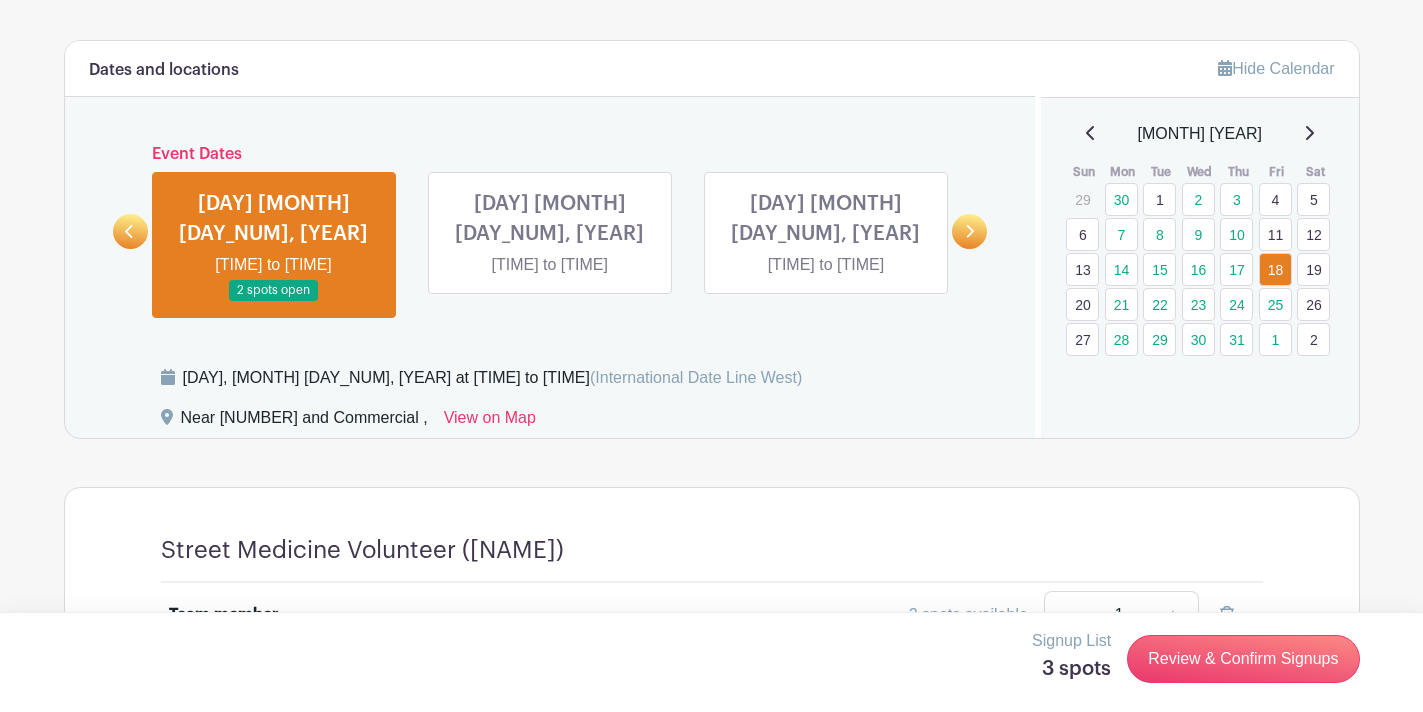 scroll, scrollTop: 999, scrollLeft: 0, axis: vertical 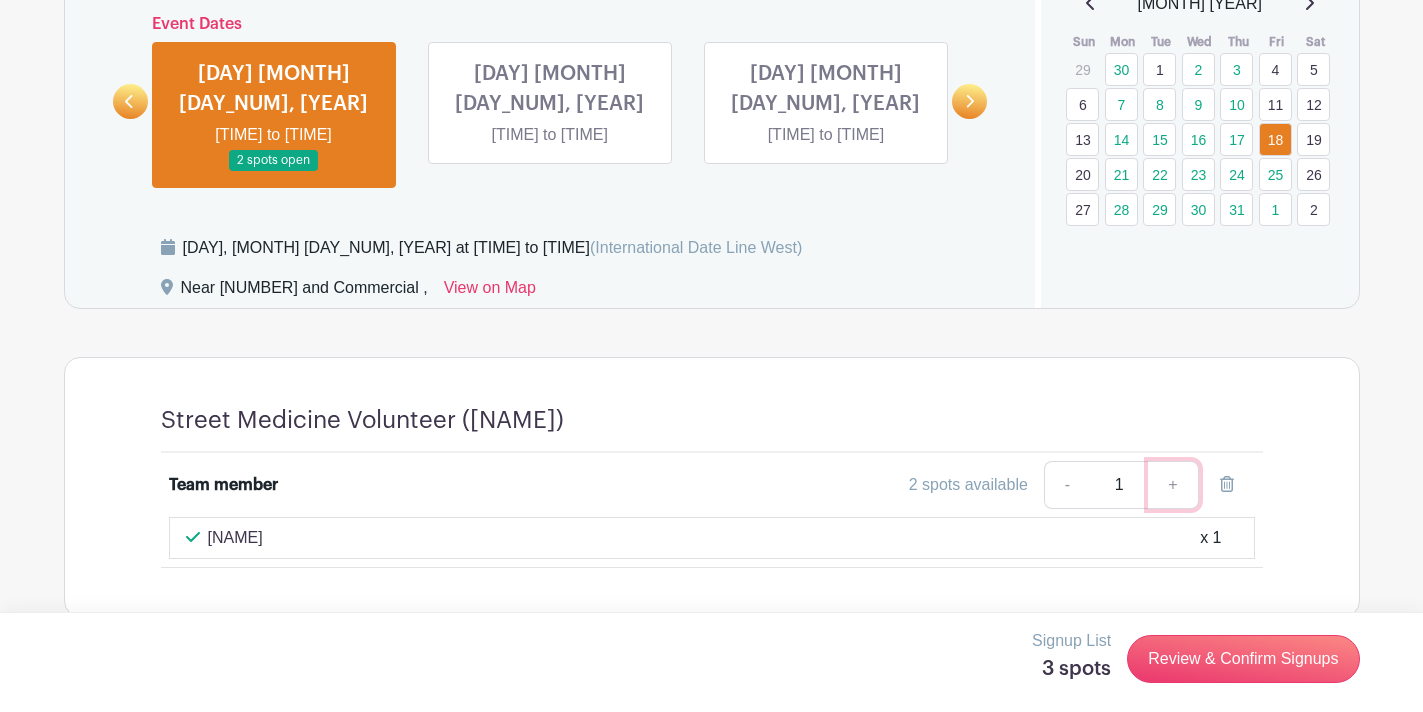 click on "+" at bounding box center (1173, 485) 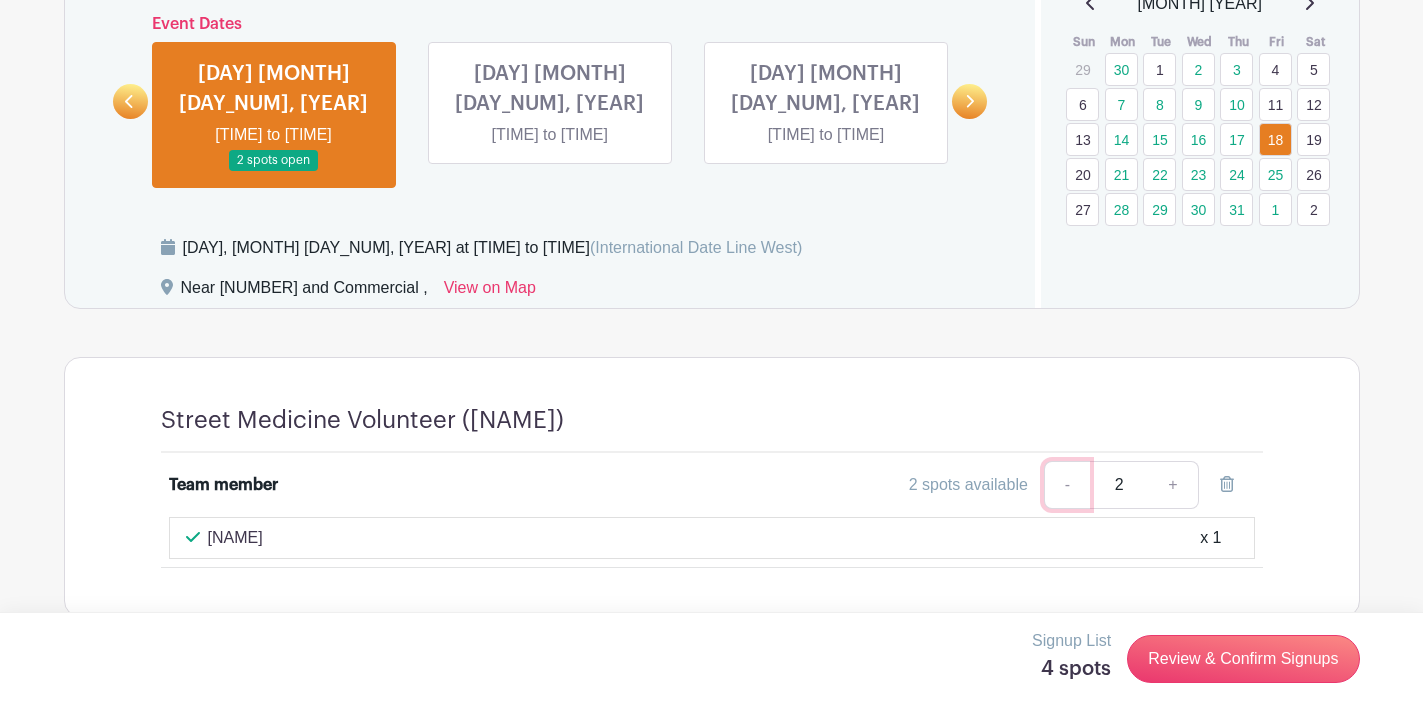click on "-" at bounding box center (1067, 485) 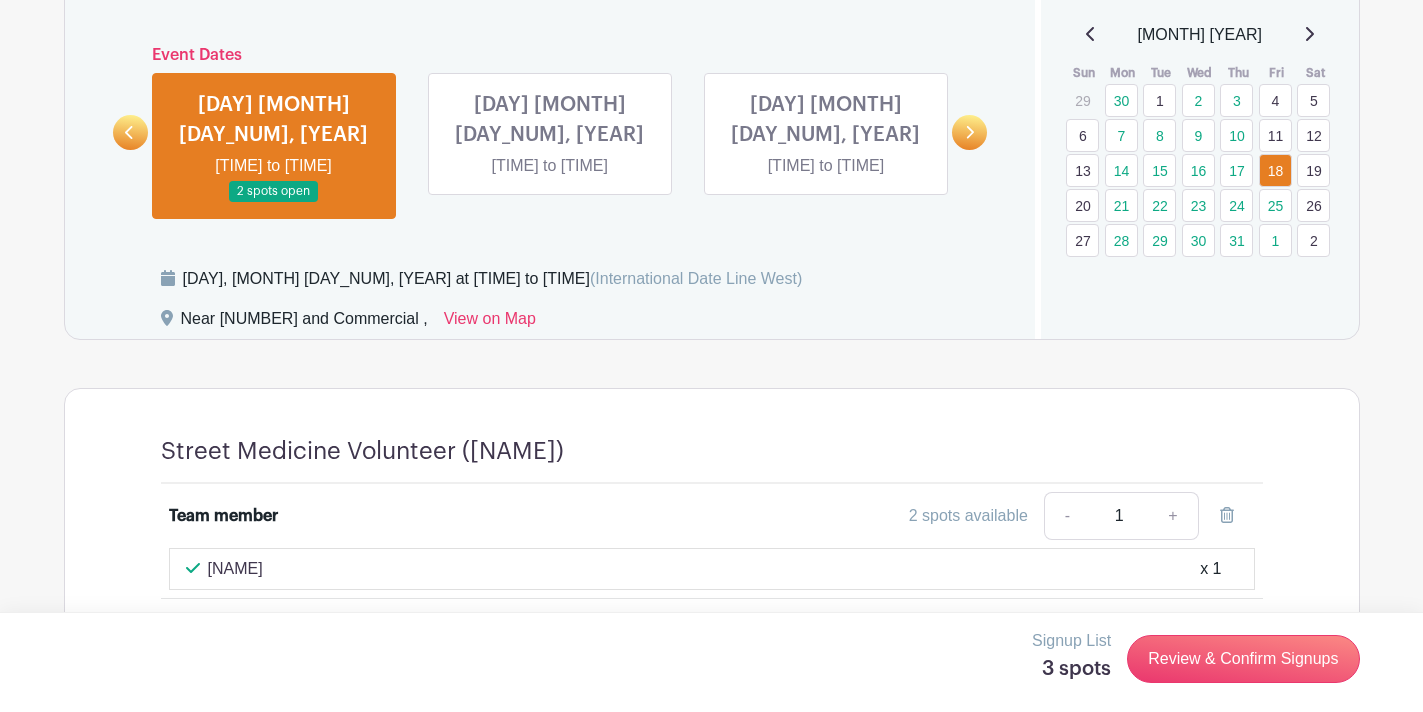 scroll, scrollTop: 999, scrollLeft: 0, axis: vertical 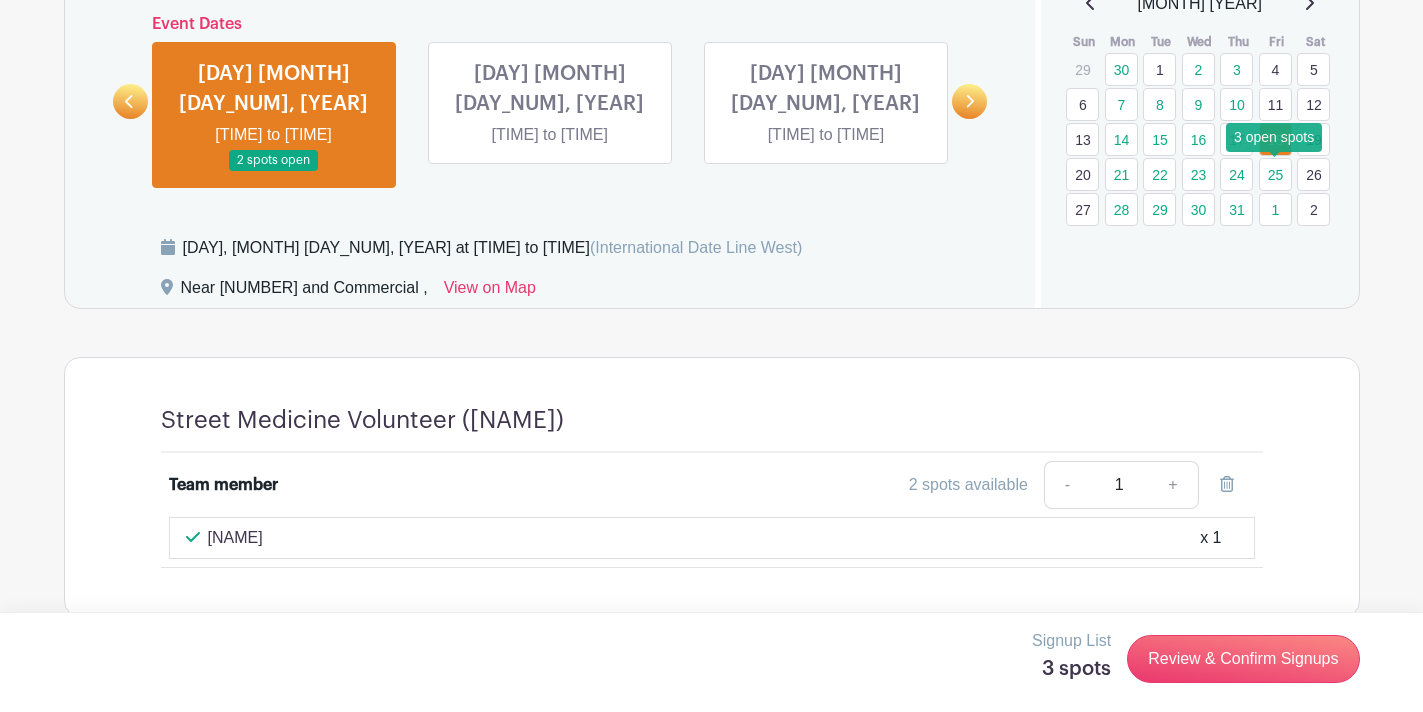 click on "25" at bounding box center (1275, 174) 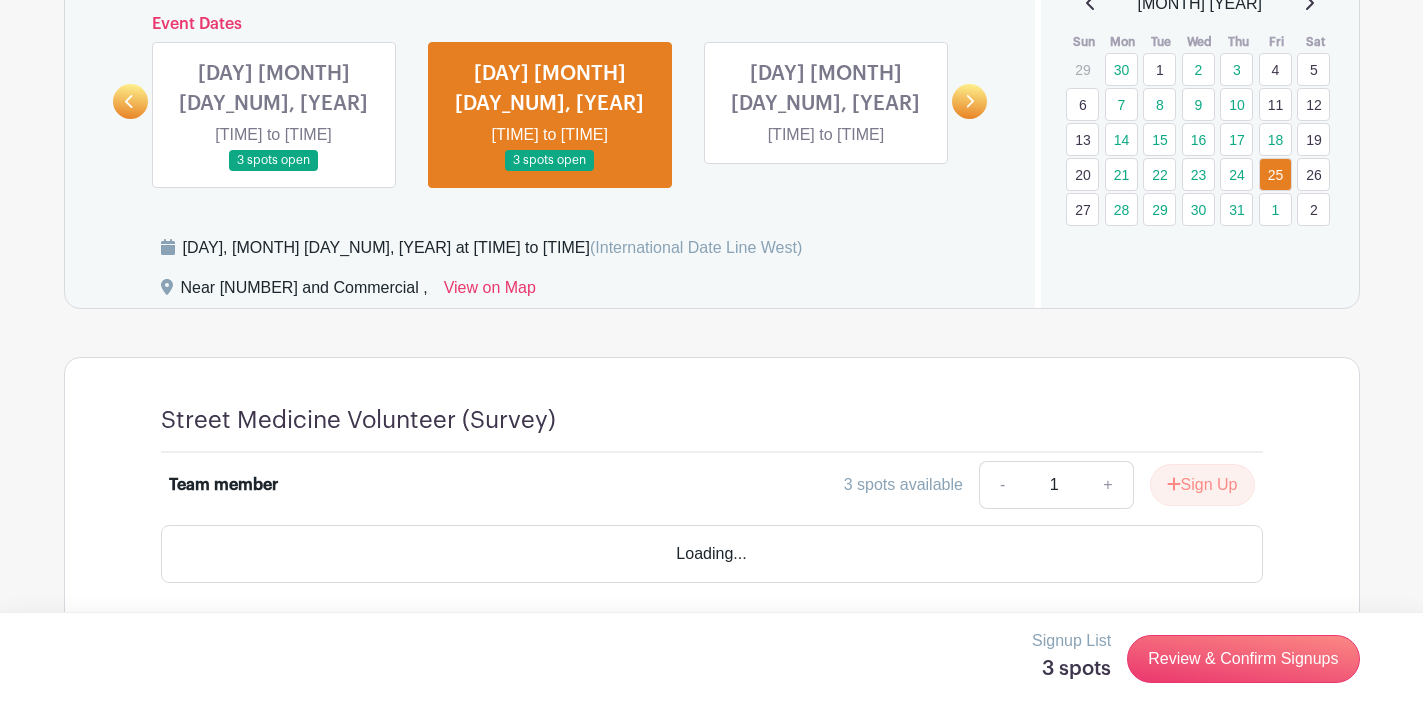 scroll, scrollTop: 957, scrollLeft: 0, axis: vertical 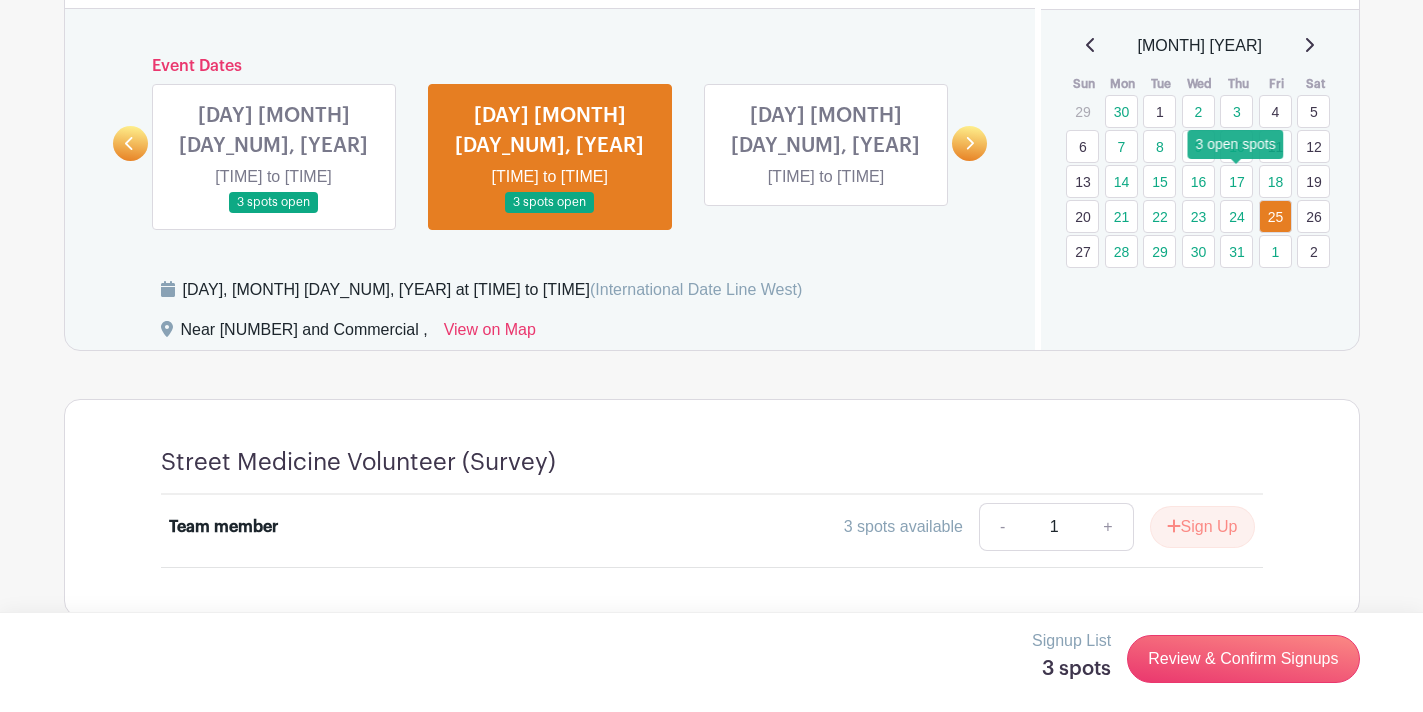 click on "17" at bounding box center [1236, 181] 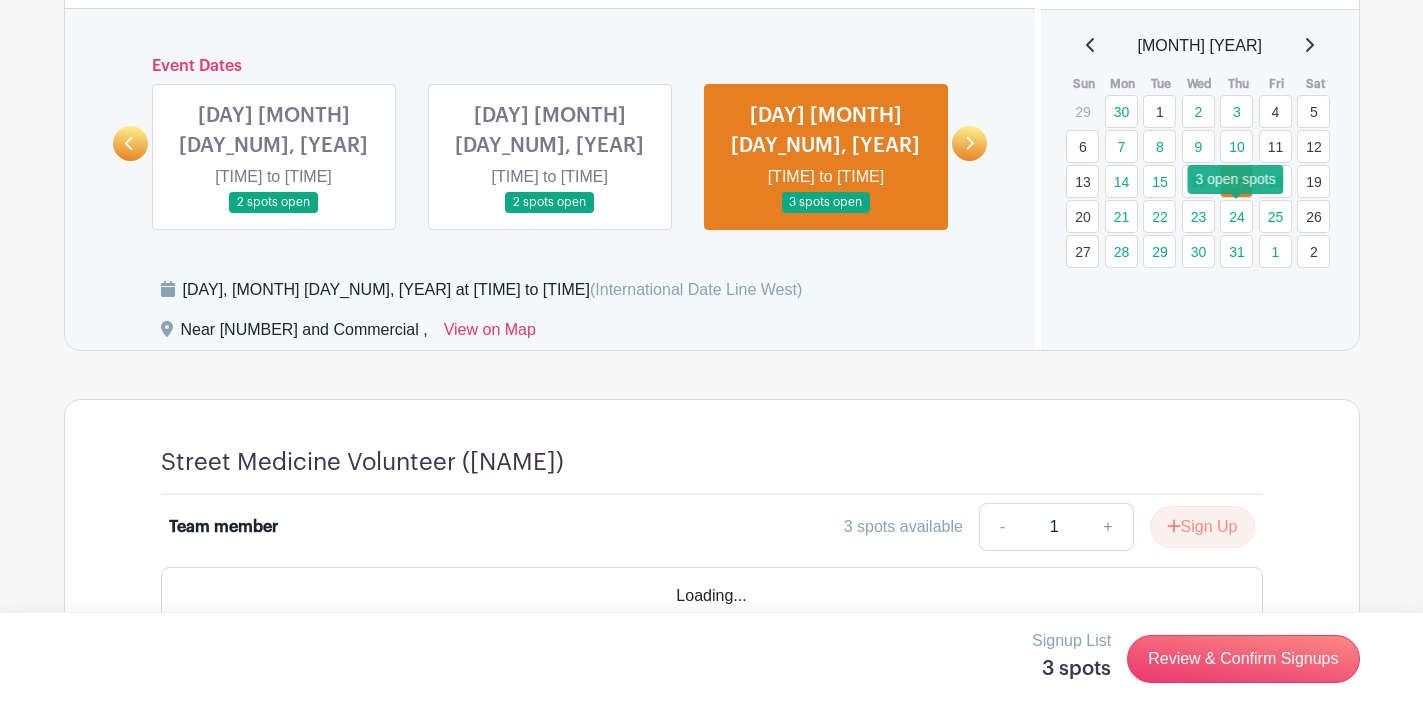 click on "24" at bounding box center (1236, 216) 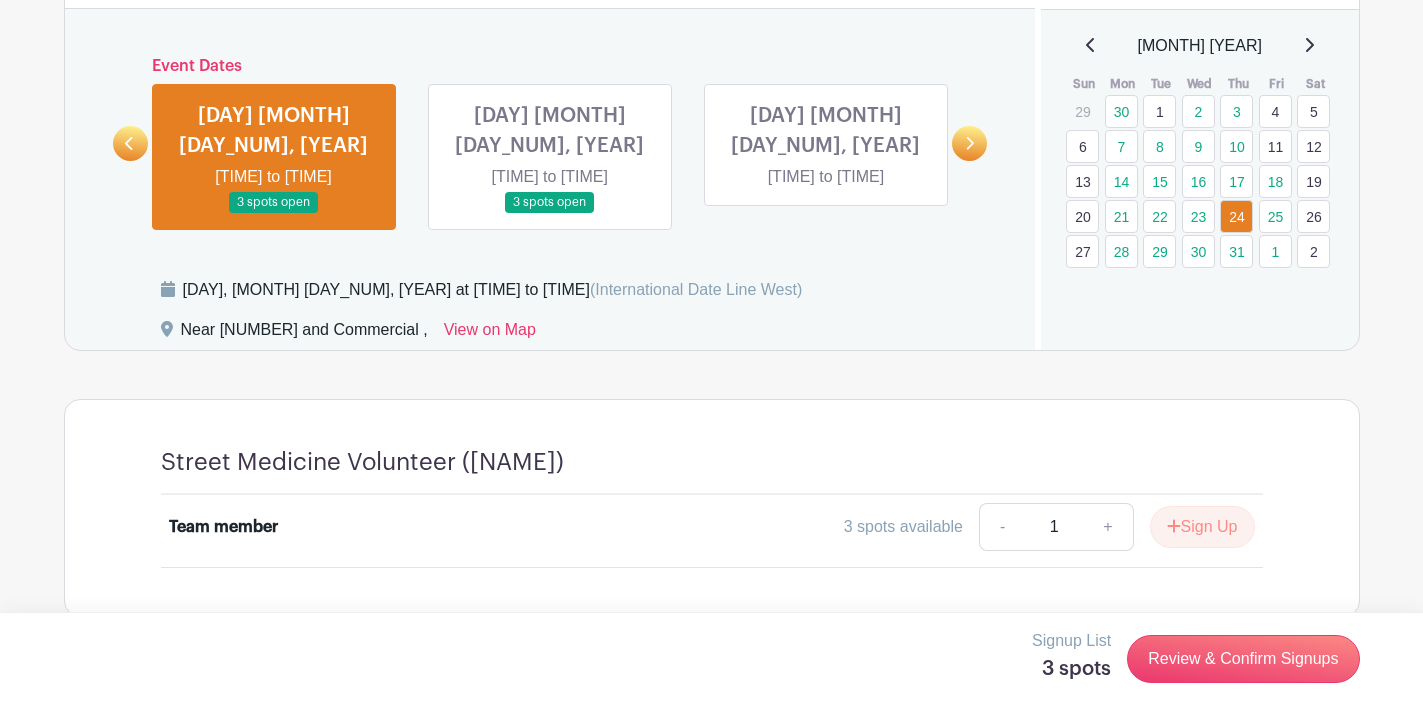 click at bounding box center (971, 143) 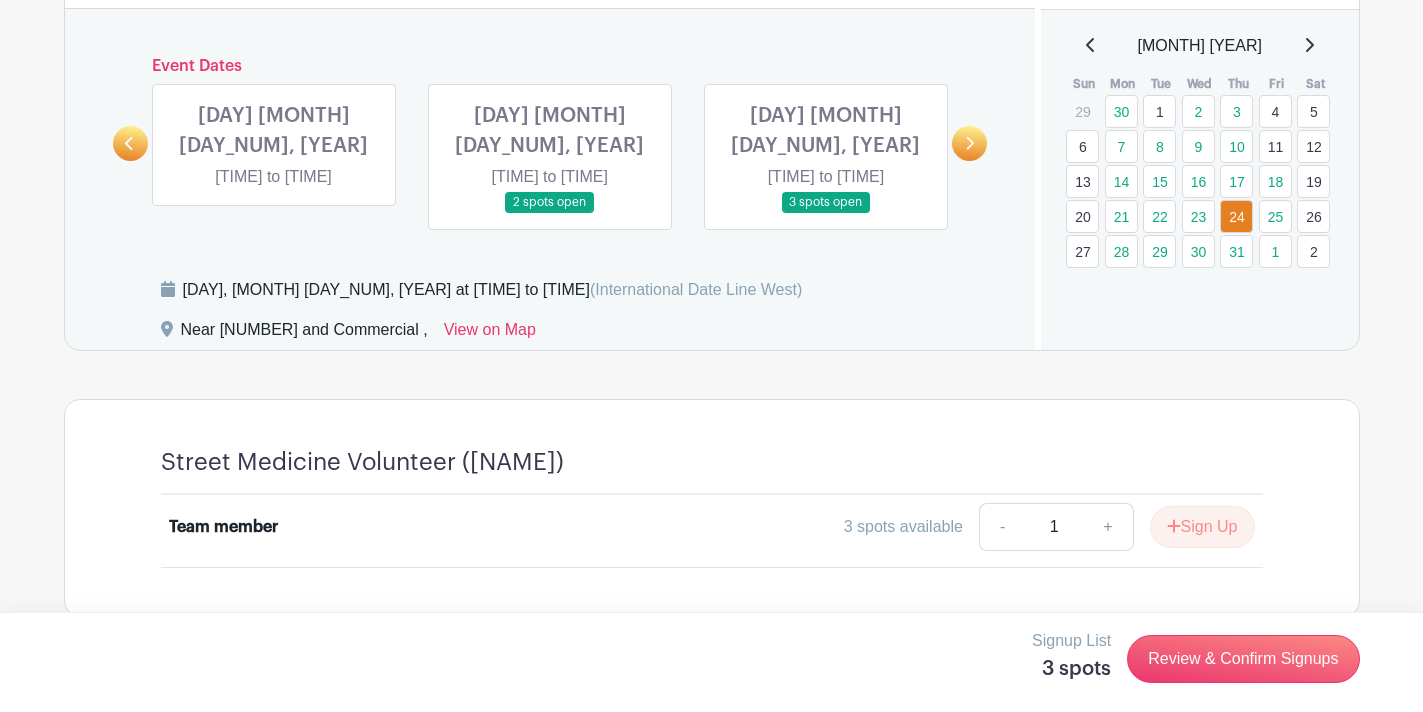 click at bounding box center (130, 143) 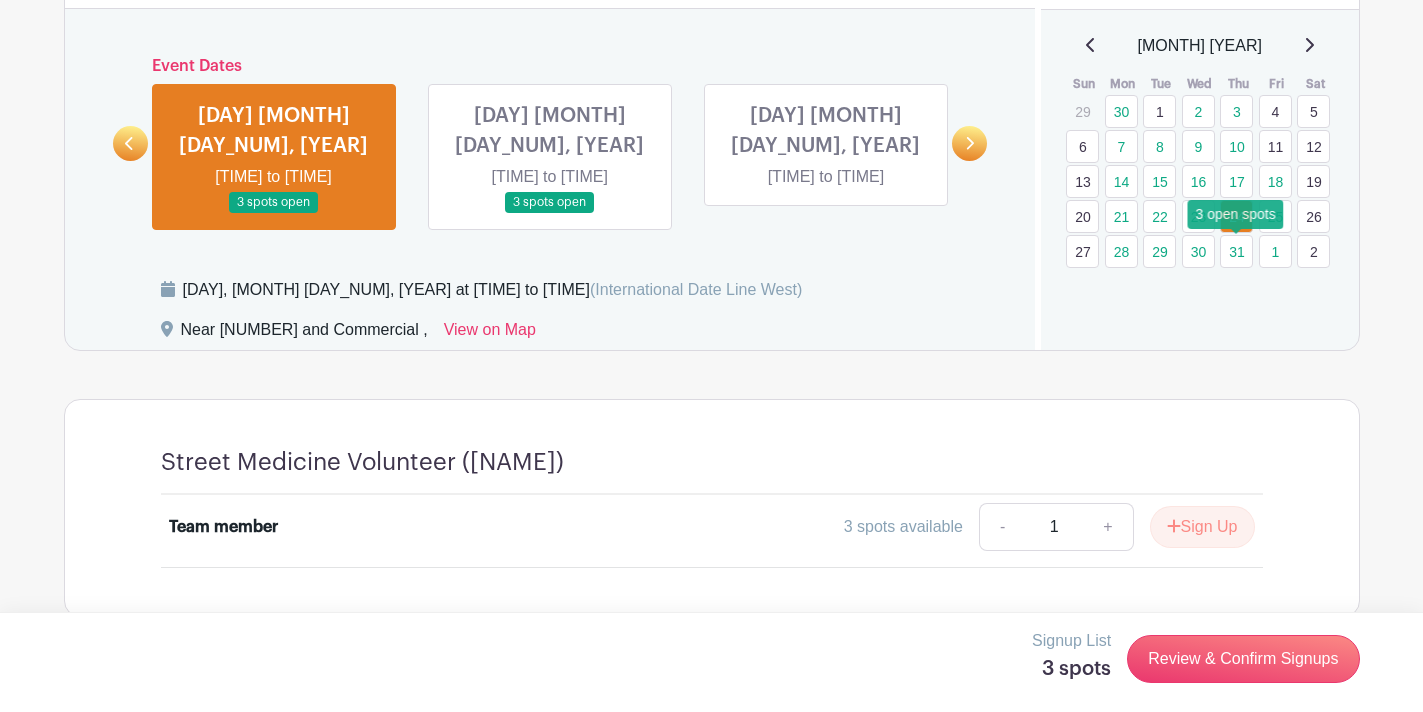 click on "31" at bounding box center (1236, 251) 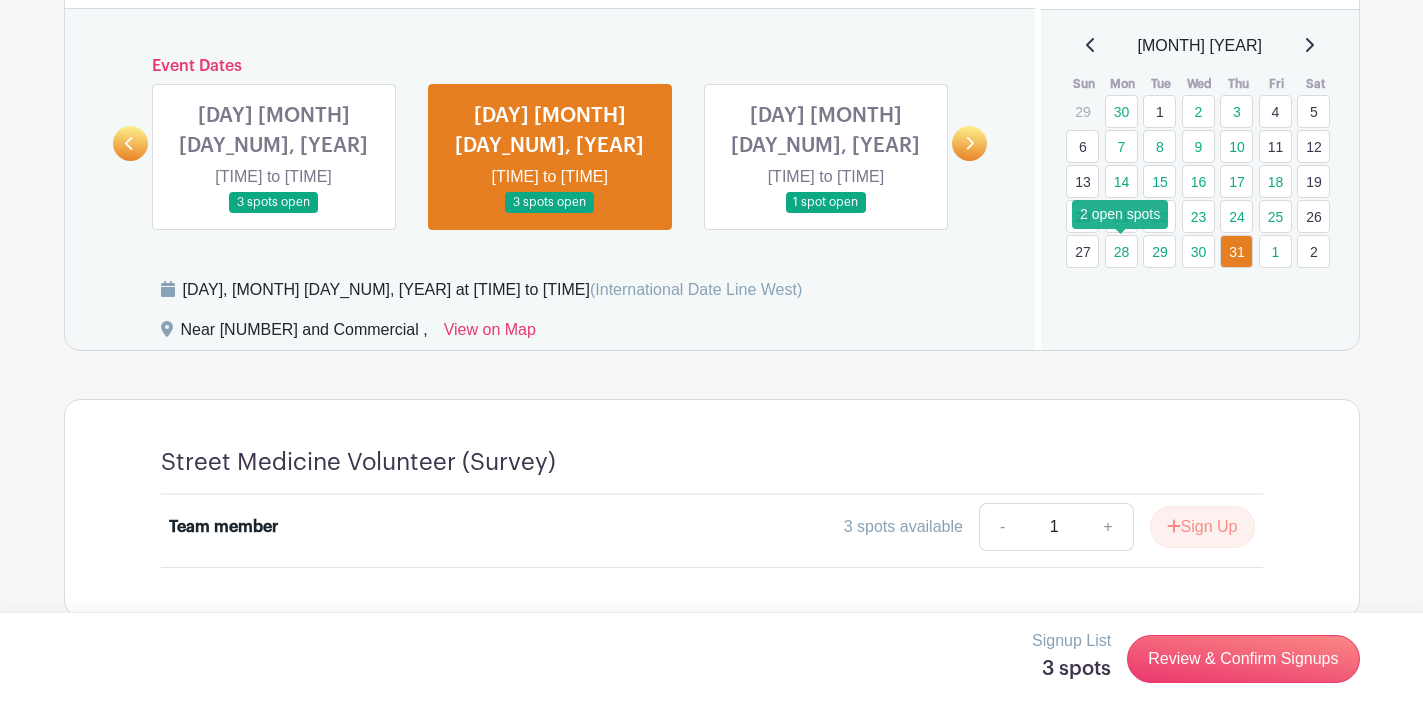 click on "28" at bounding box center [1121, 251] 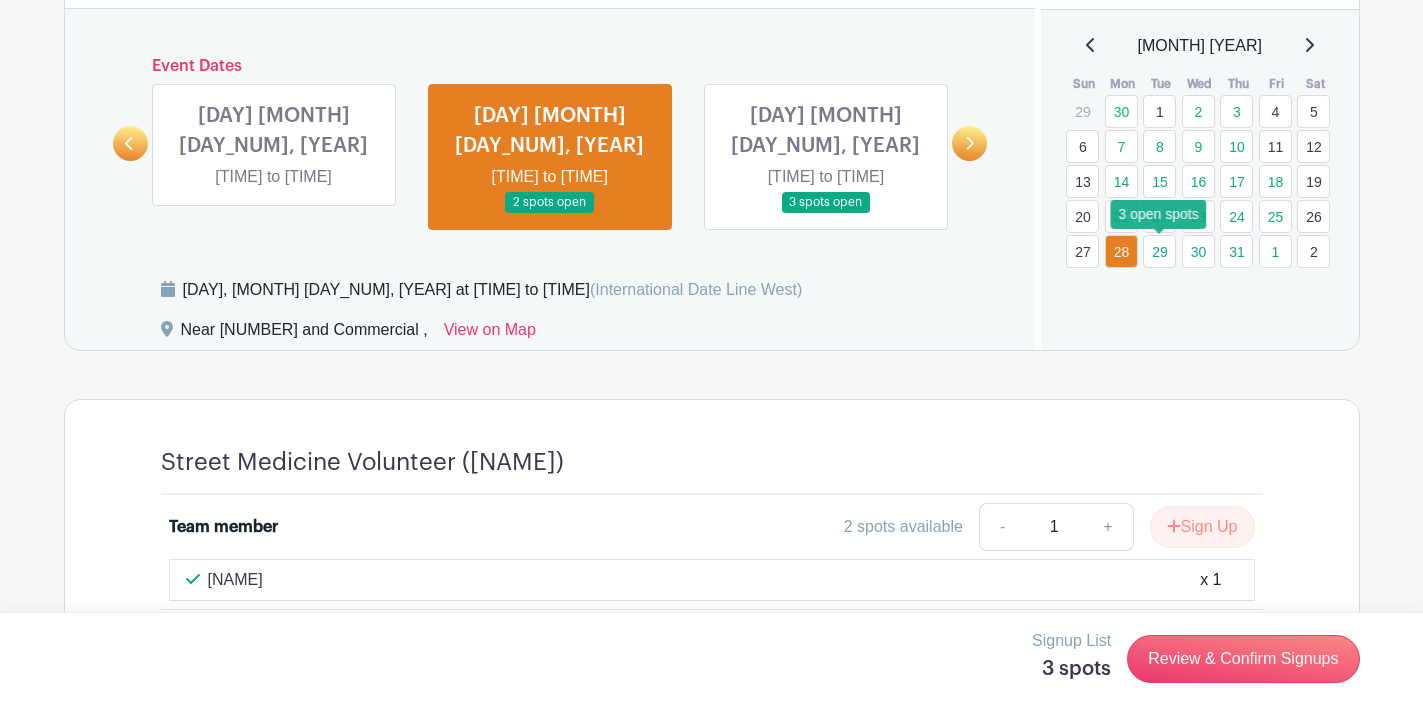 click on "29" at bounding box center [1159, 251] 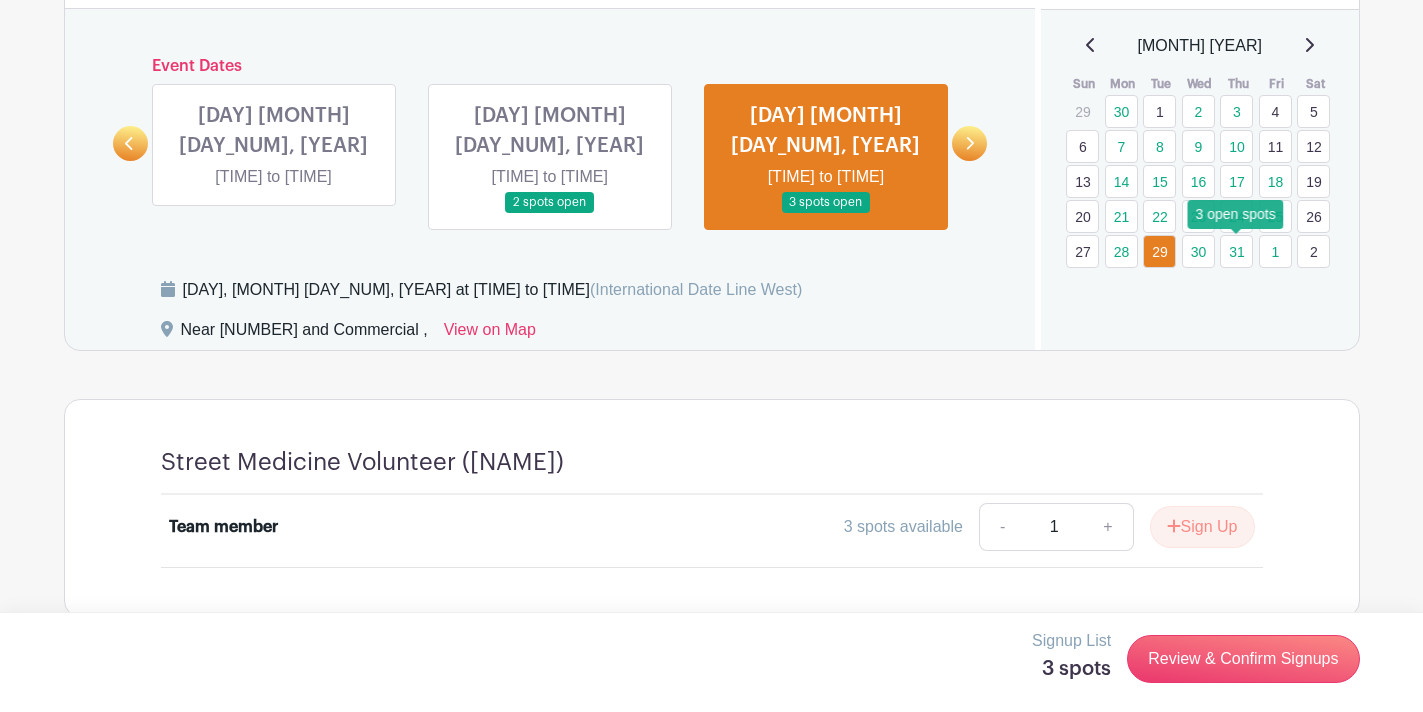 click on "31" at bounding box center (1236, 251) 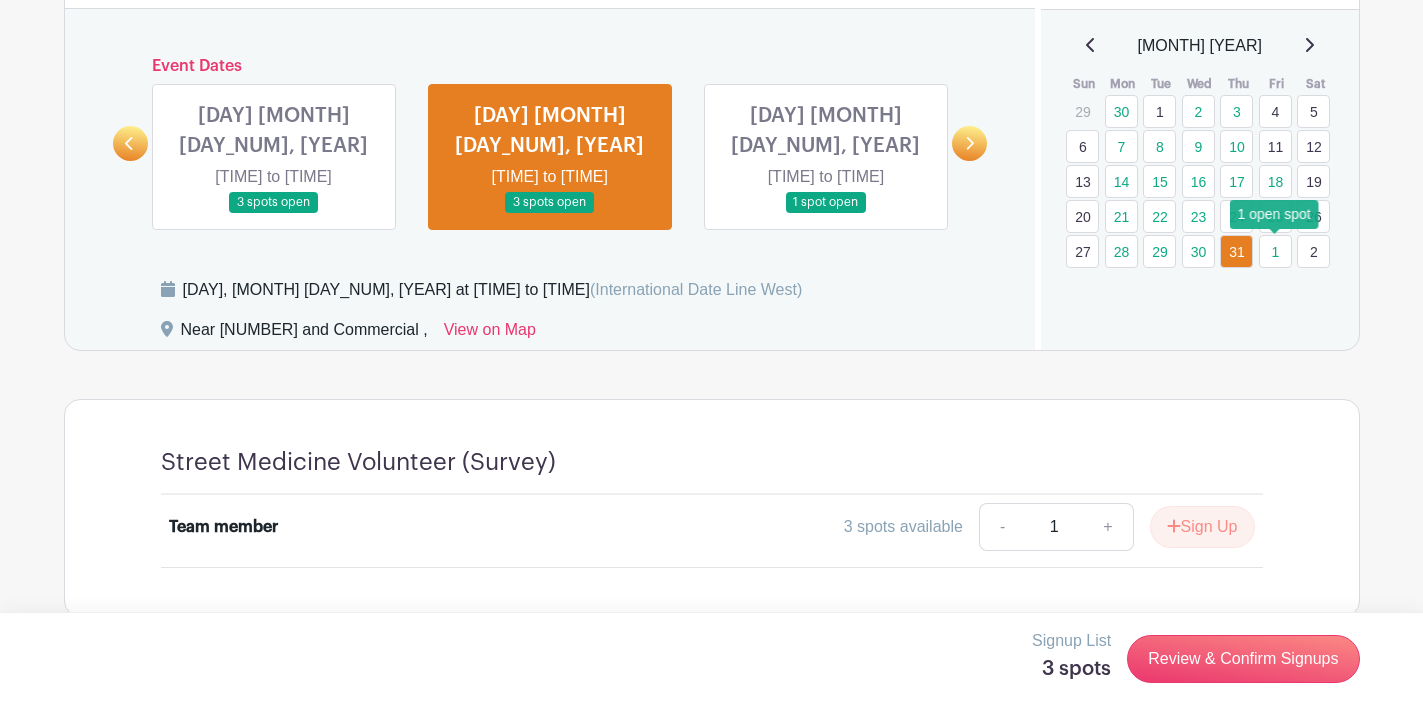 click on "1" at bounding box center (1275, 251) 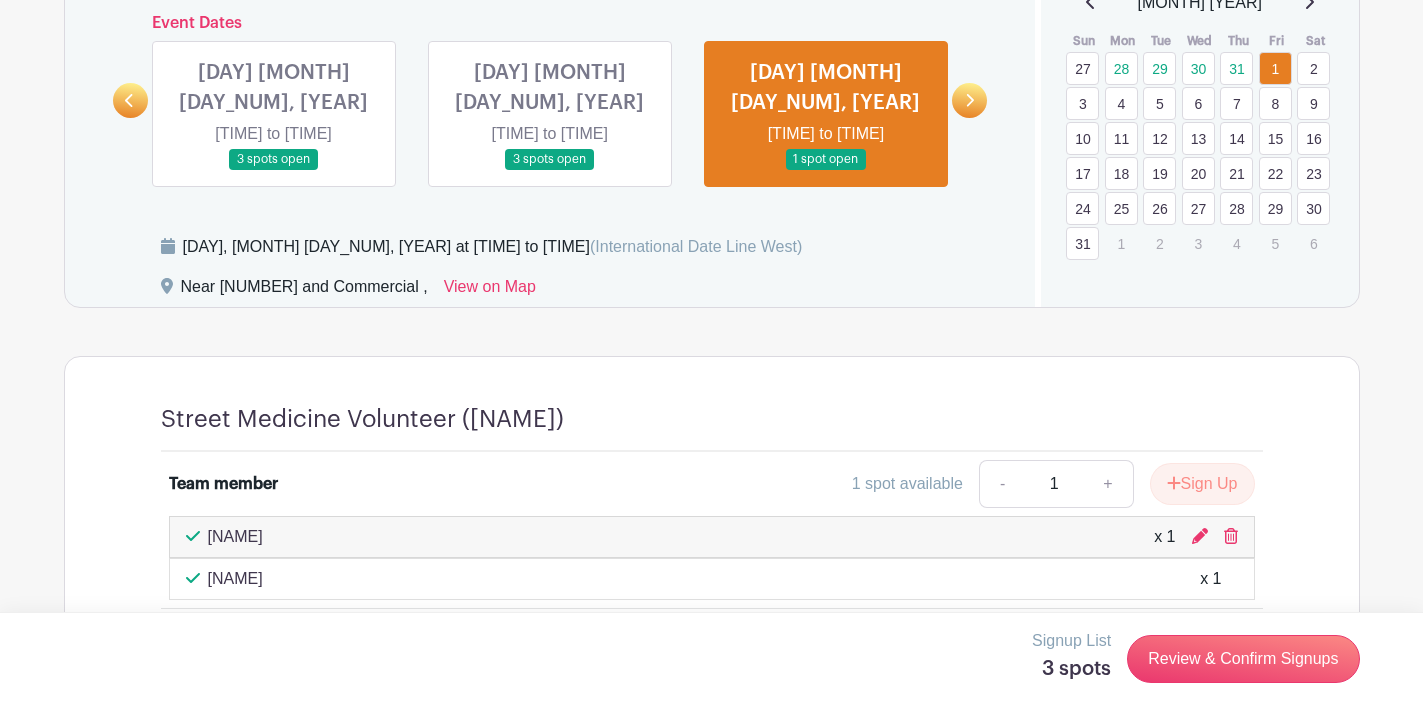 scroll, scrollTop: 1049, scrollLeft: 0, axis: vertical 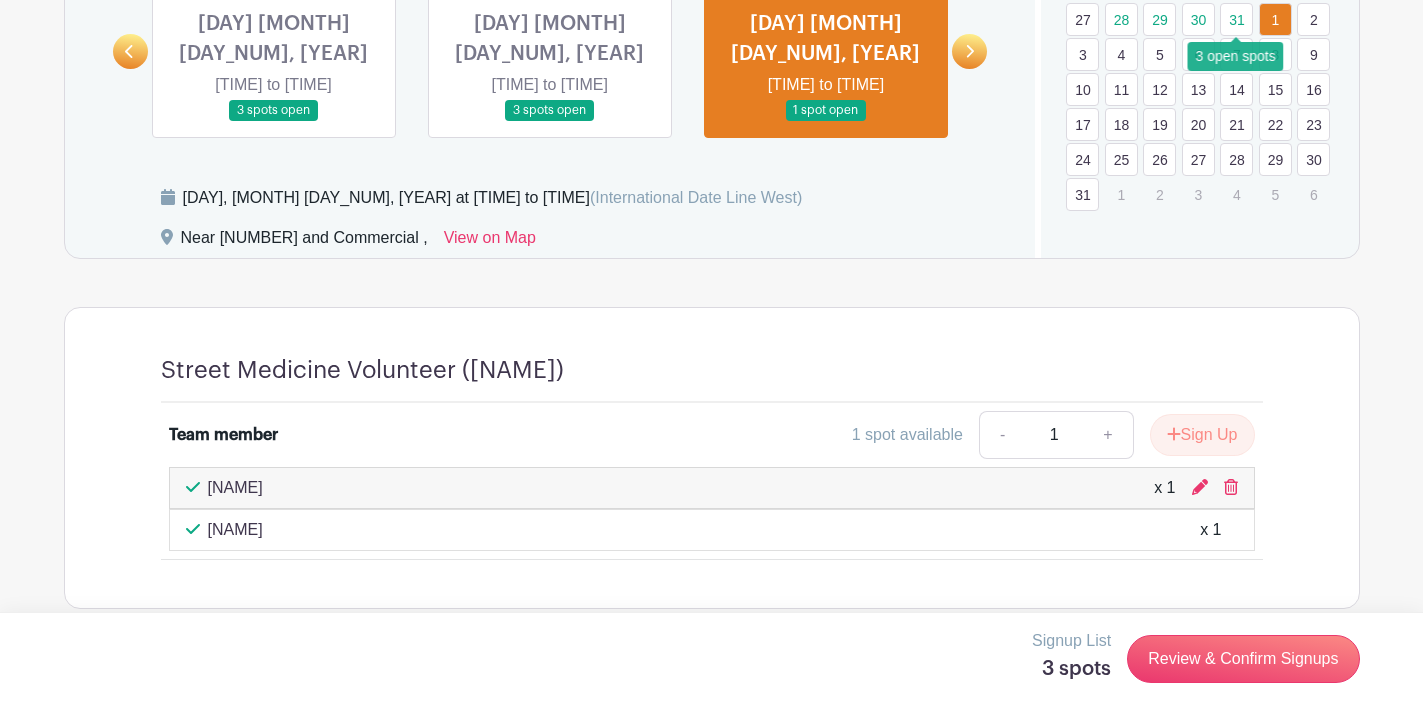 click on "31" at bounding box center [1236, 19] 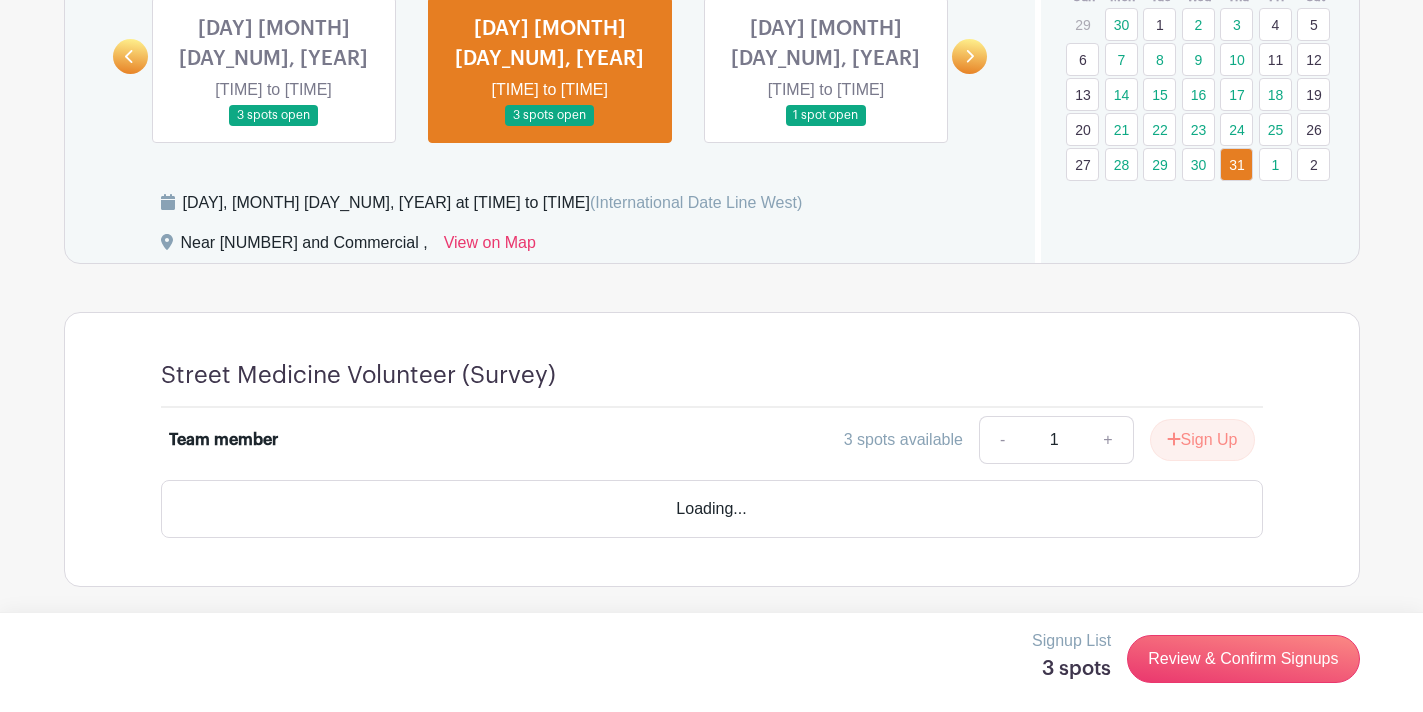 scroll, scrollTop: 1014, scrollLeft: 0, axis: vertical 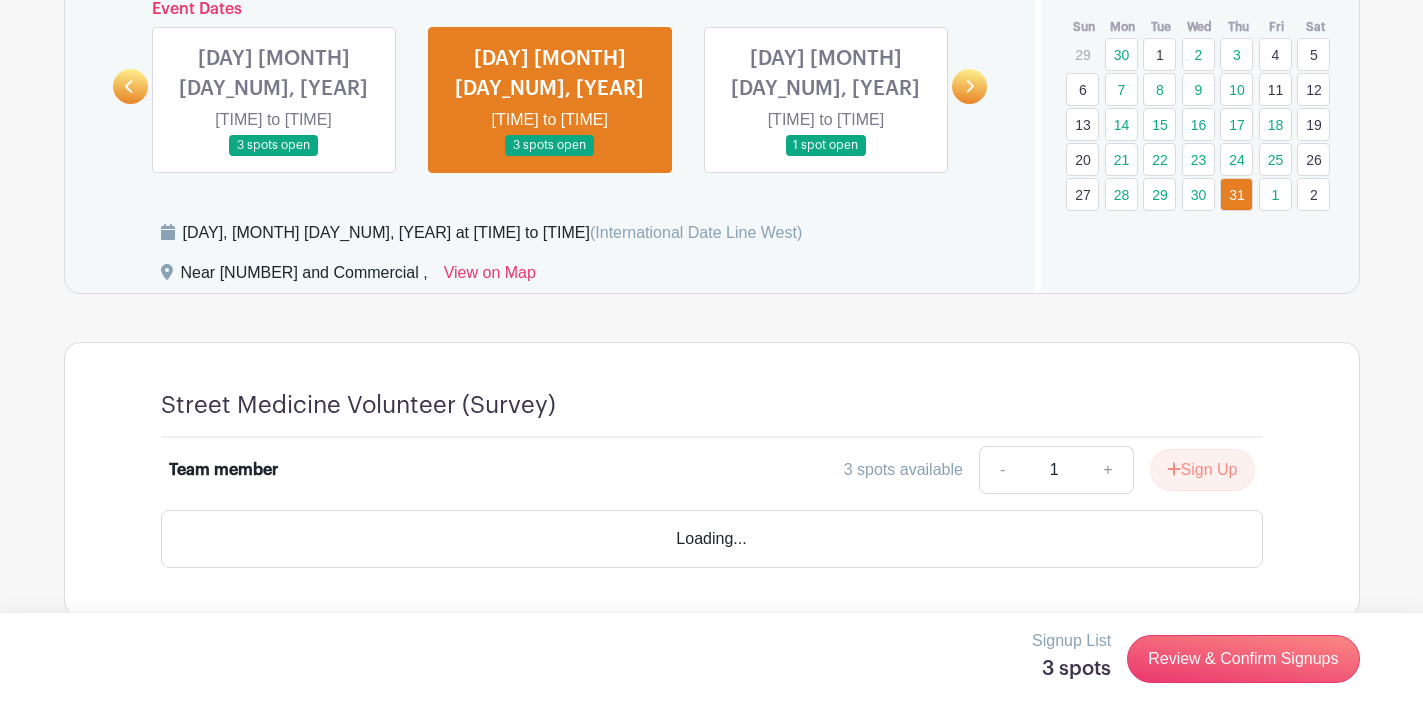 click on "Wed" at bounding box center (1200, 27) 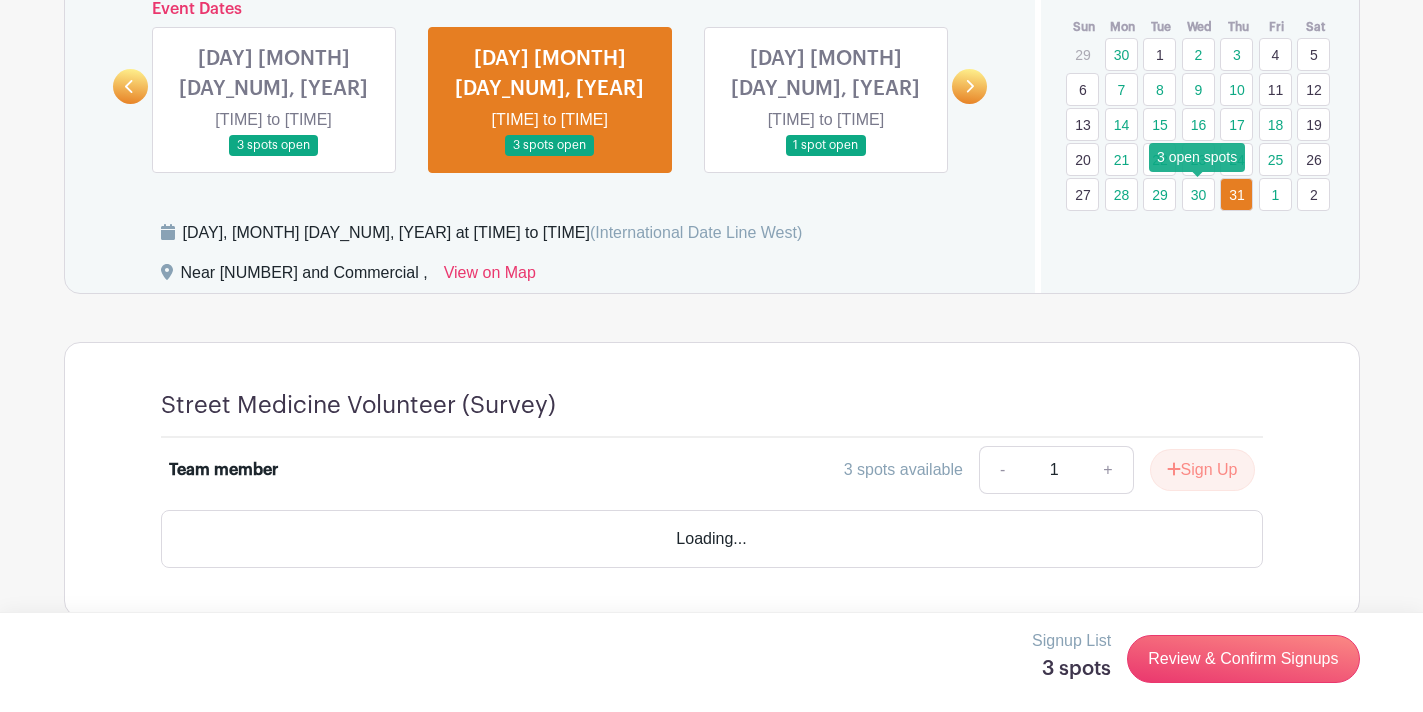scroll, scrollTop: 957, scrollLeft: 0, axis: vertical 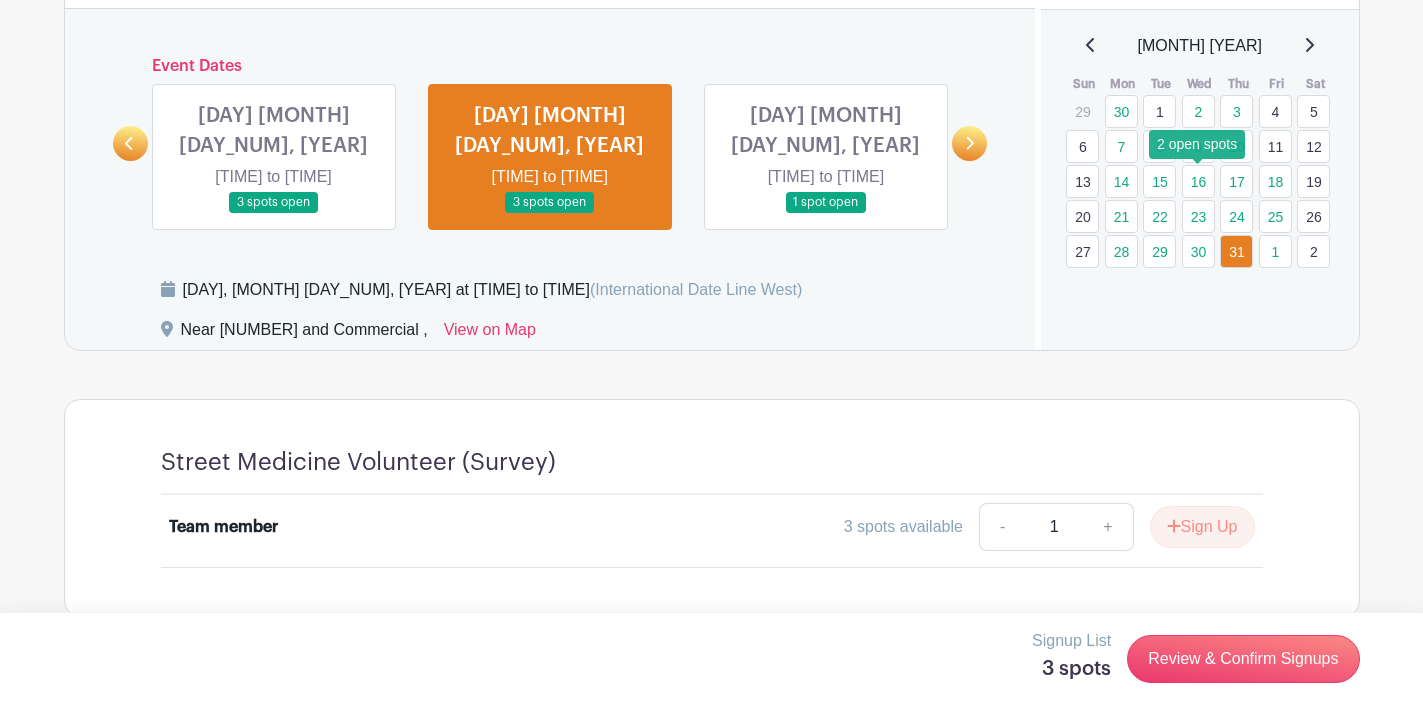 click on "16" at bounding box center (1198, 181) 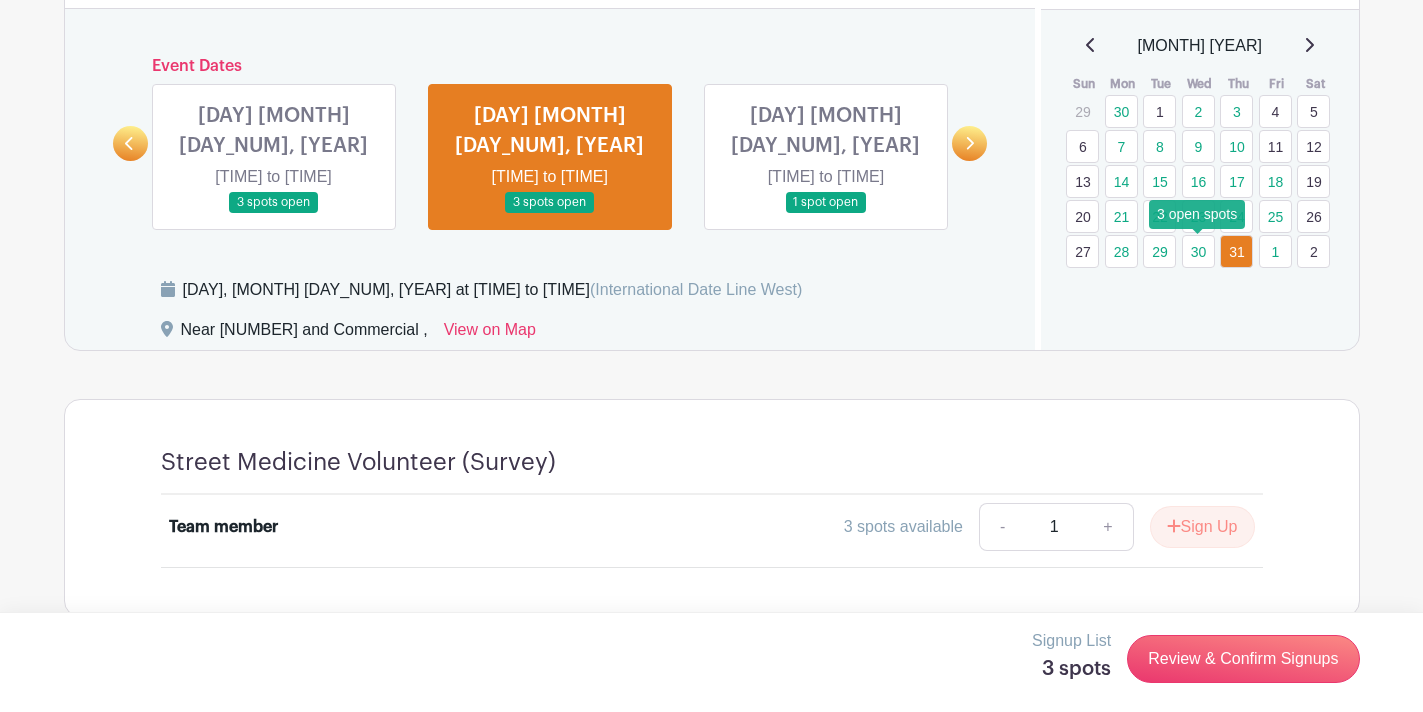 click on "30" at bounding box center (1198, 251) 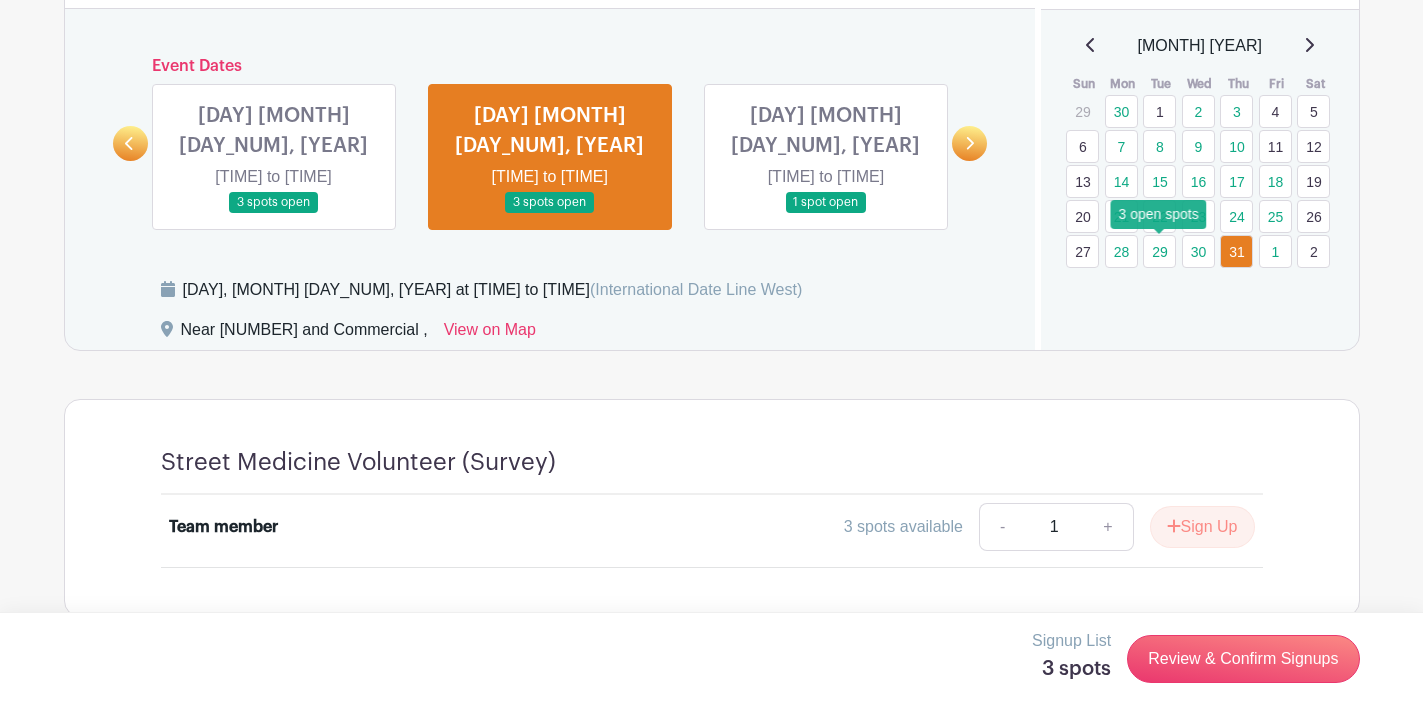 click on "29" at bounding box center (1159, 251) 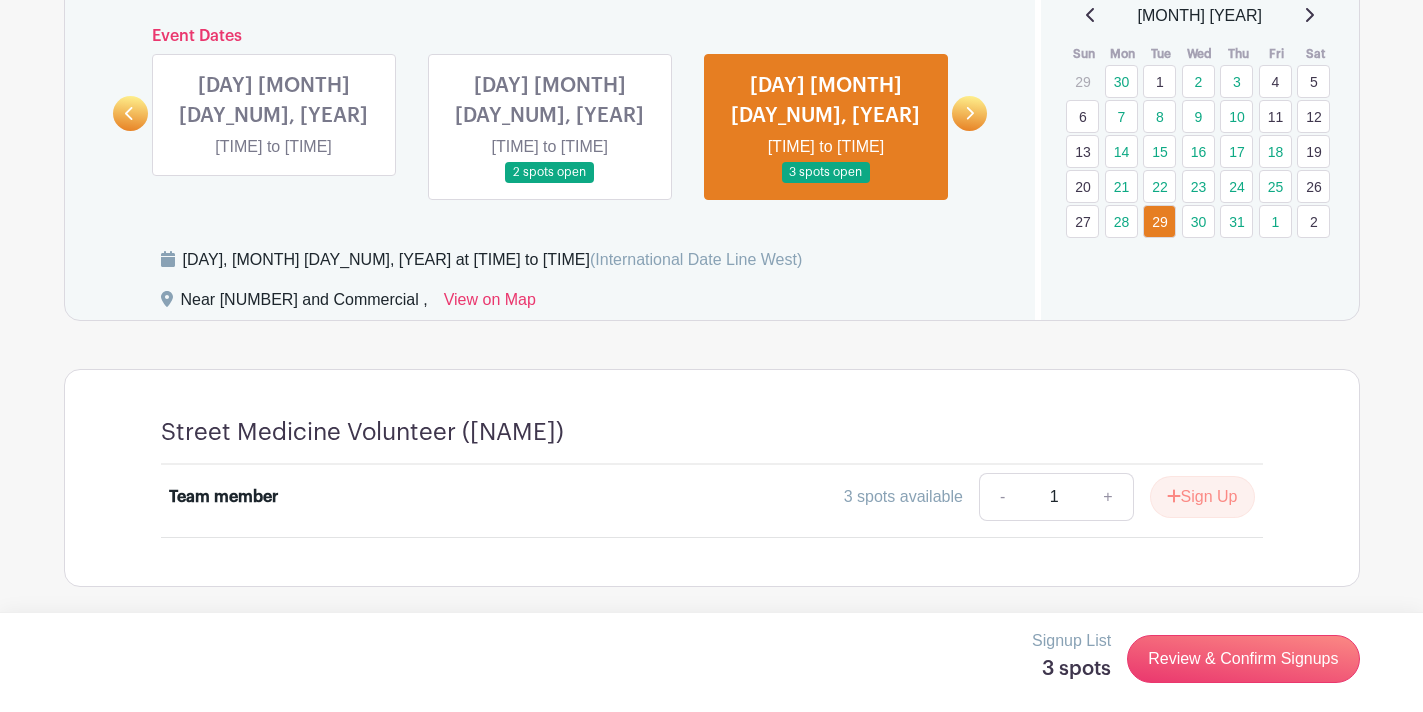 scroll, scrollTop: 957, scrollLeft: 0, axis: vertical 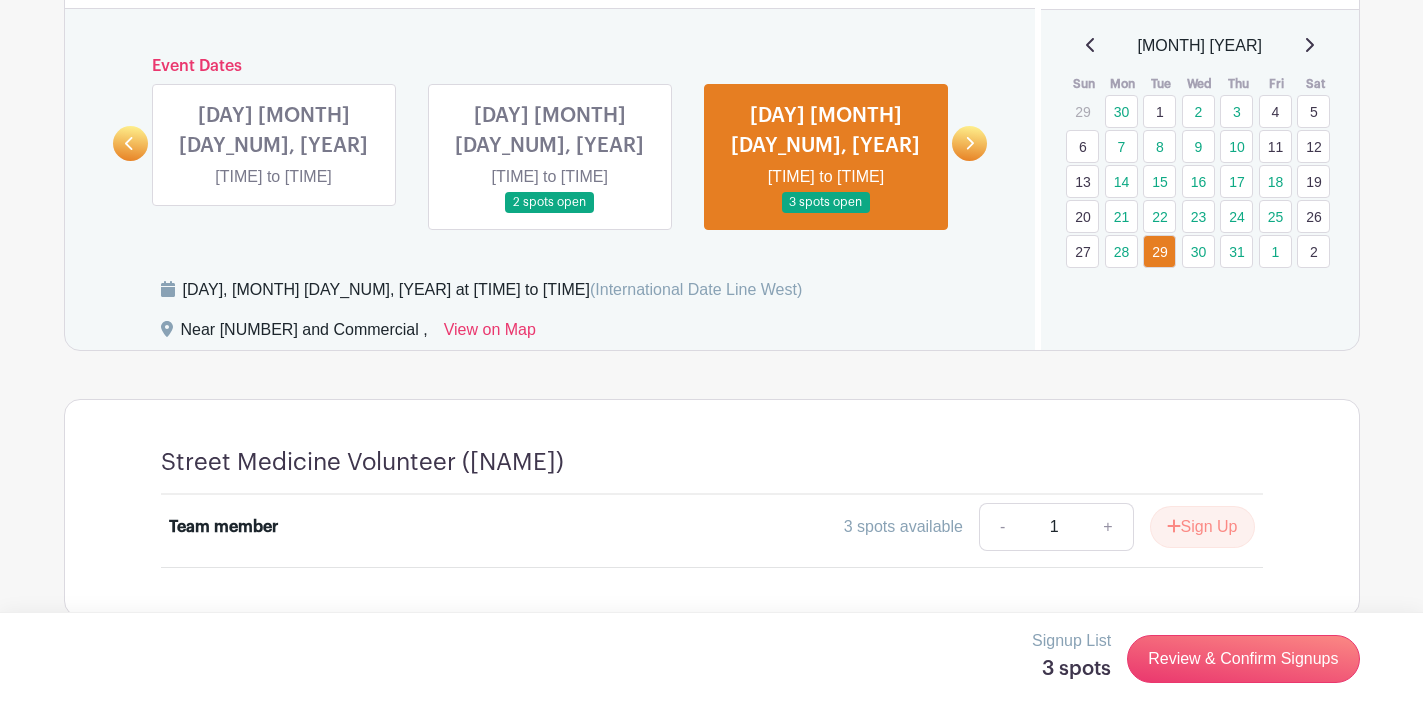 click at bounding box center (969, 143) 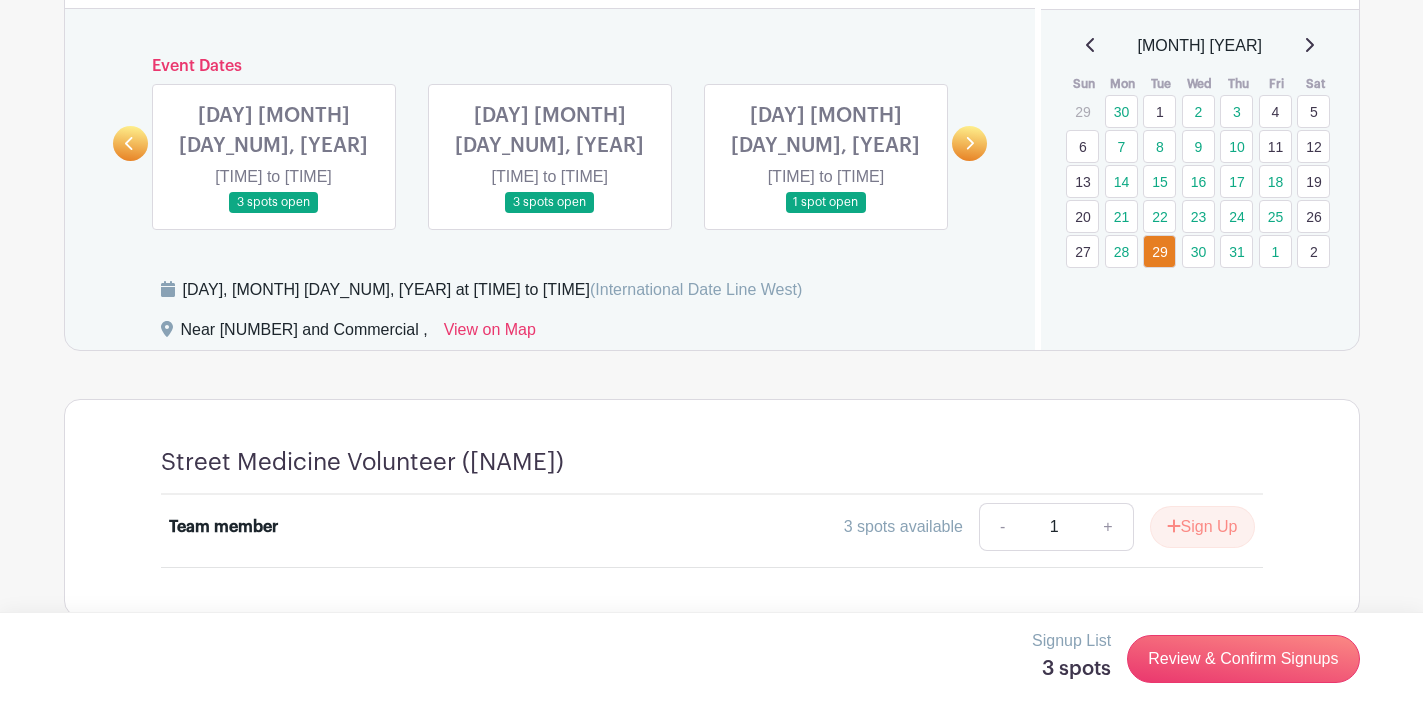click at bounding box center (129, 143) 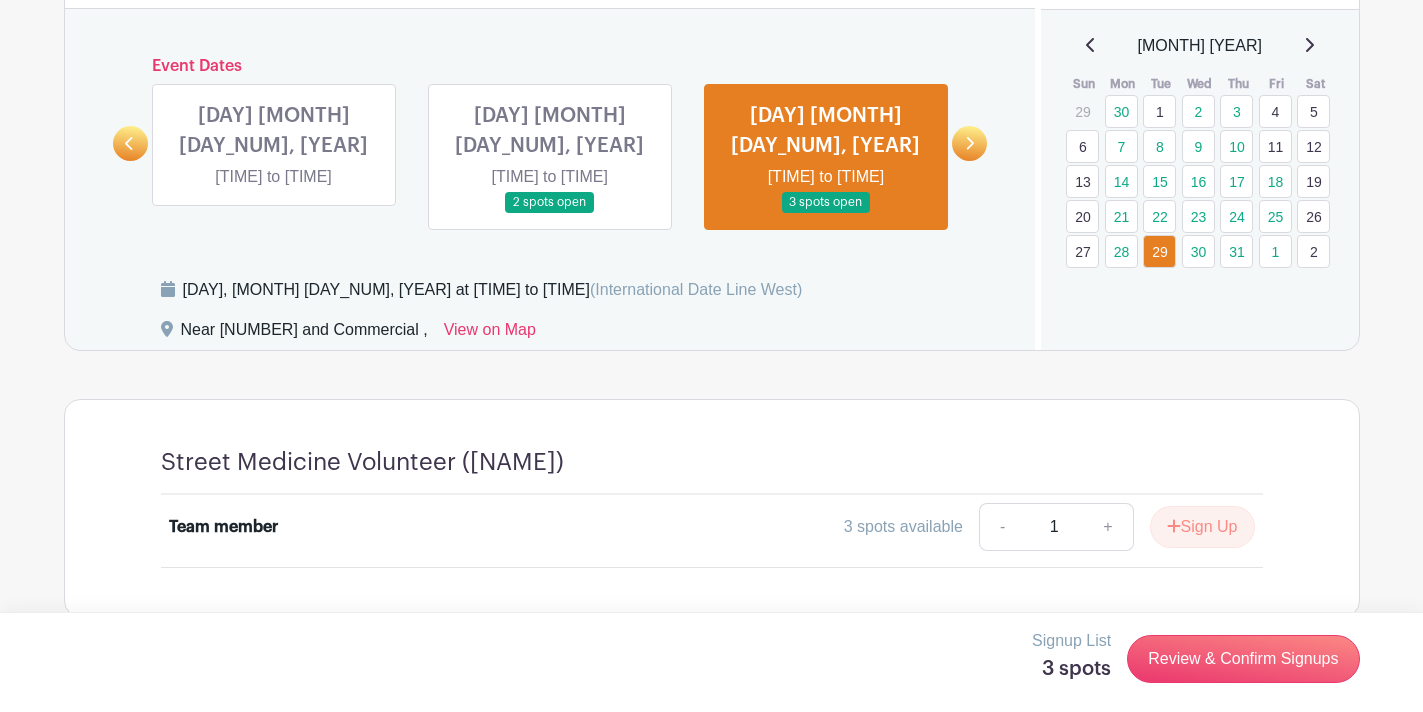 click at bounding box center (971, 143) 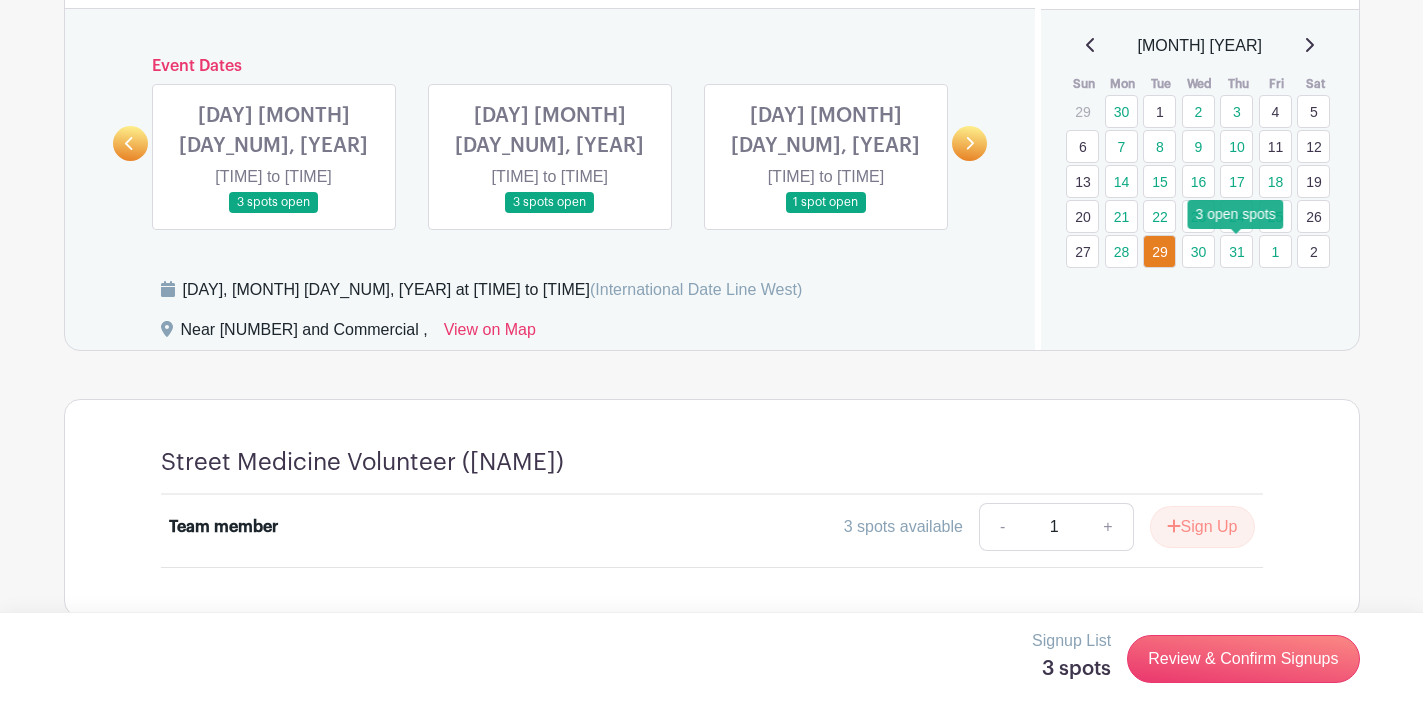 click on "31" at bounding box center [1236, 251] 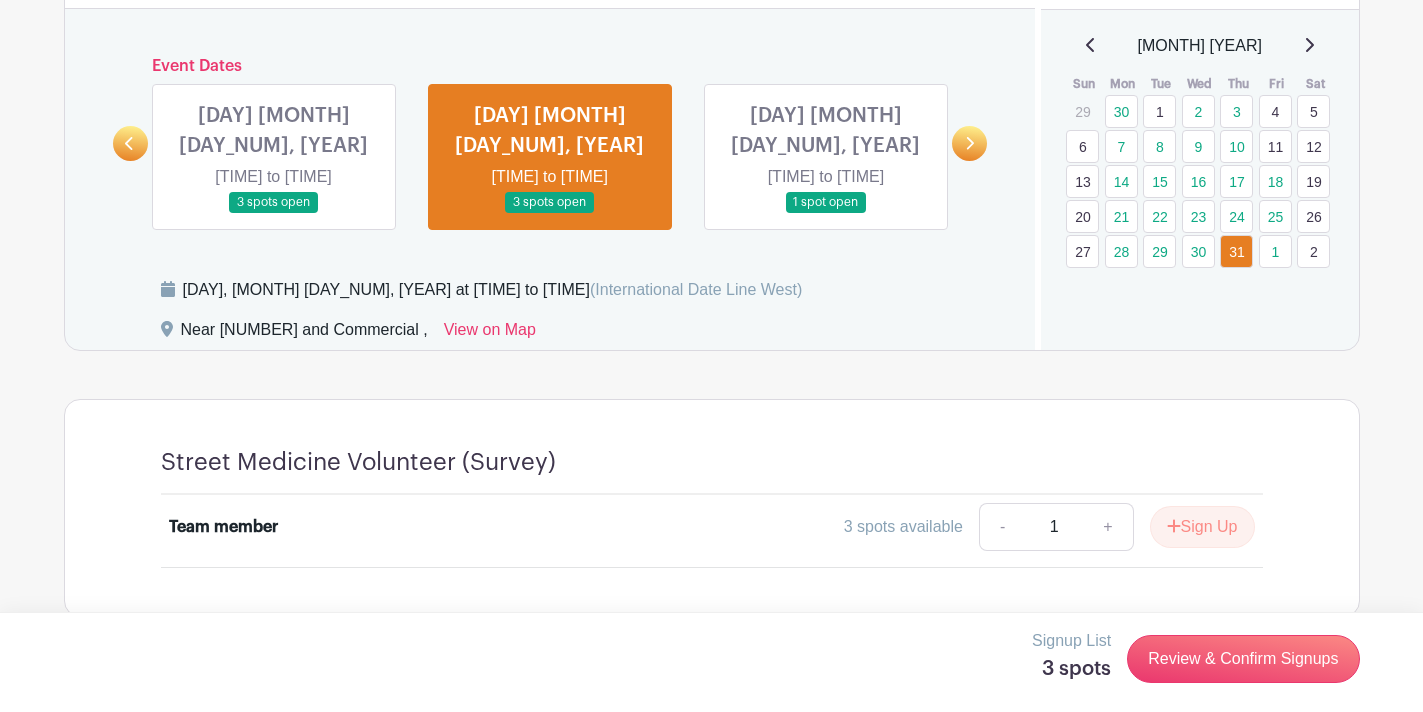 click at bounding box center [826, 213] 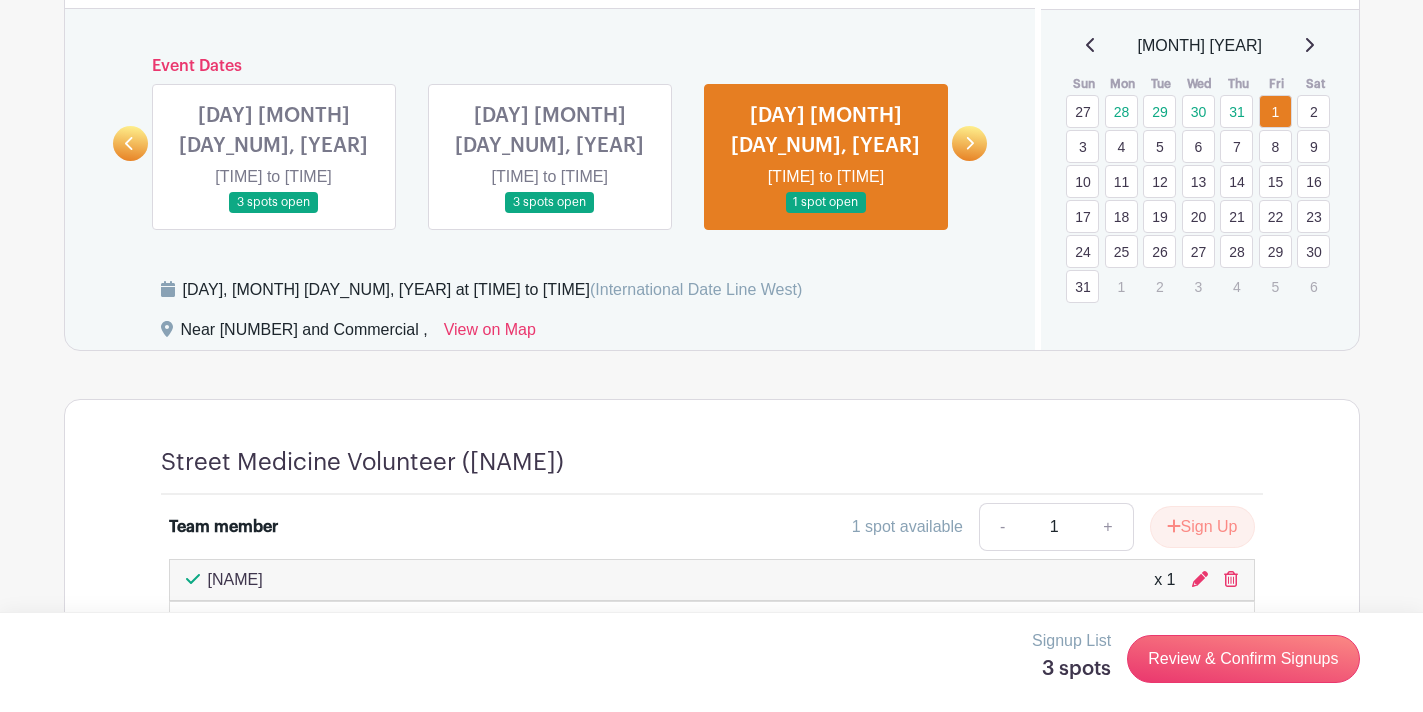 click at bounding box center [969, 143] 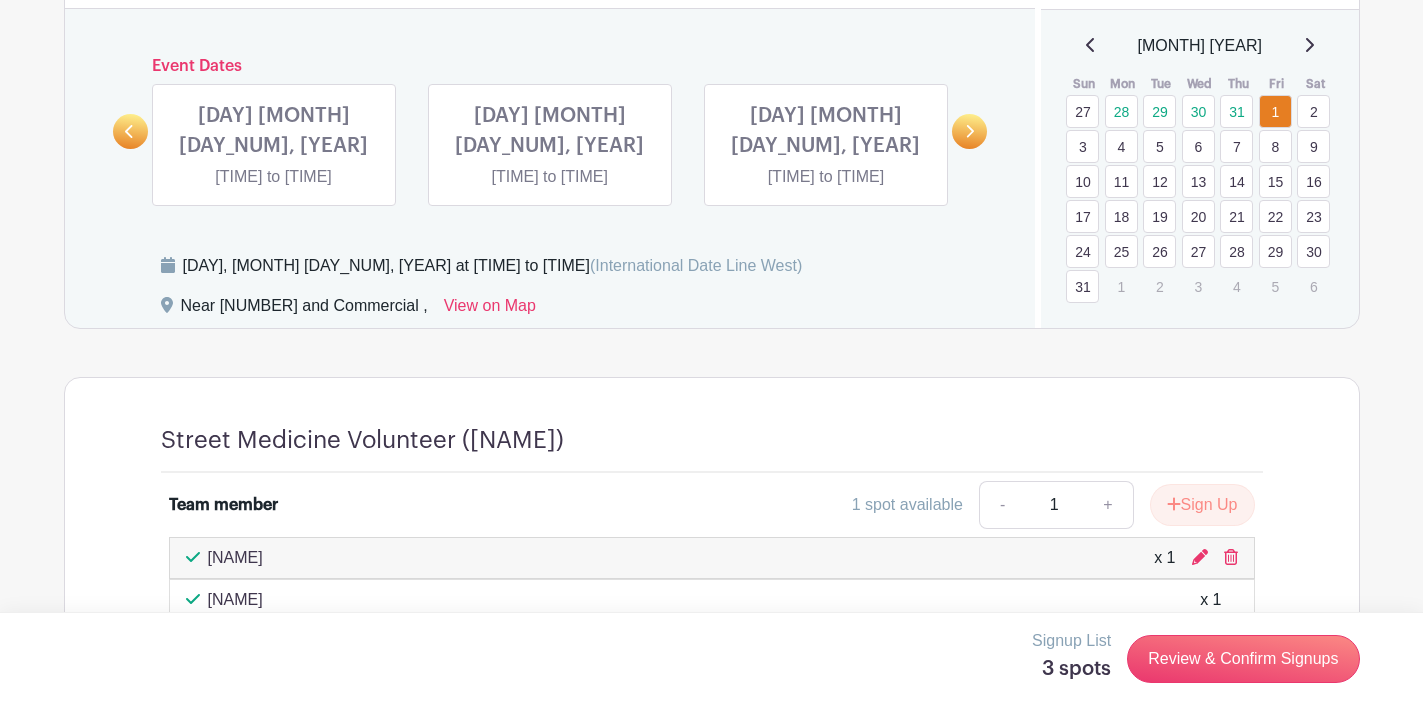 click at bounding box center (129, 131) 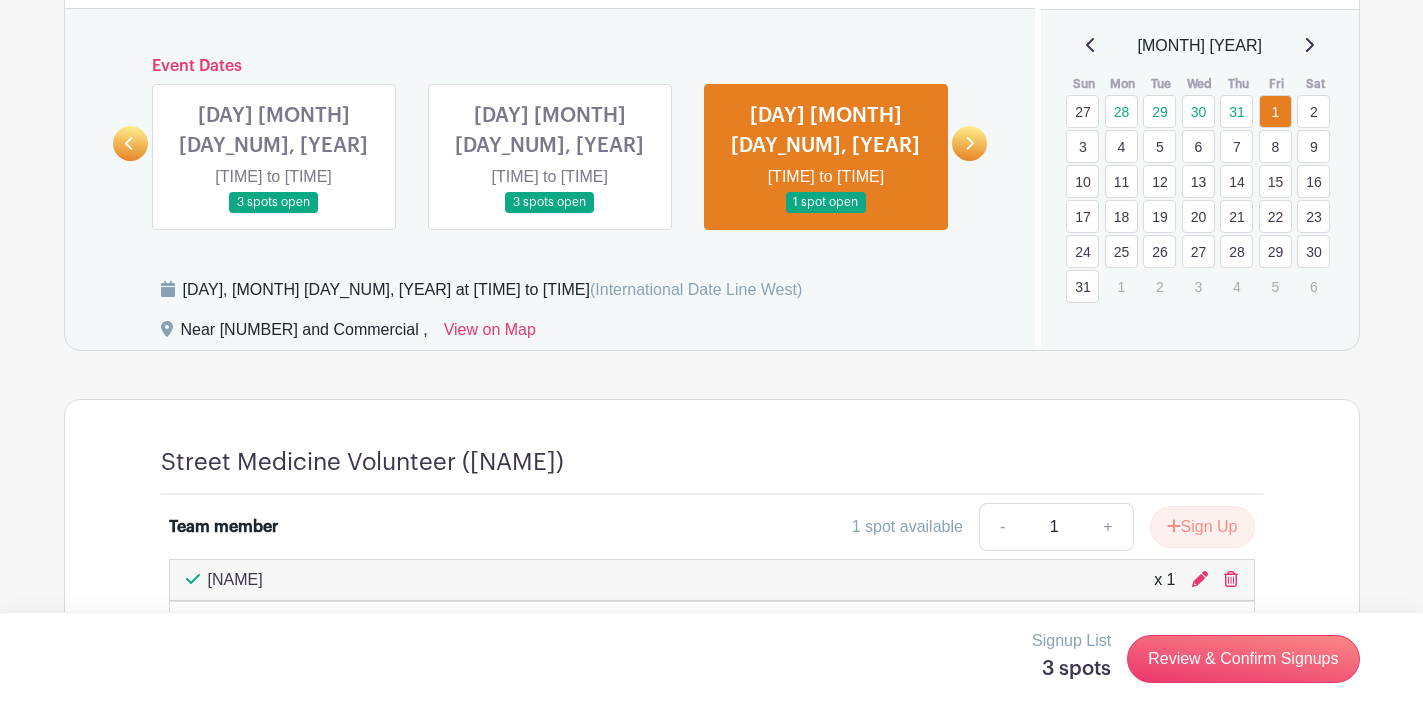 scroll, scrollTop: 1049, scrollLeft: 0, axis: vertical 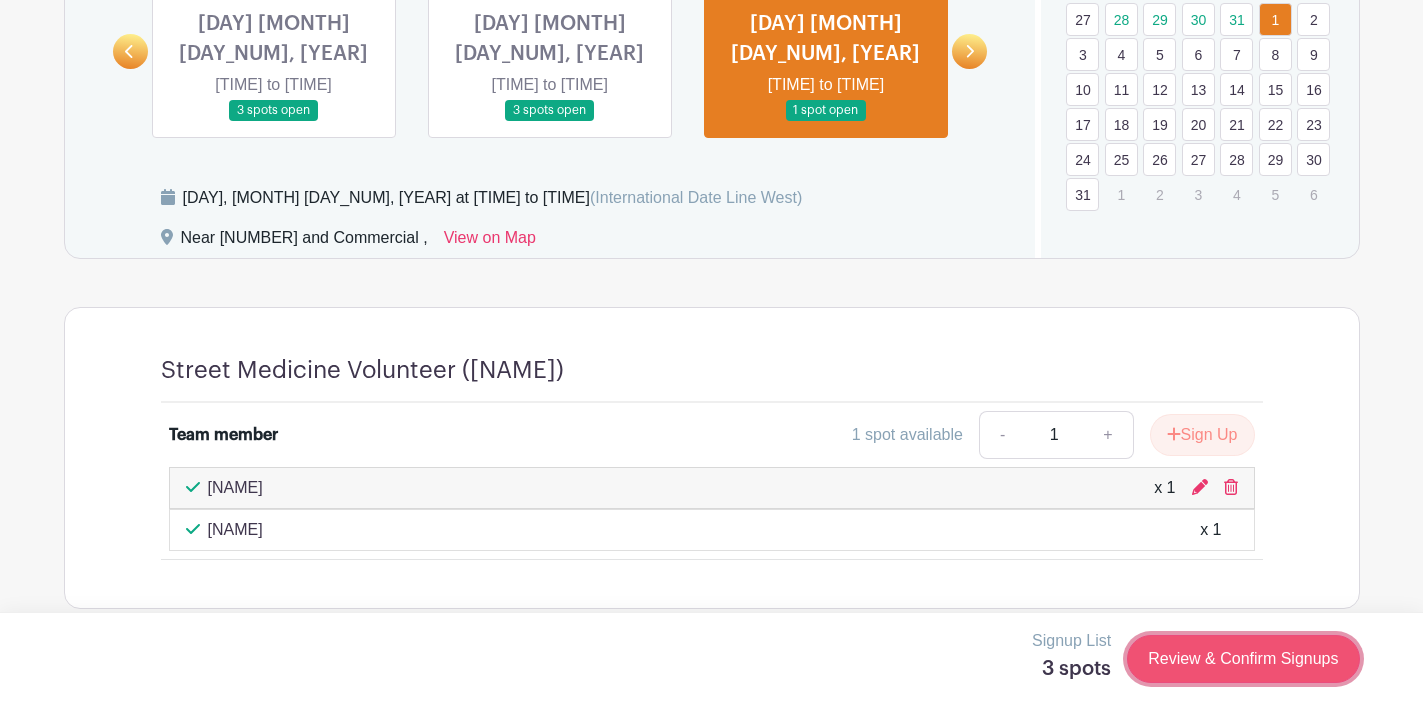 click on "Review & Confirm Signups" at bounding box center [1243, 659] 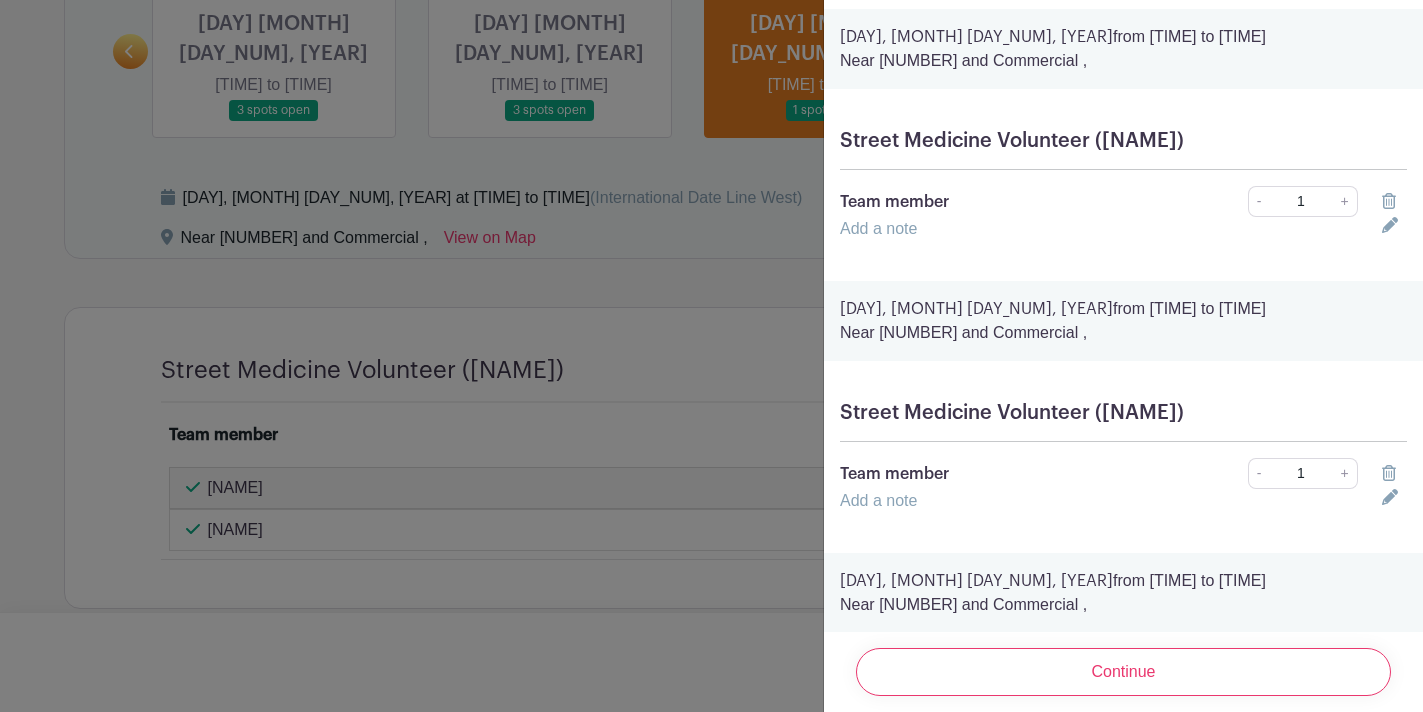 scroll, scrollTop: 74, scrollLeft: 0, axis: vertical 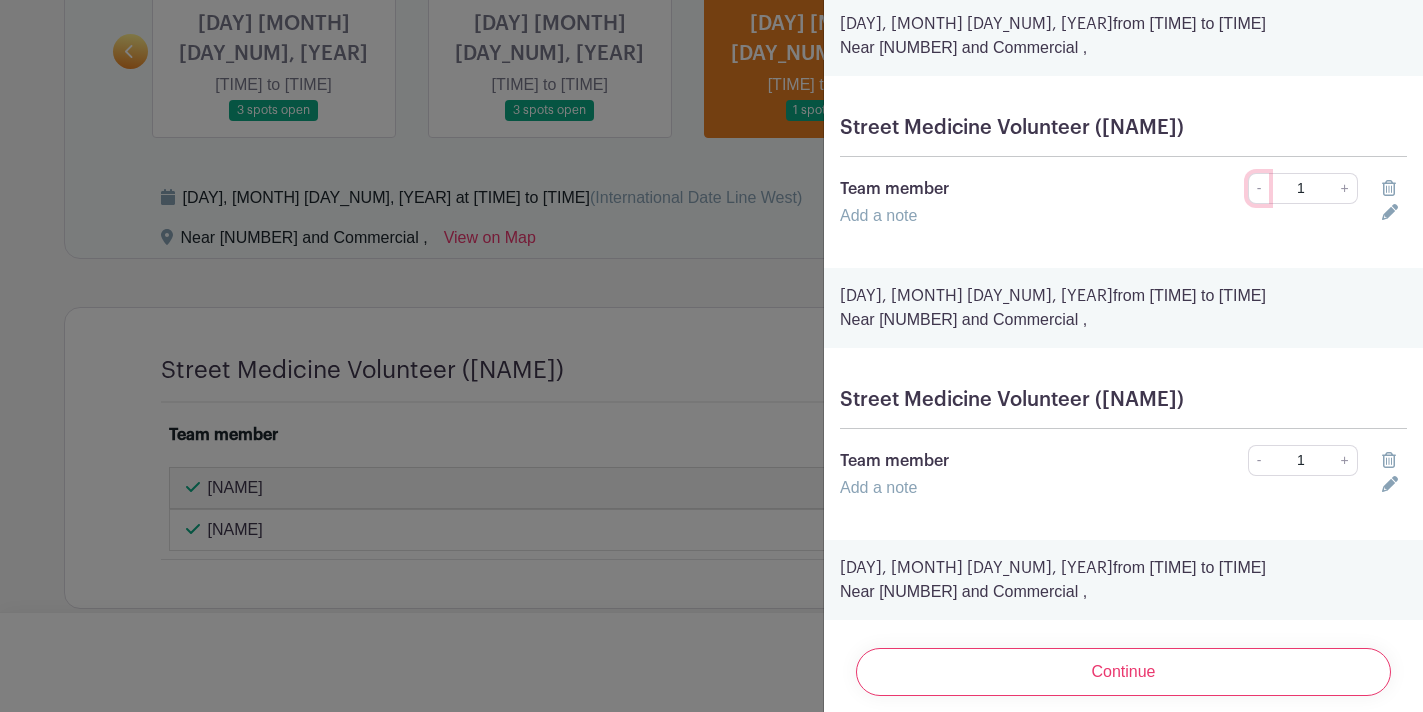 click on "-" at bounding box center [1259, 188] 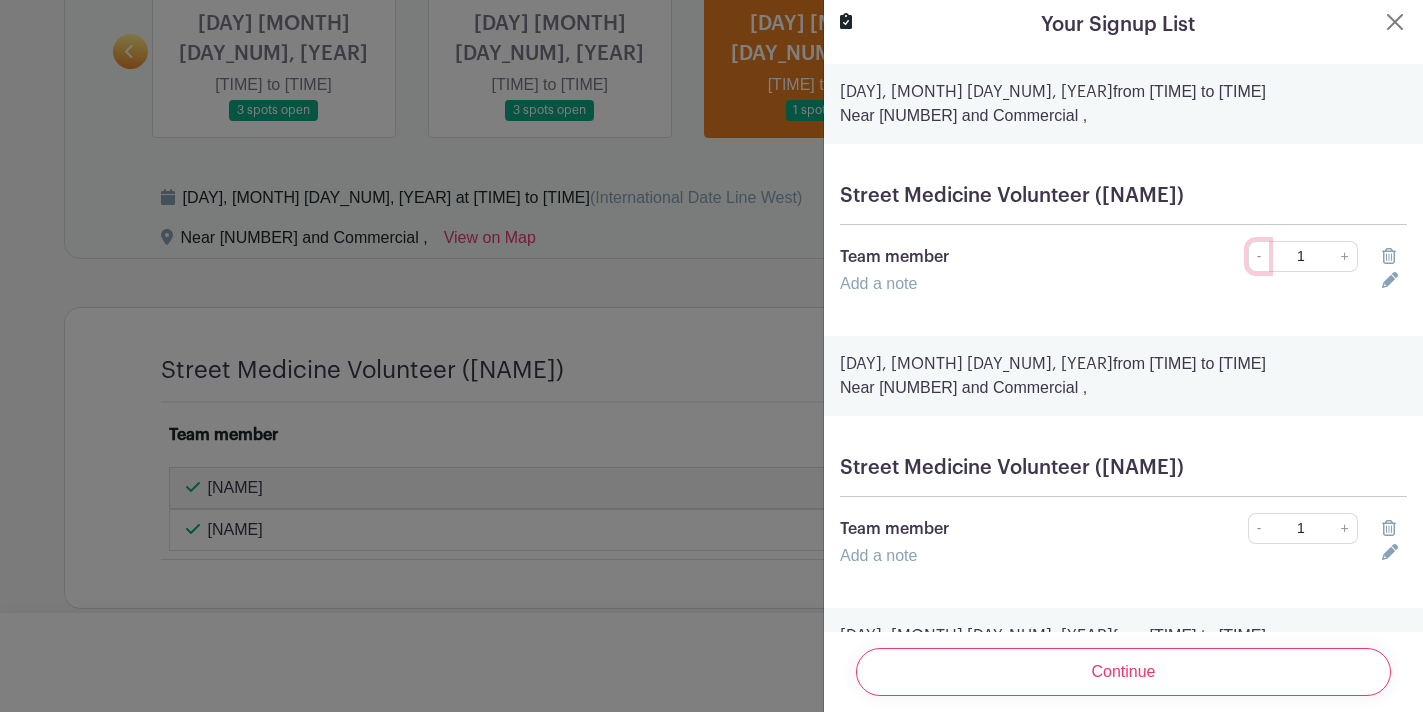 scroll, scrollTop: 0, scrollLeft: 0, axis: both 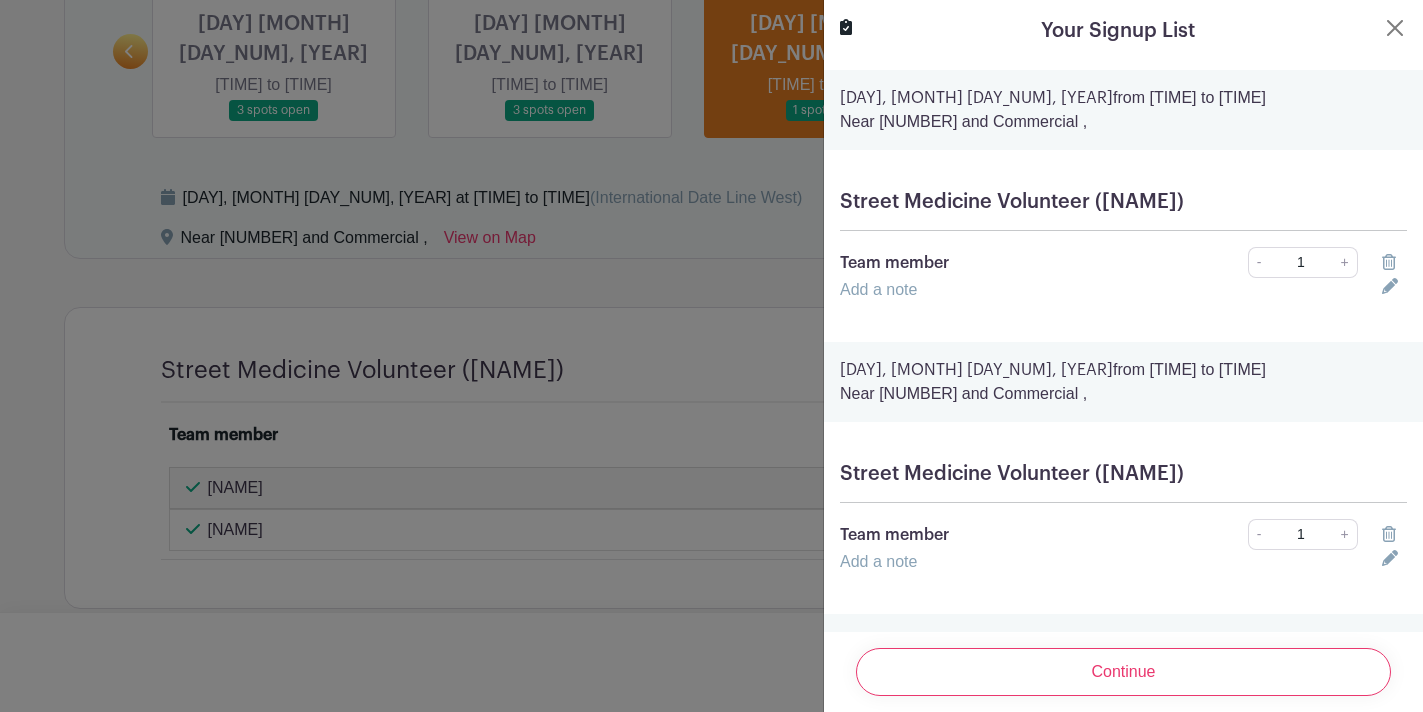 click at bounding box center (1389, 262) 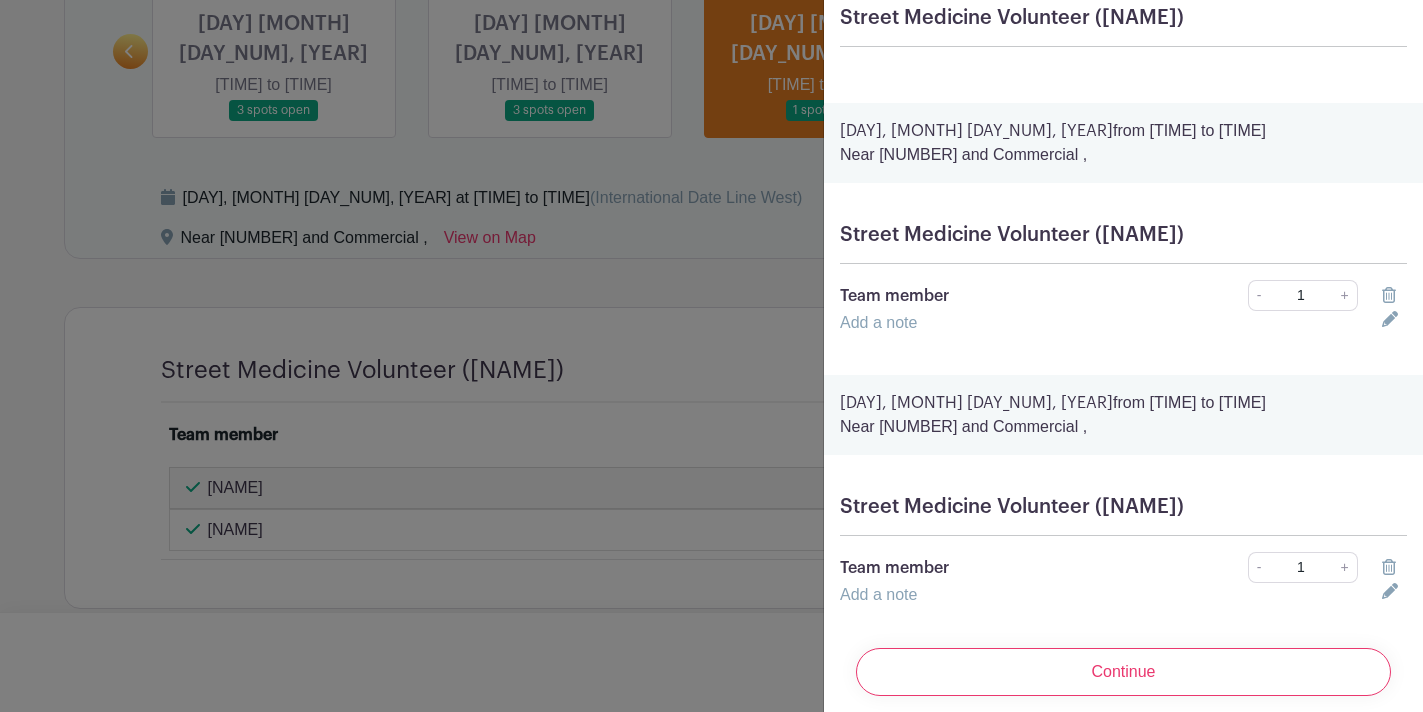 scroll, scrollTop: 208, scrollLeft: 0, axis: vertical 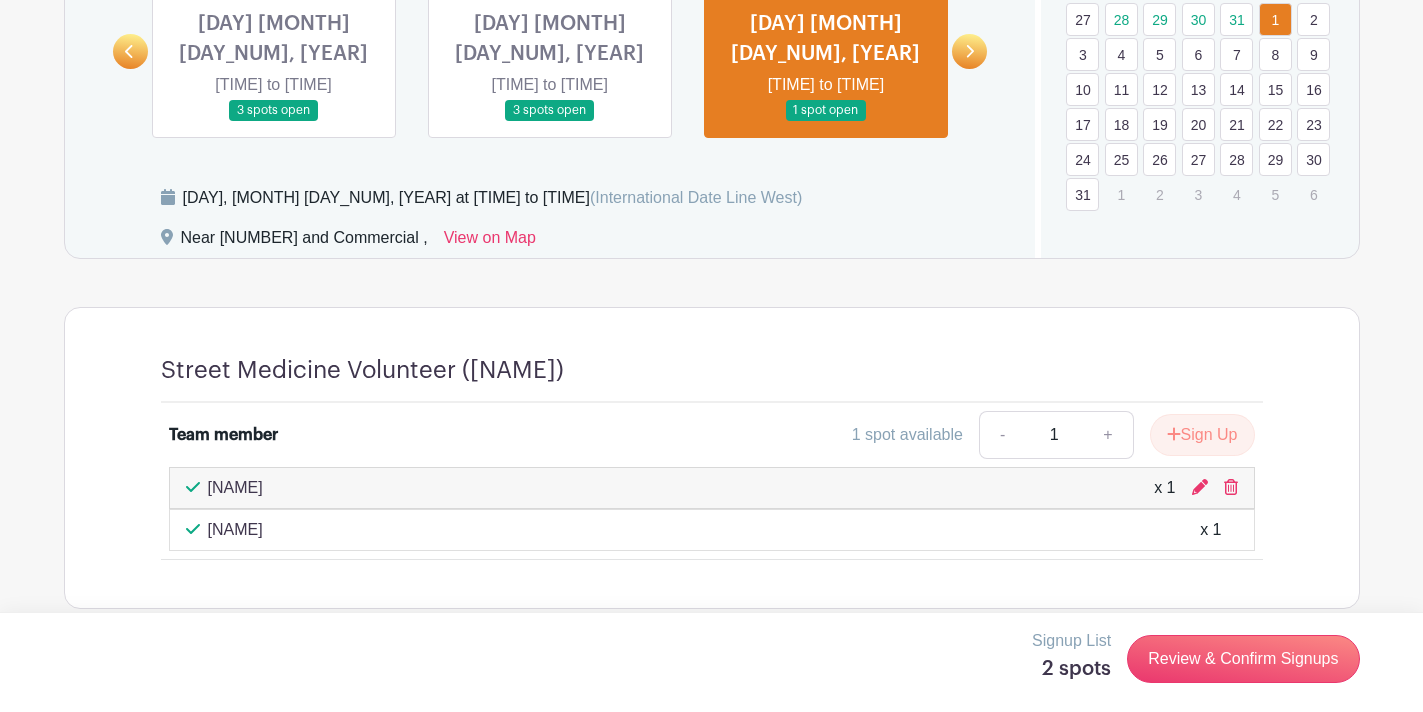 click at bounding box center (711, 356) 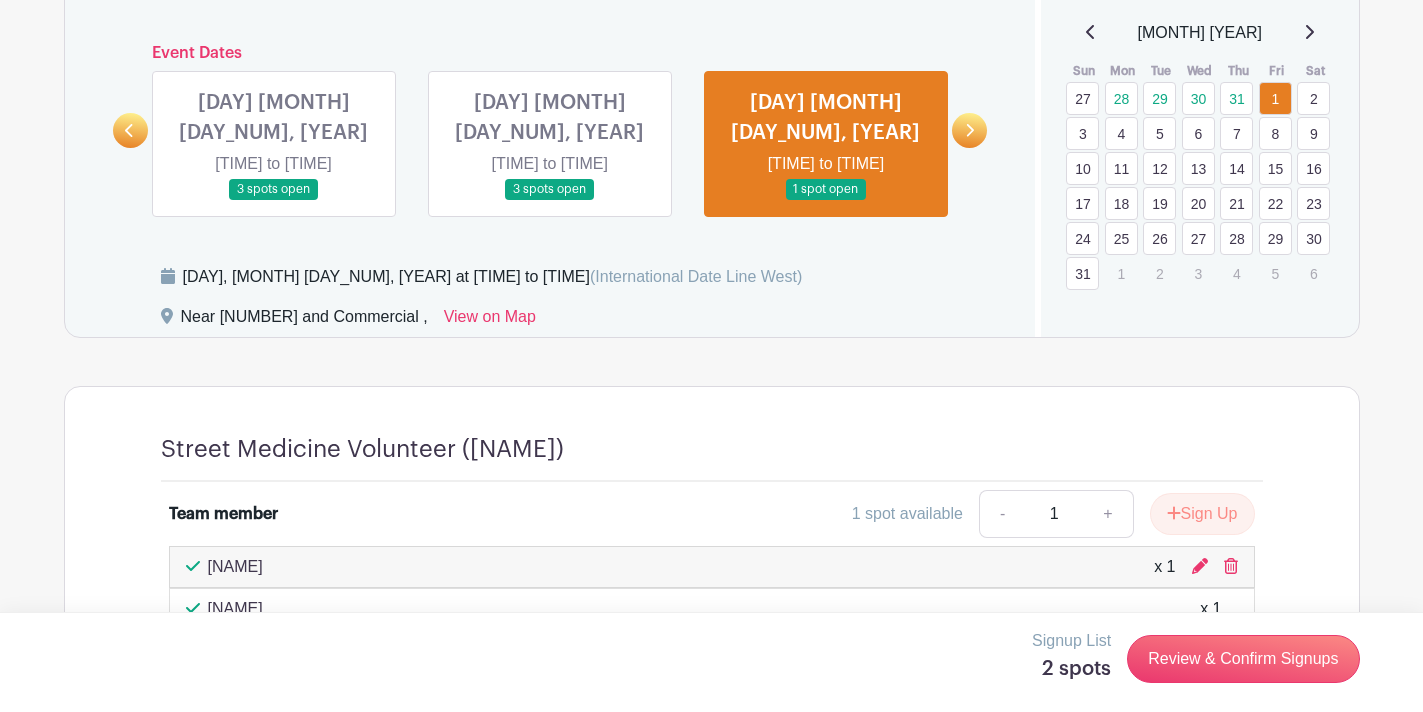 scroll, scrollTop: 967, scrollLeft: 0, axis: vertical 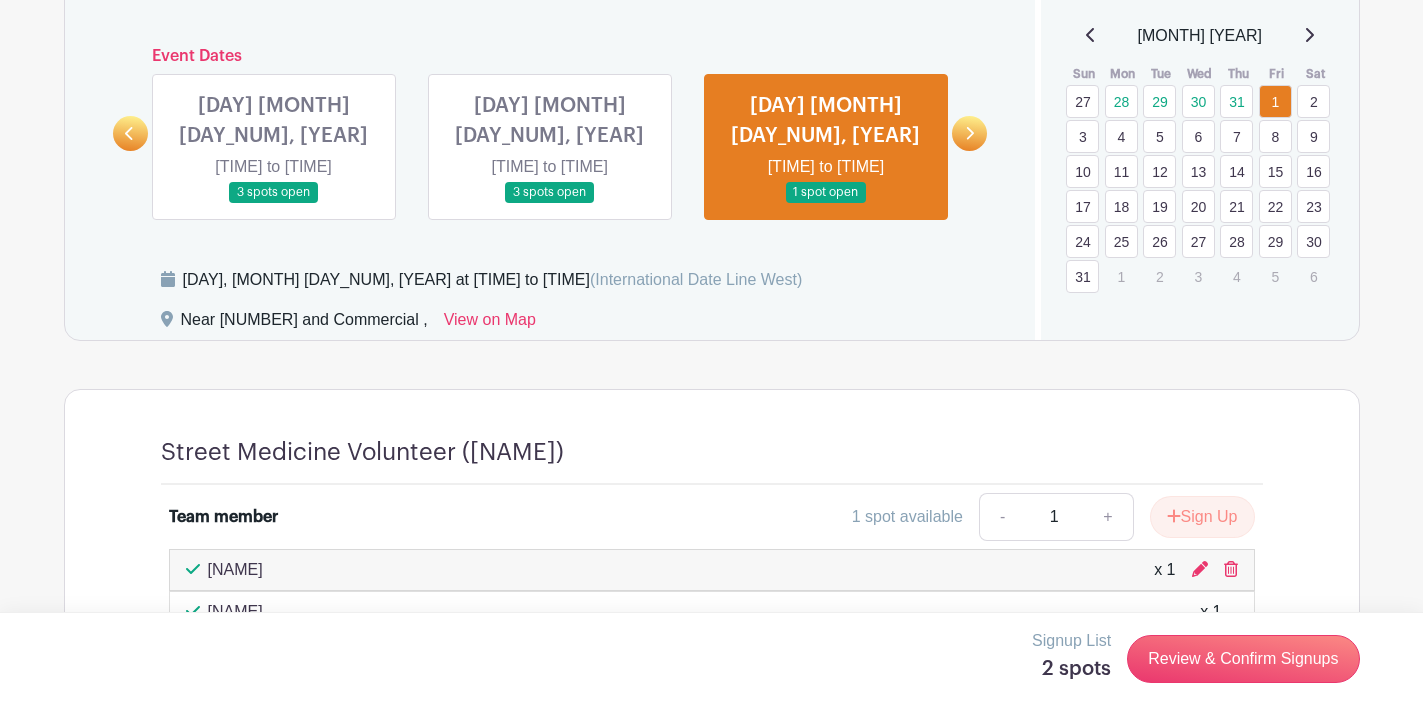 click at bounding box center (1091, 35) 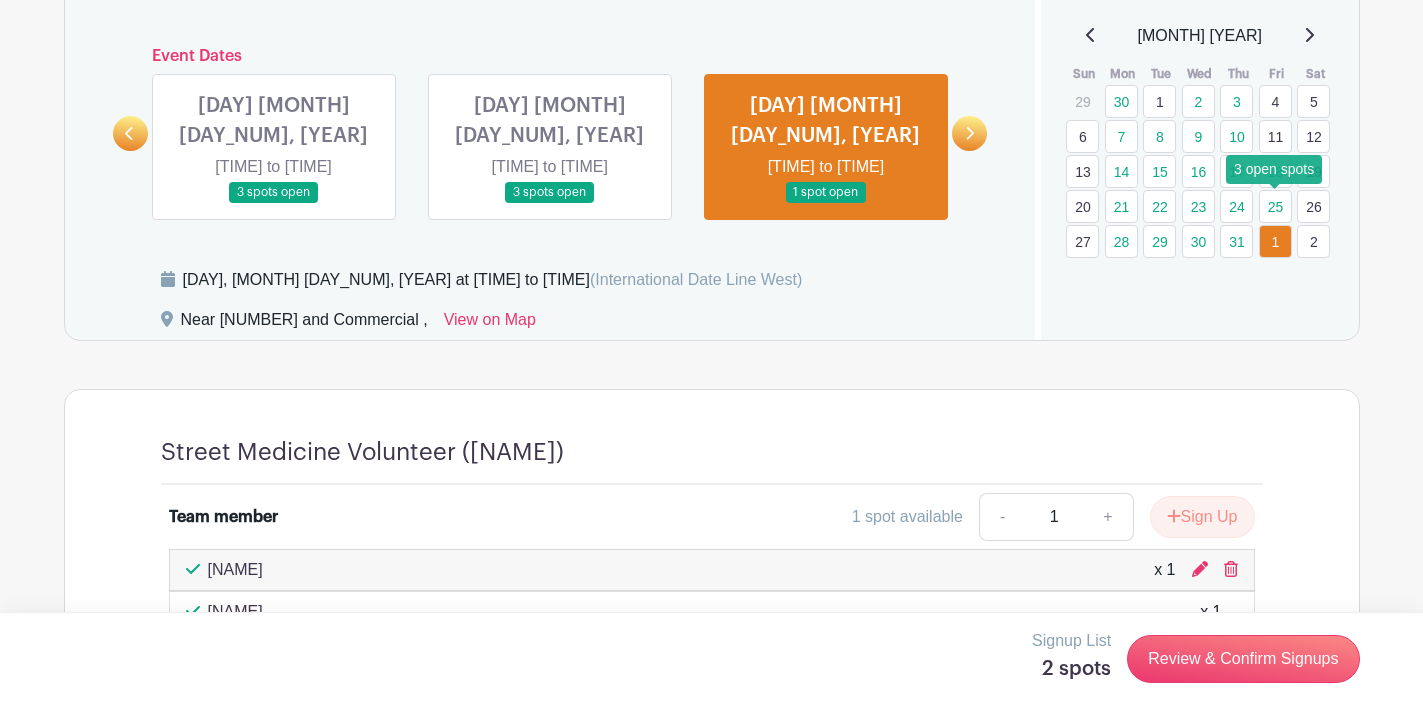 click on "25" at bounding box center [1275, 206] 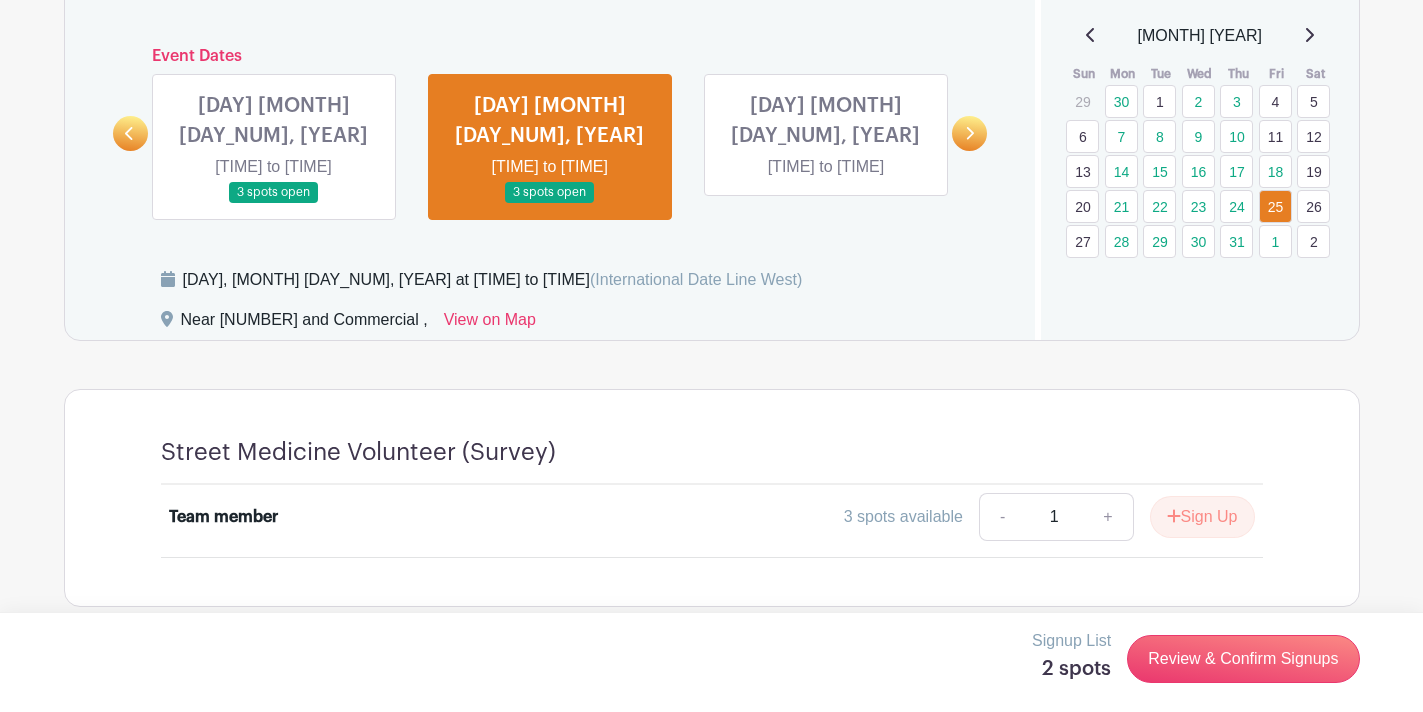 scroll, scrollTop: 957, scrollLeft: 0, axis: vertical 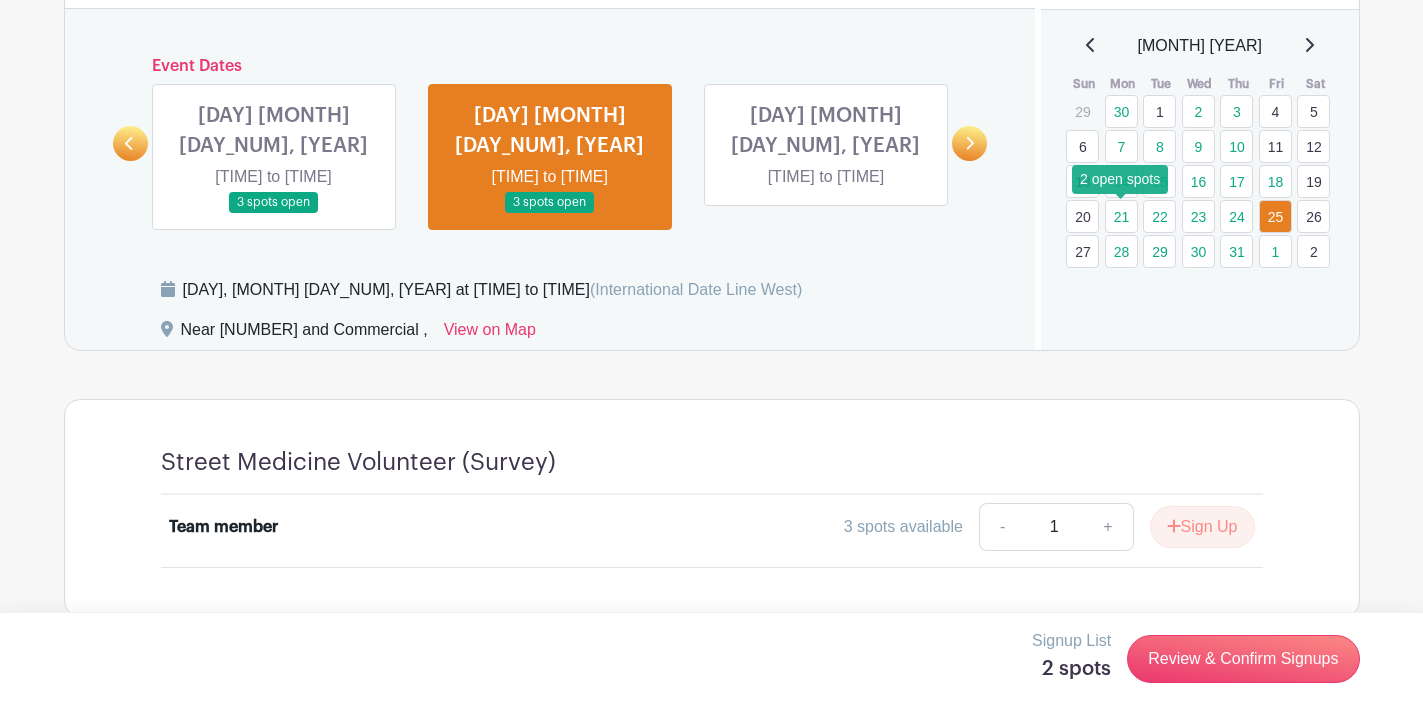 click on "21" at bounding box center (1121, 216) 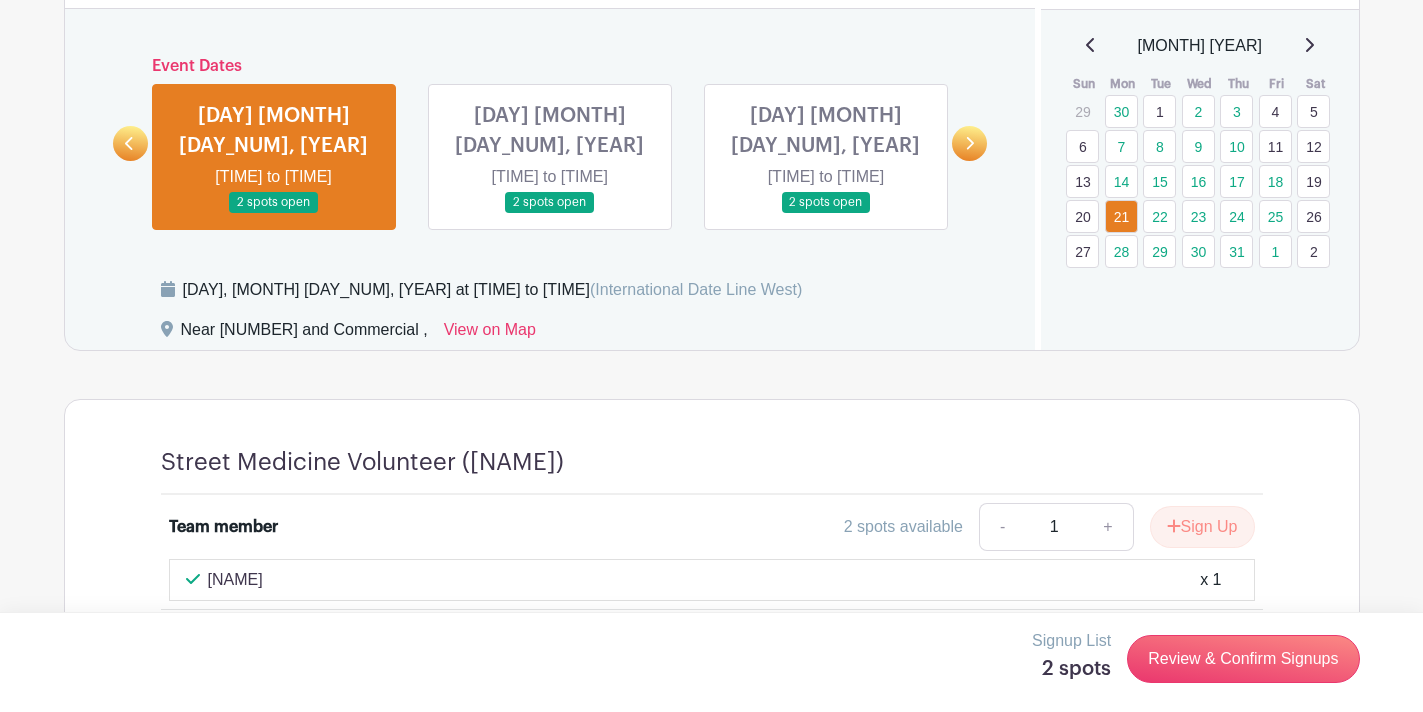 scroll, scrollTop: 999, scrollLeft: 0, axis: vertical 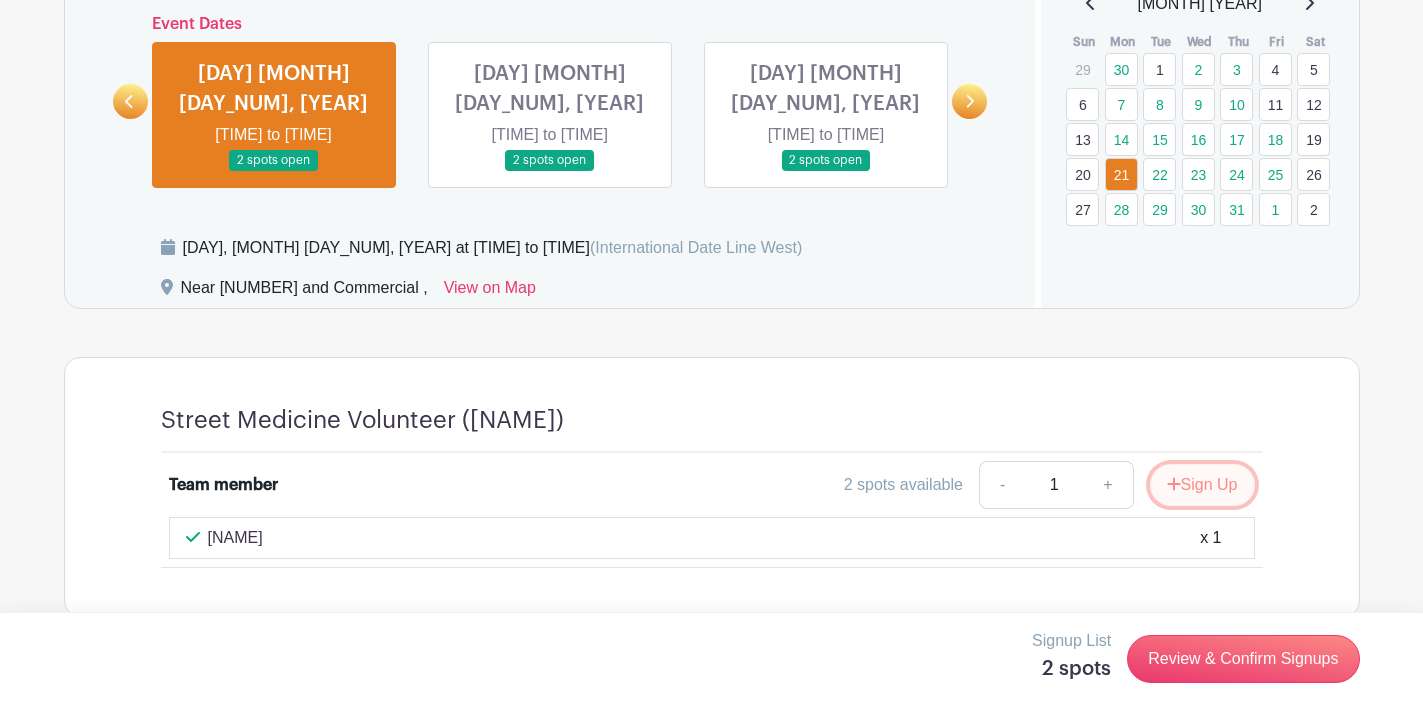 click on "Sign Up" at bounding box center (1202, 485) 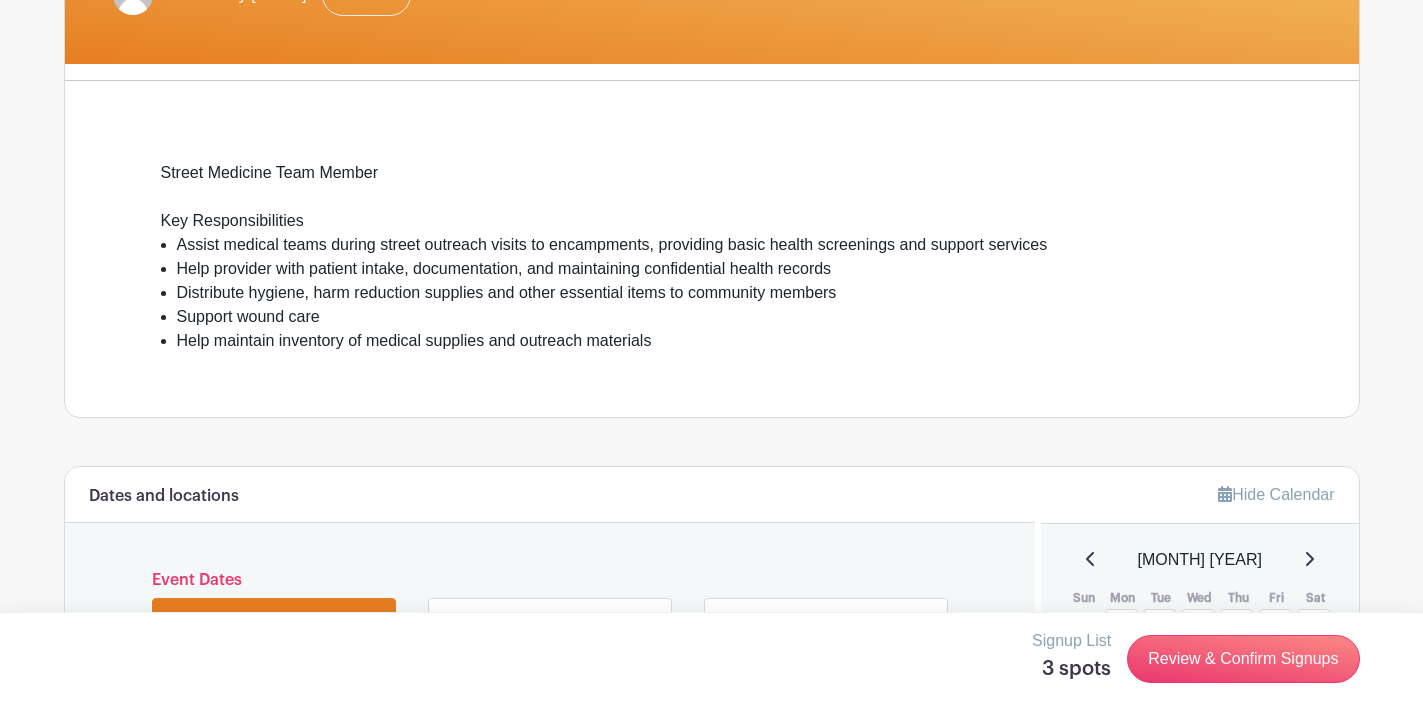 scroll, scrollTop: 437, scrollLeft: 0, axis: vertical 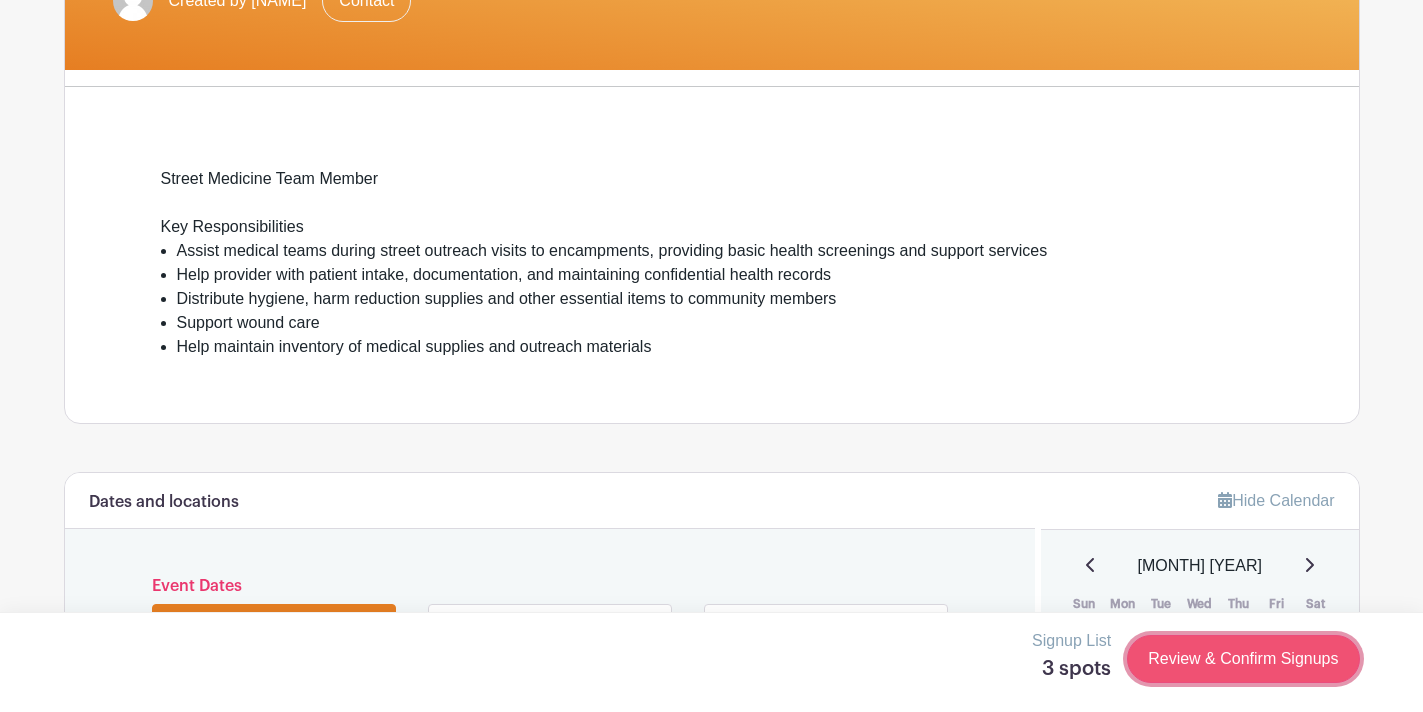 click on "Review & Confirm Signups" at bounding box center [1243, 659] 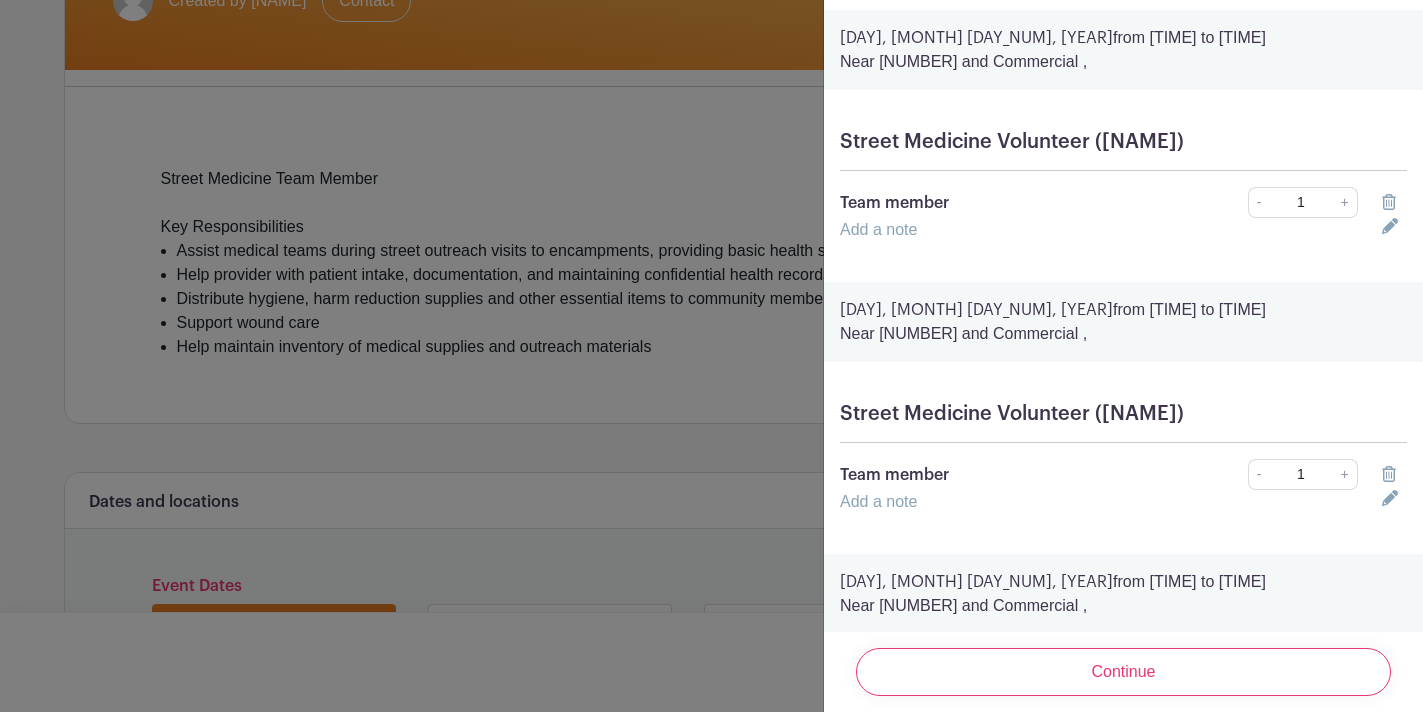 scroll, scrollTop: 0, scrollLeft: 0, axis: both 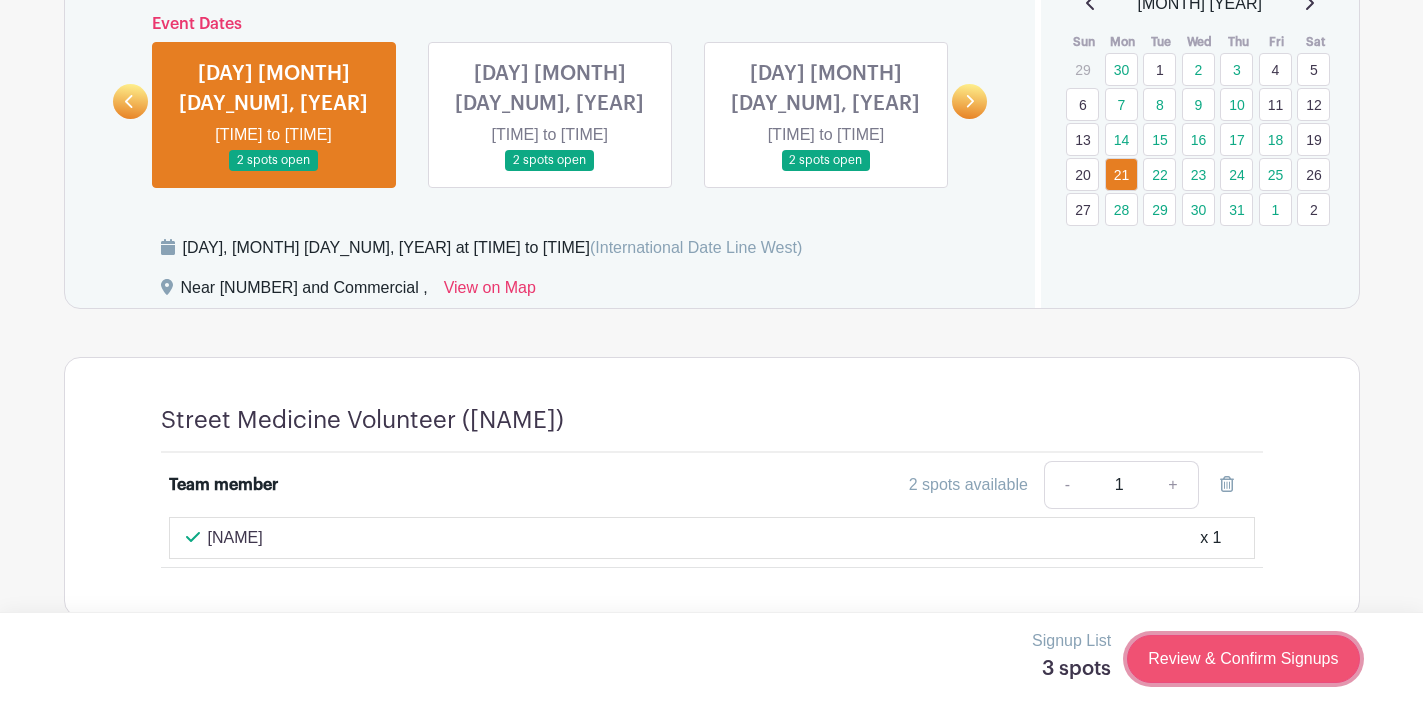 click on "Review & Confirm Signups" at bounding box center [1243, 659] 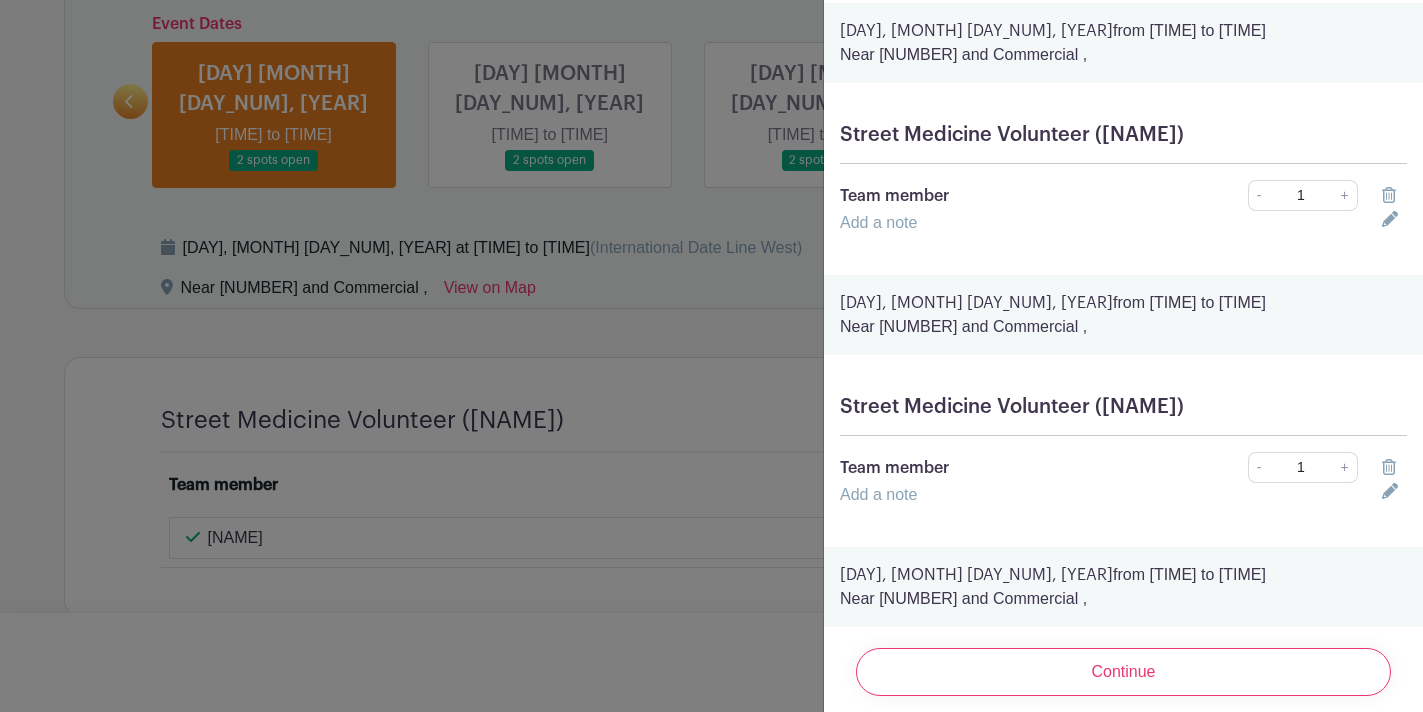 scroll, scrollTop: 263, scrollLeft: 0, axis: vertical 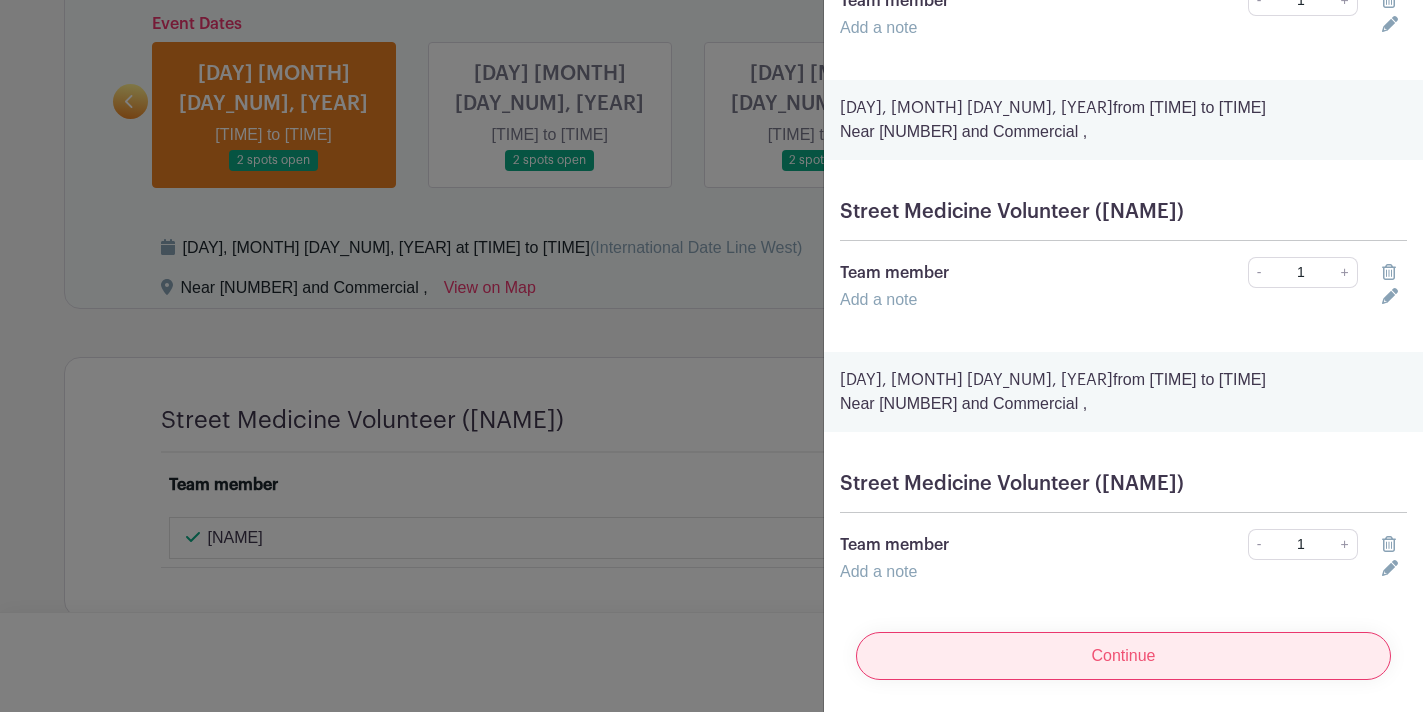 click on "Continue" at bounding box center (1123, 656) 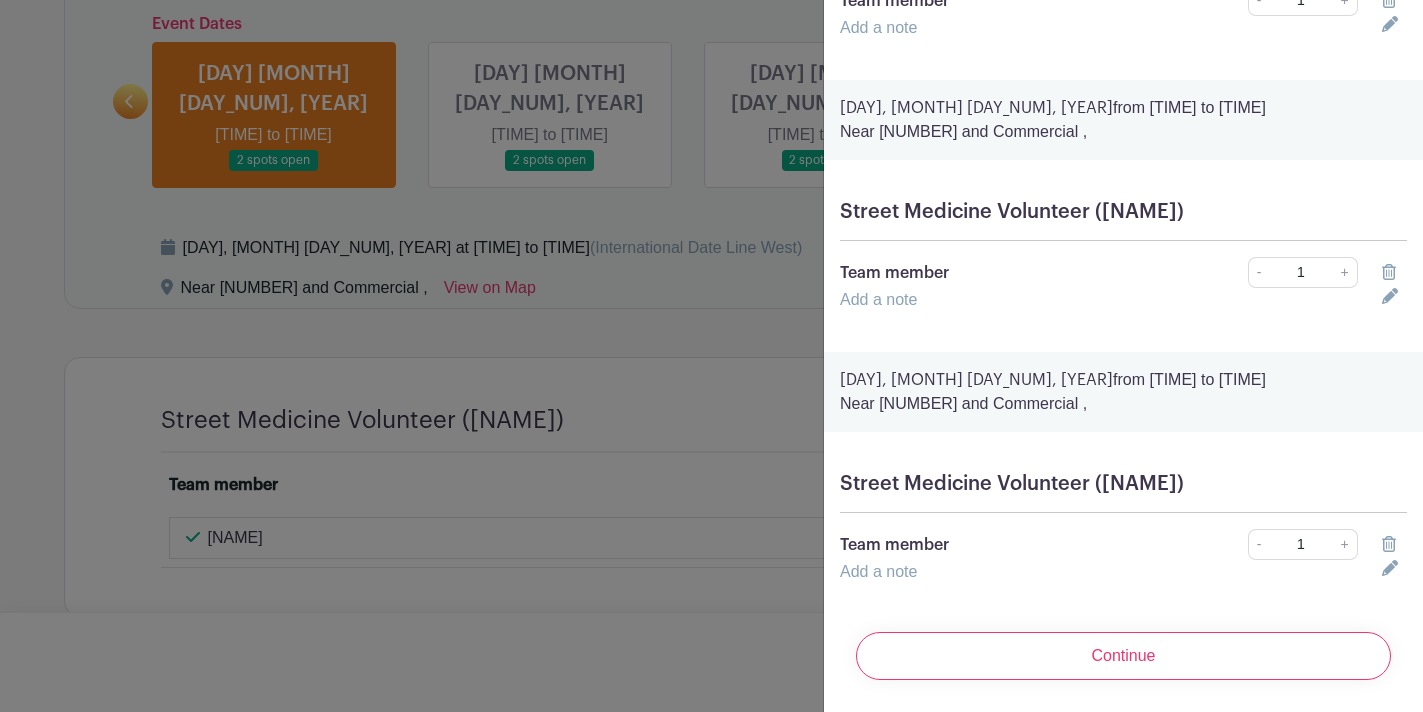 scroll, scrollTop: 0, scrollLeft: 0, axis: both 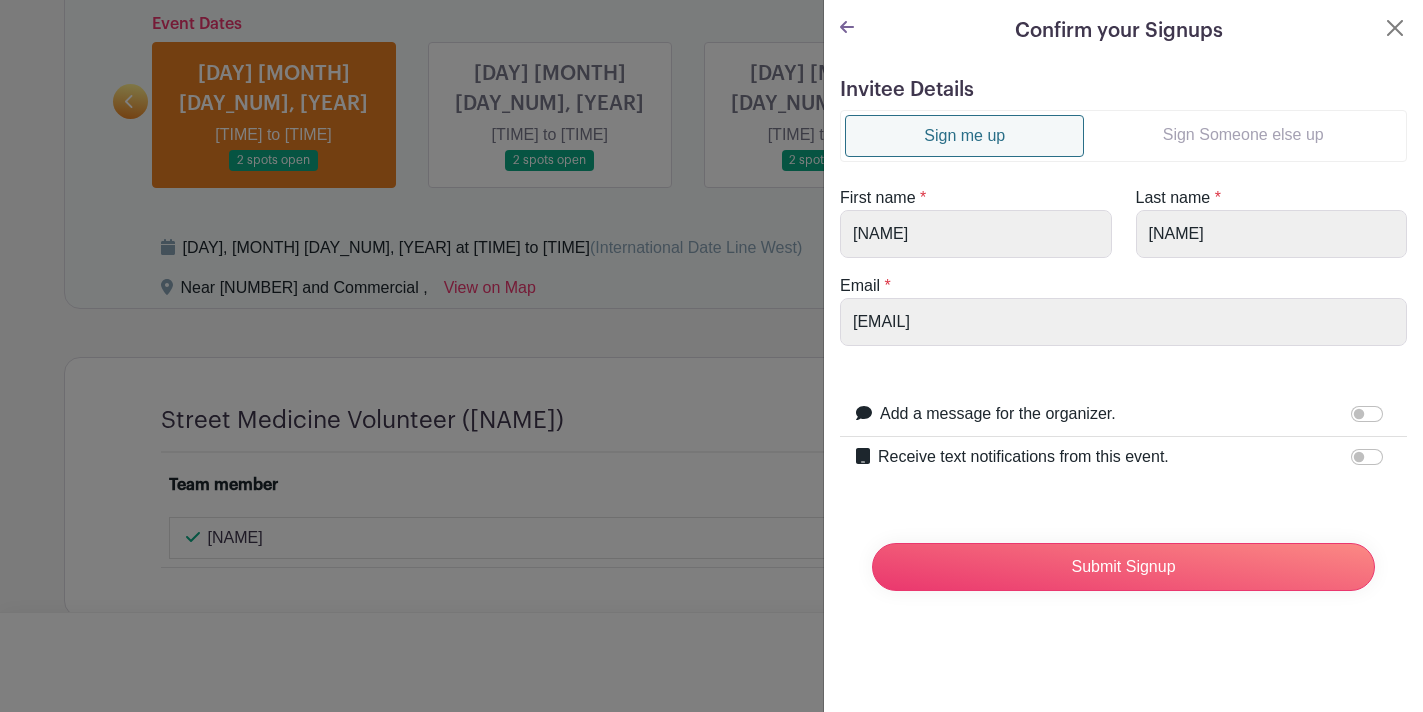 click at bounding box center [847, 27] 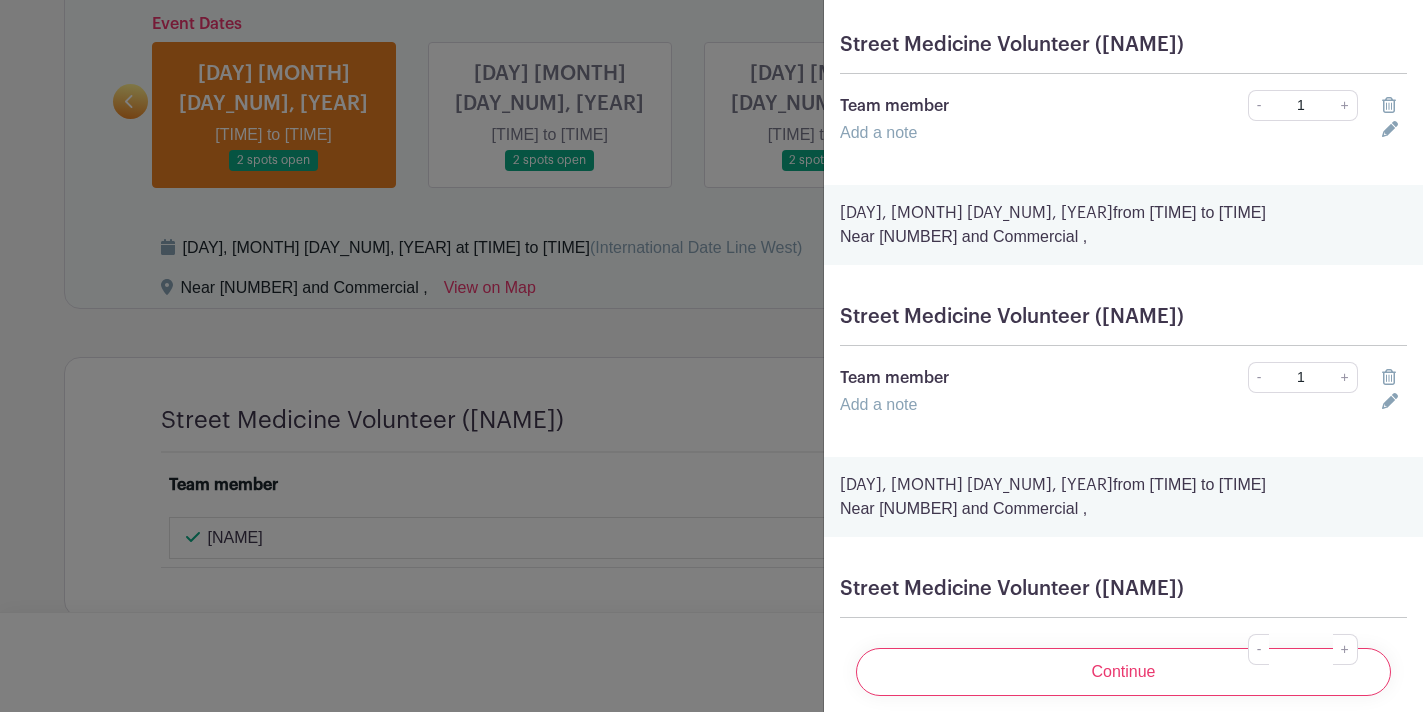 scroll, scrollTop: 263, scrollLeft: 0, axis: vertical 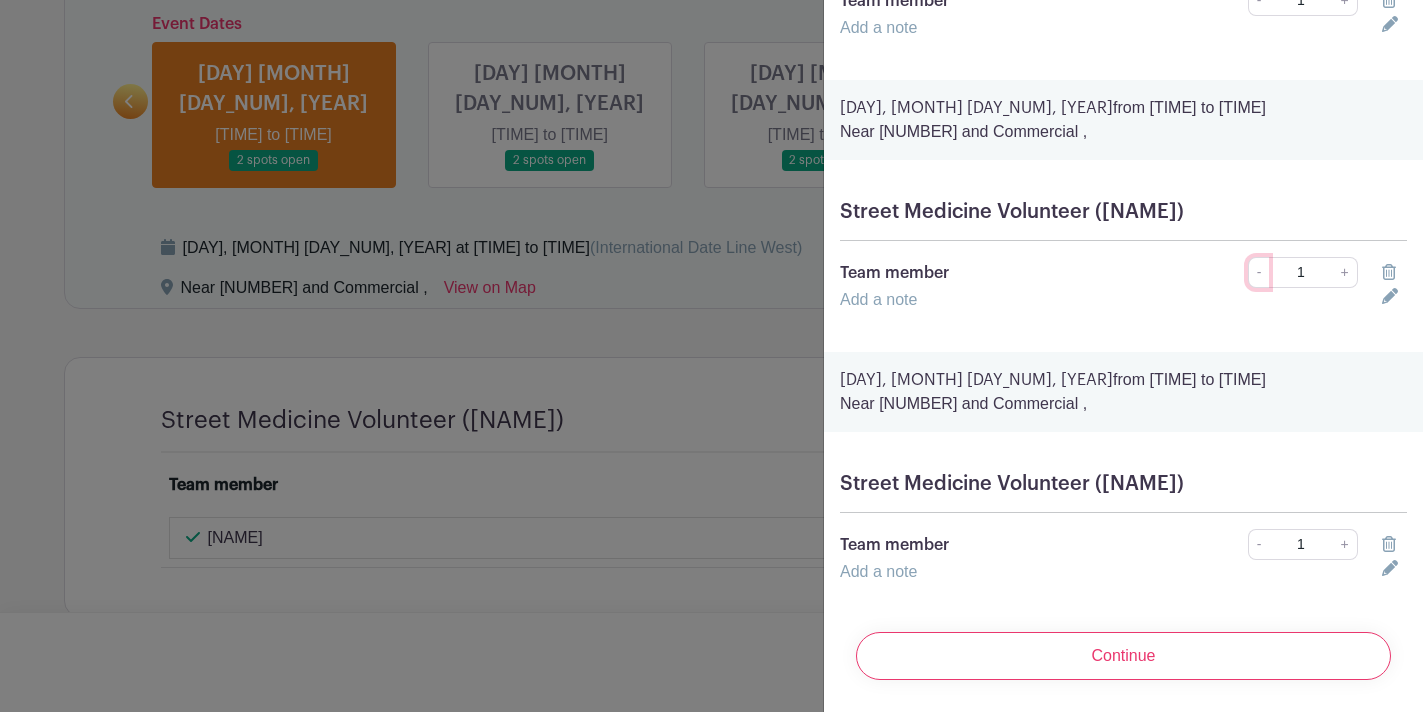 click on "-" at bounding box center (1259, 272) 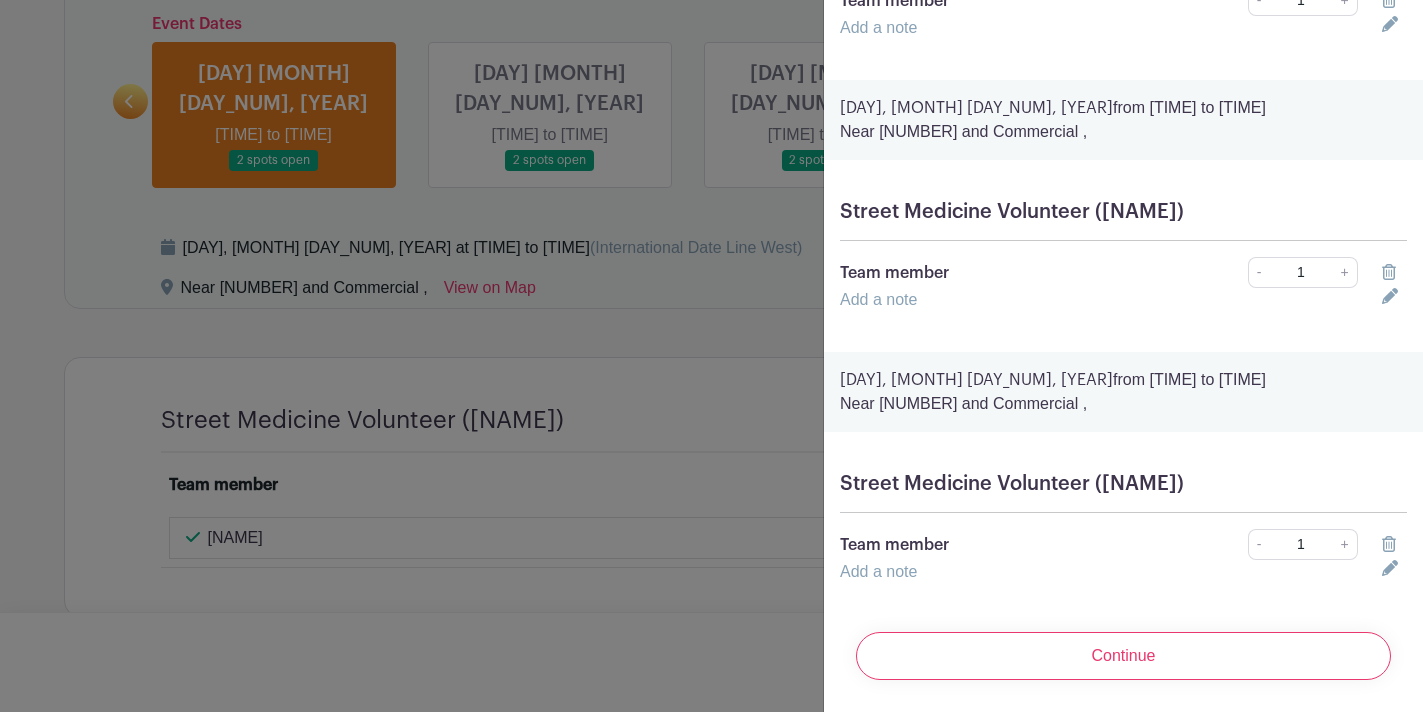 click at bounding box center [1389, 272] 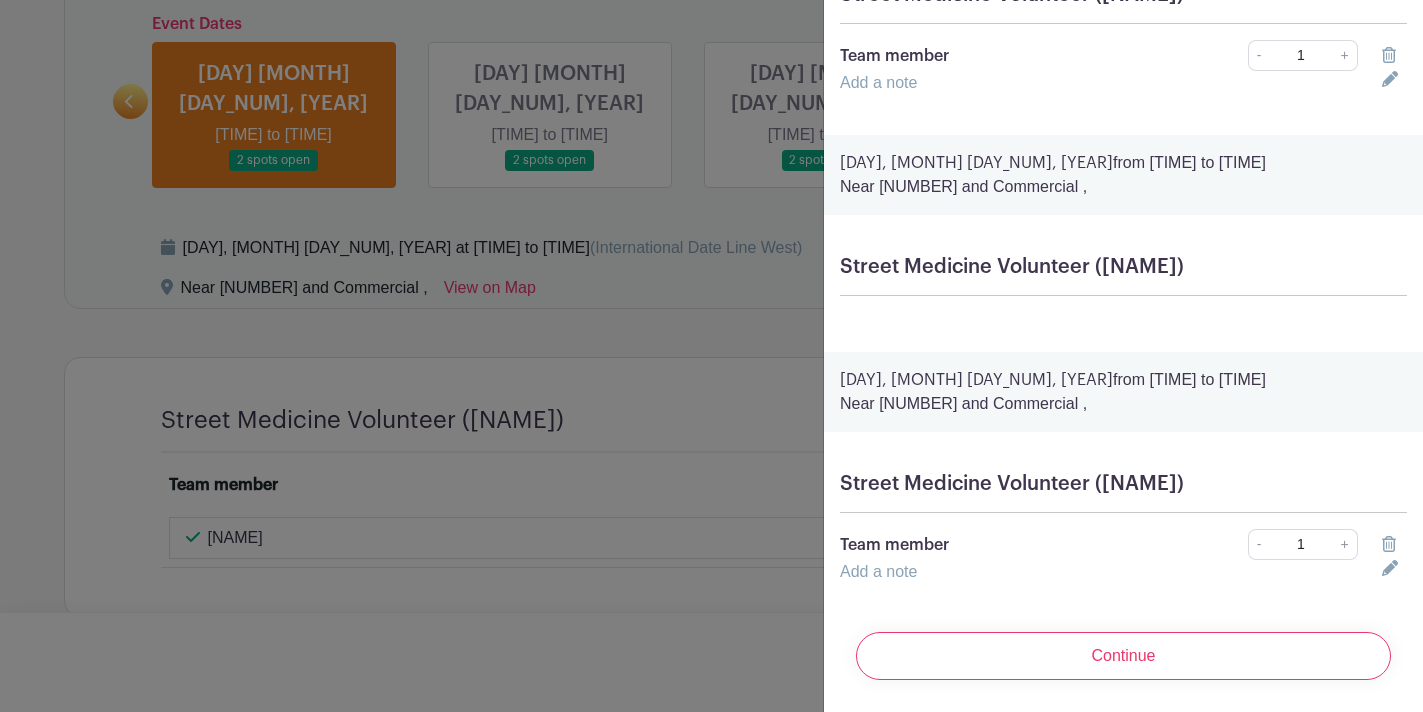 click at bounding box center [1389, 544] 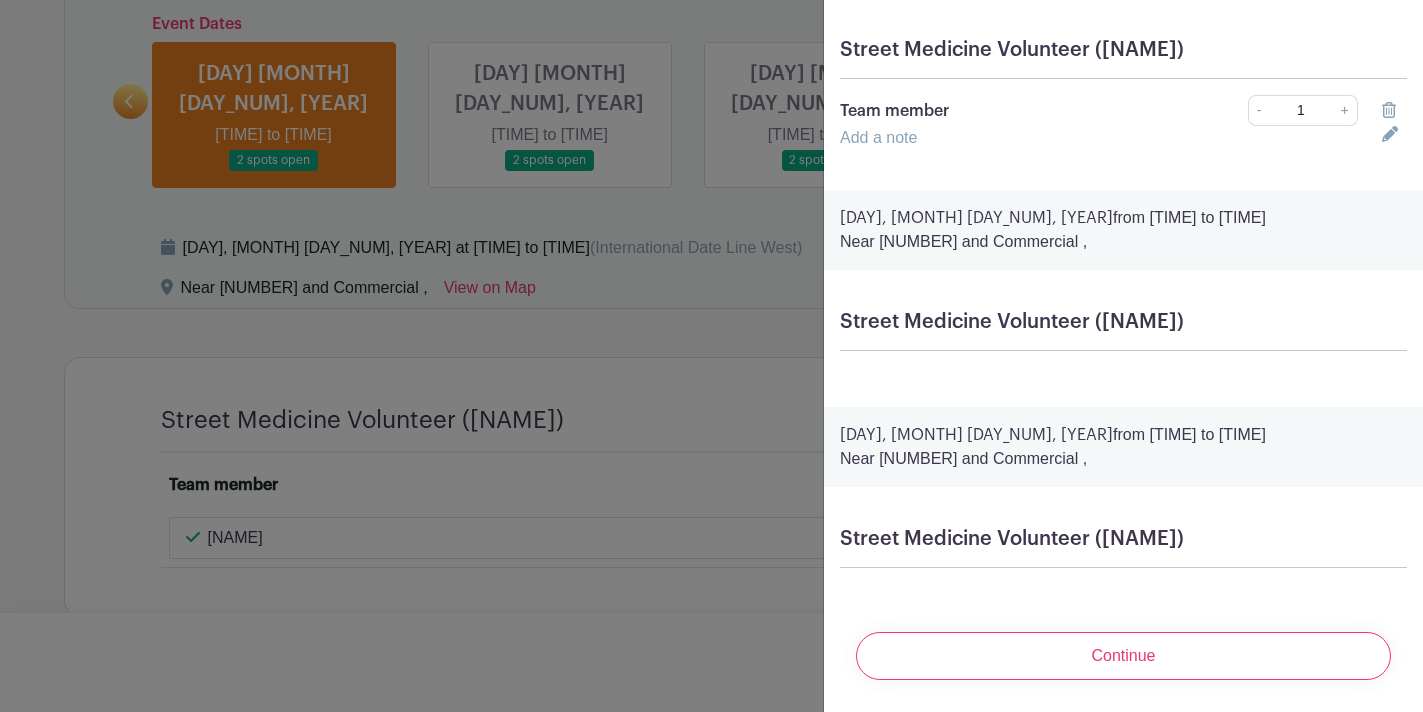 scroll, scrollTop: 153, scrollLeft: 0, axis: vertical 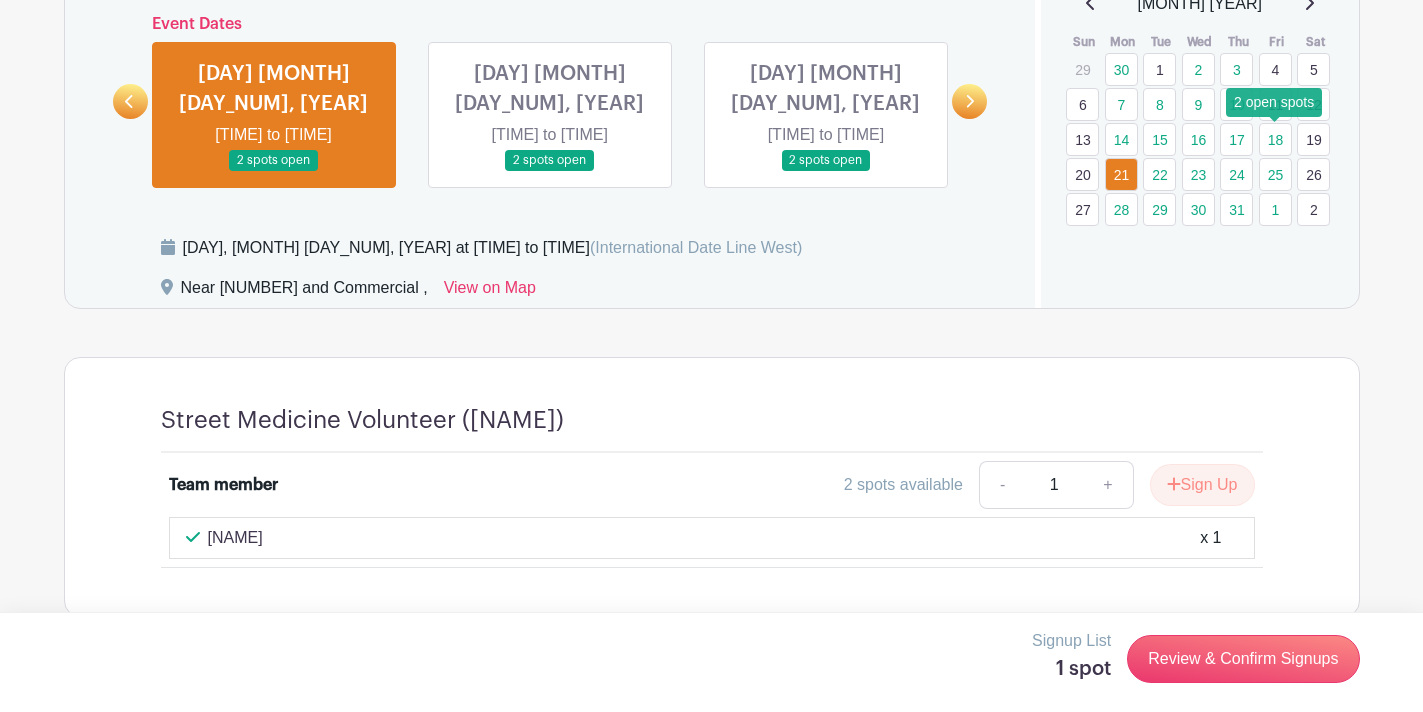 click on "18" at bounding box center [1275, 139] 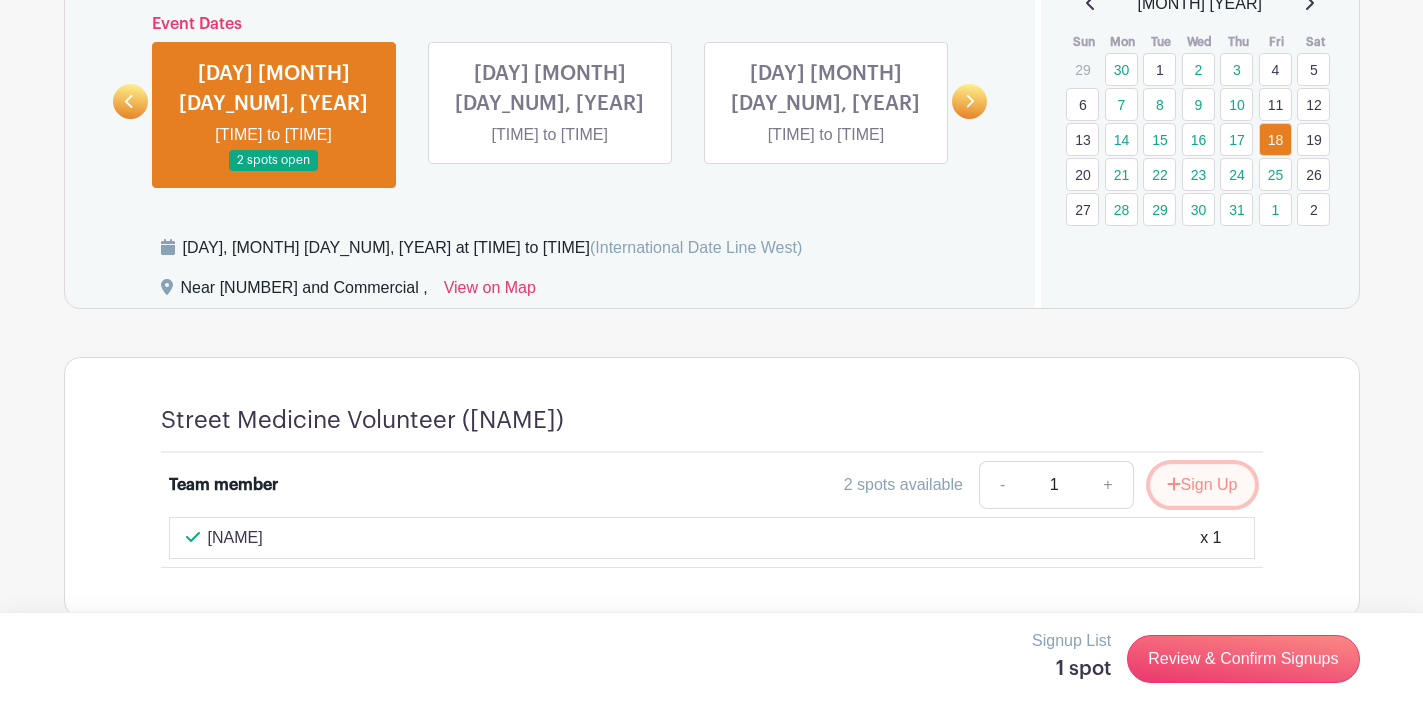 click on "Sign Up" at bounding box center [1202, 485] 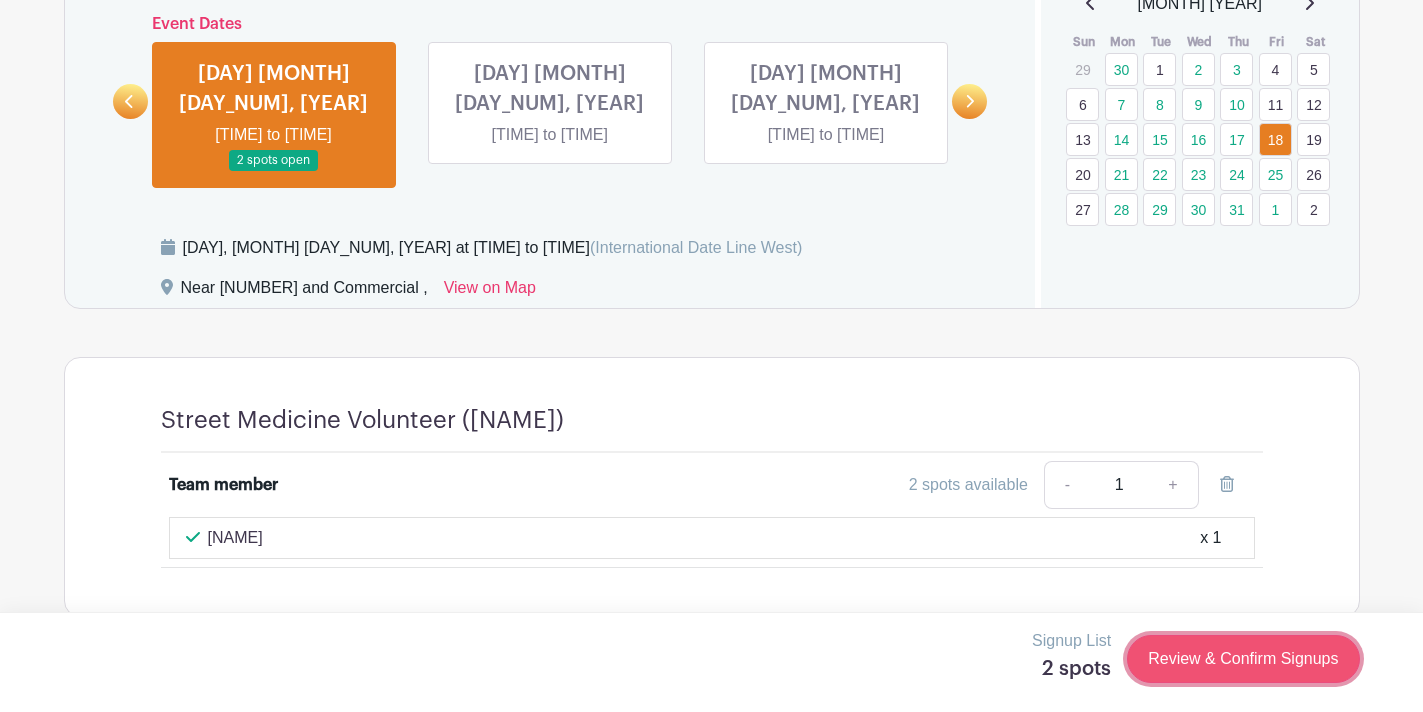click on "Review & Confirm Signups" at bounding box center (1243, 659) 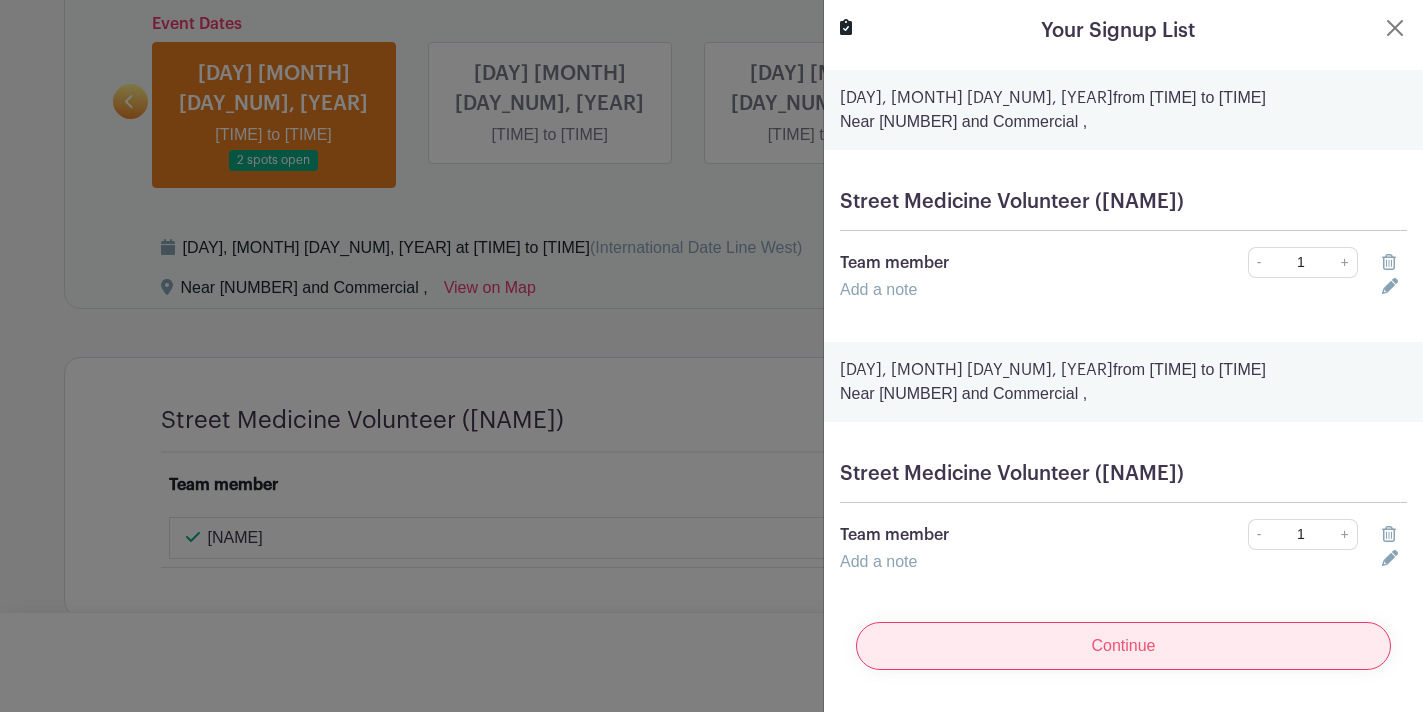 click on "Continue" at bounding box center (1123, 646) 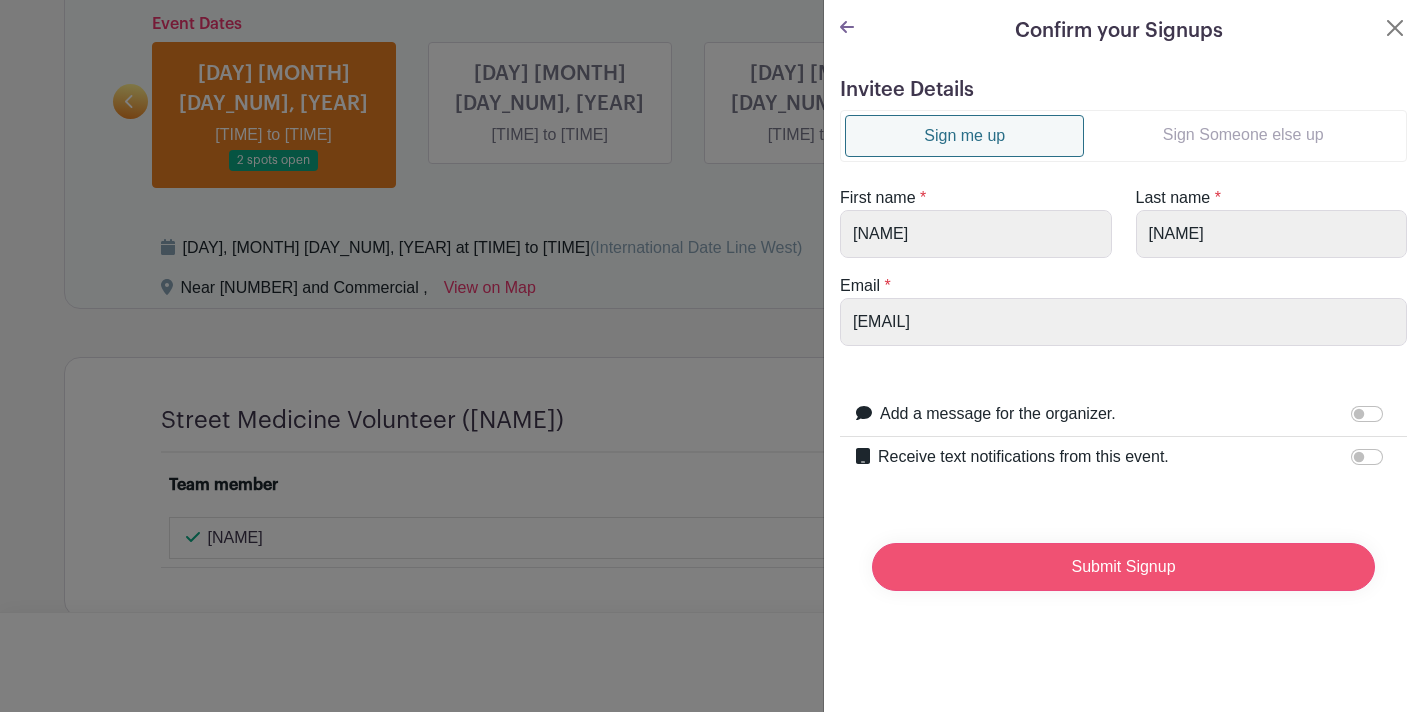 click on "Submit Signup" at bounding box center [1123, 567] 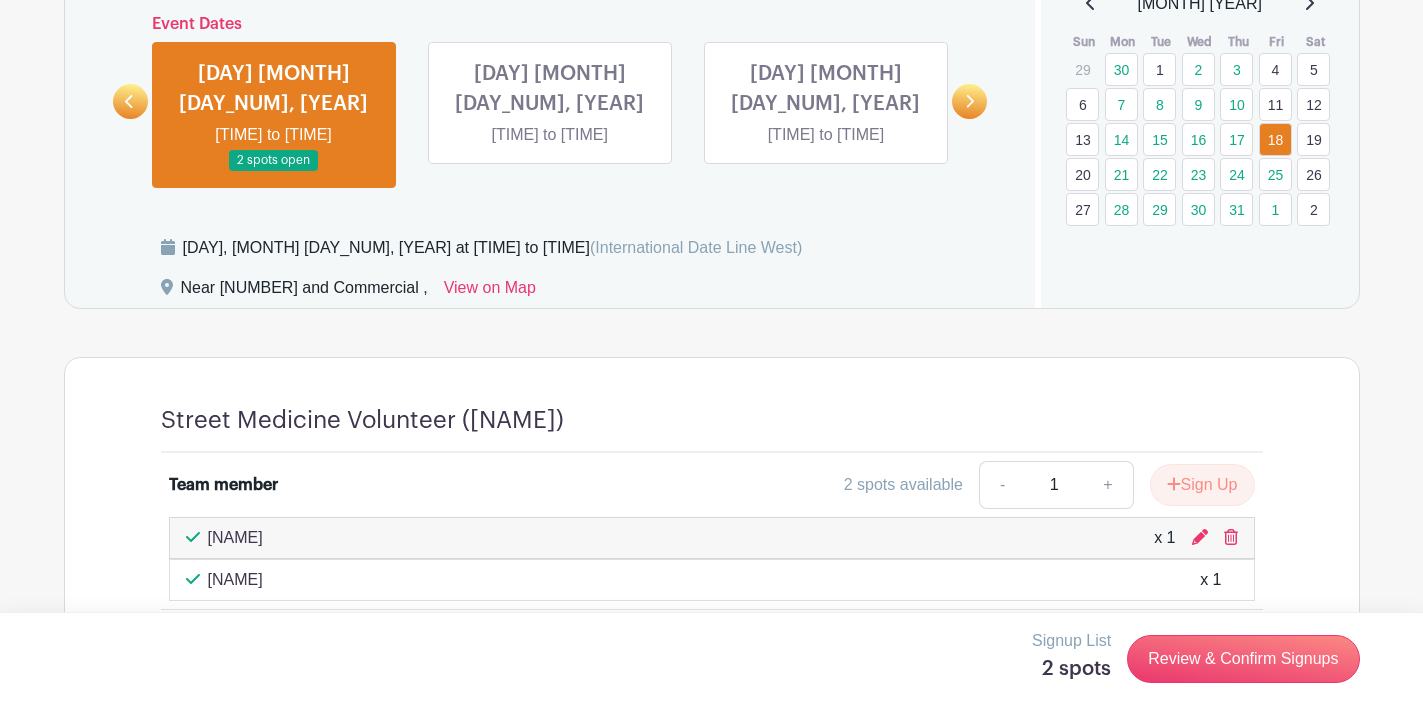 click at bounding box center (711, 356) 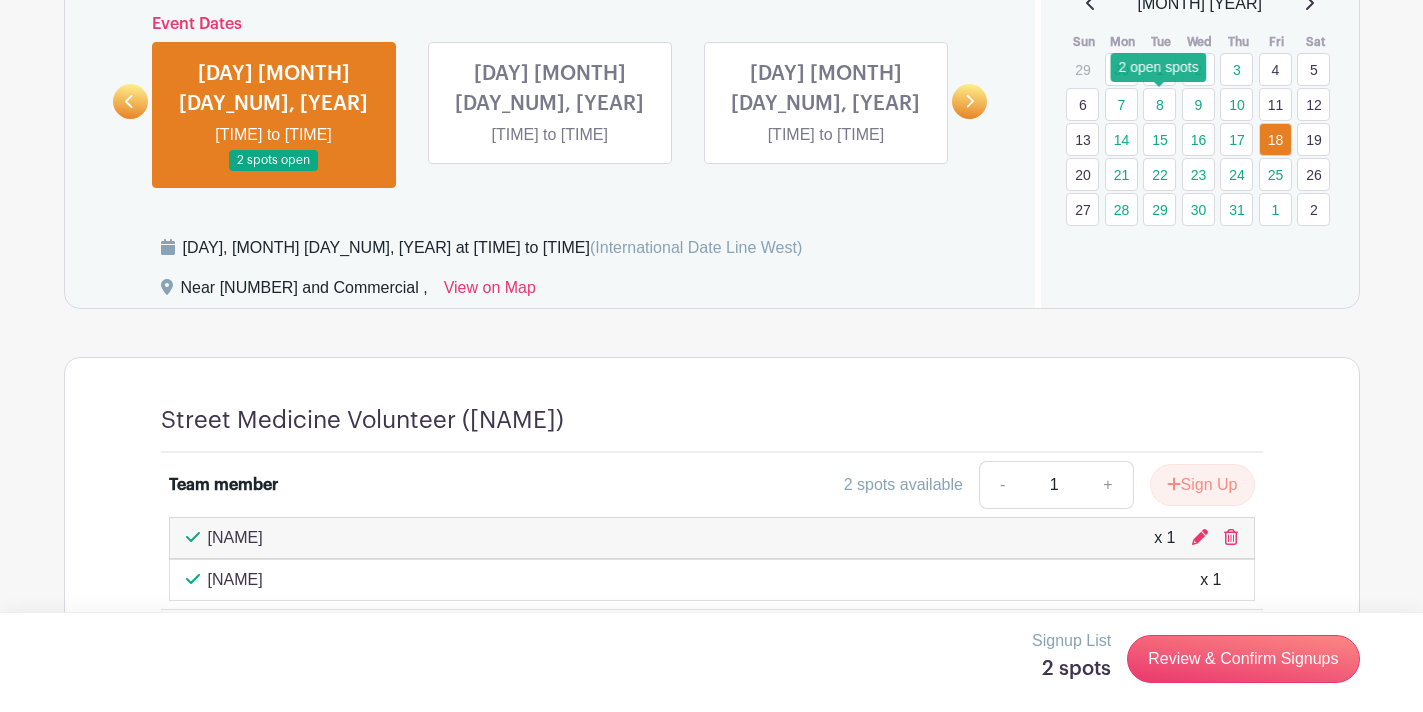 click on "8" at bounding box center [1159, 104] 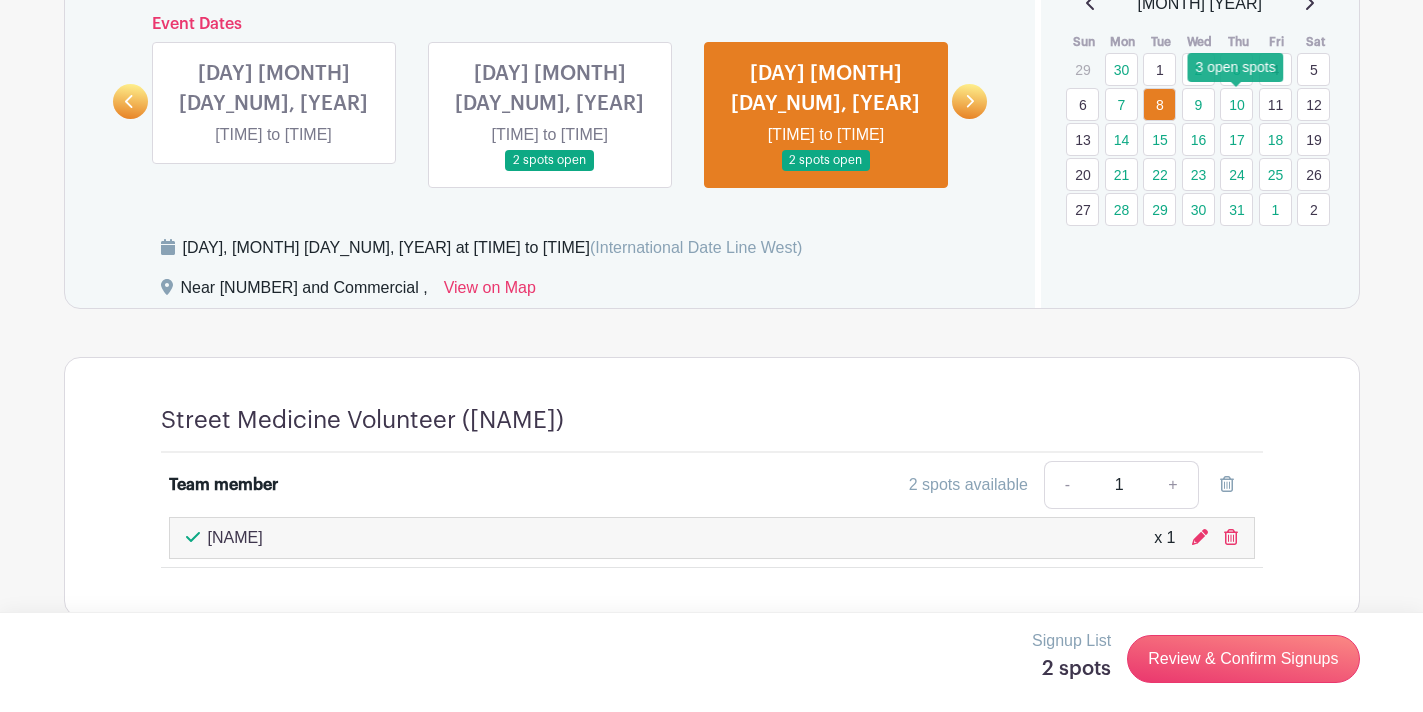 click on "10" at bounding box center (1236, 104) 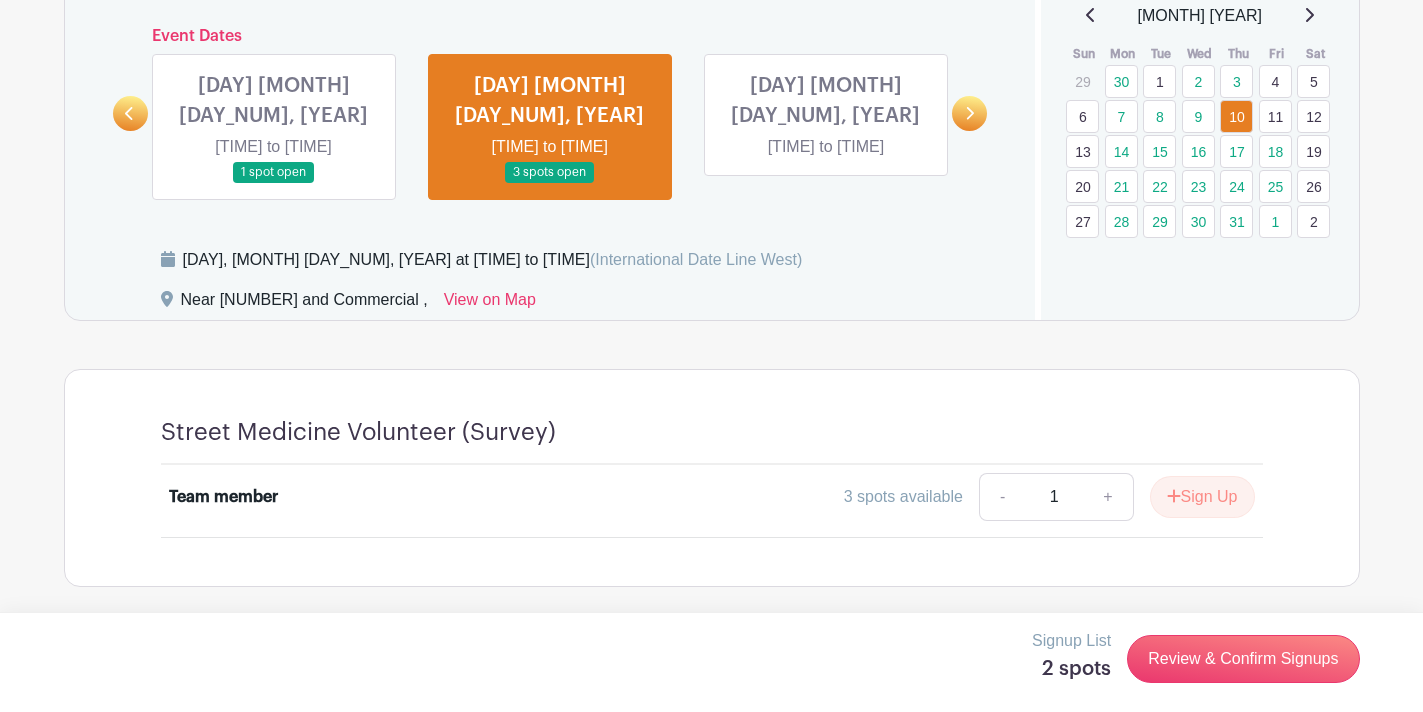 scroll, scrollTop: 957, scrollLeft: 0, axis: vertical 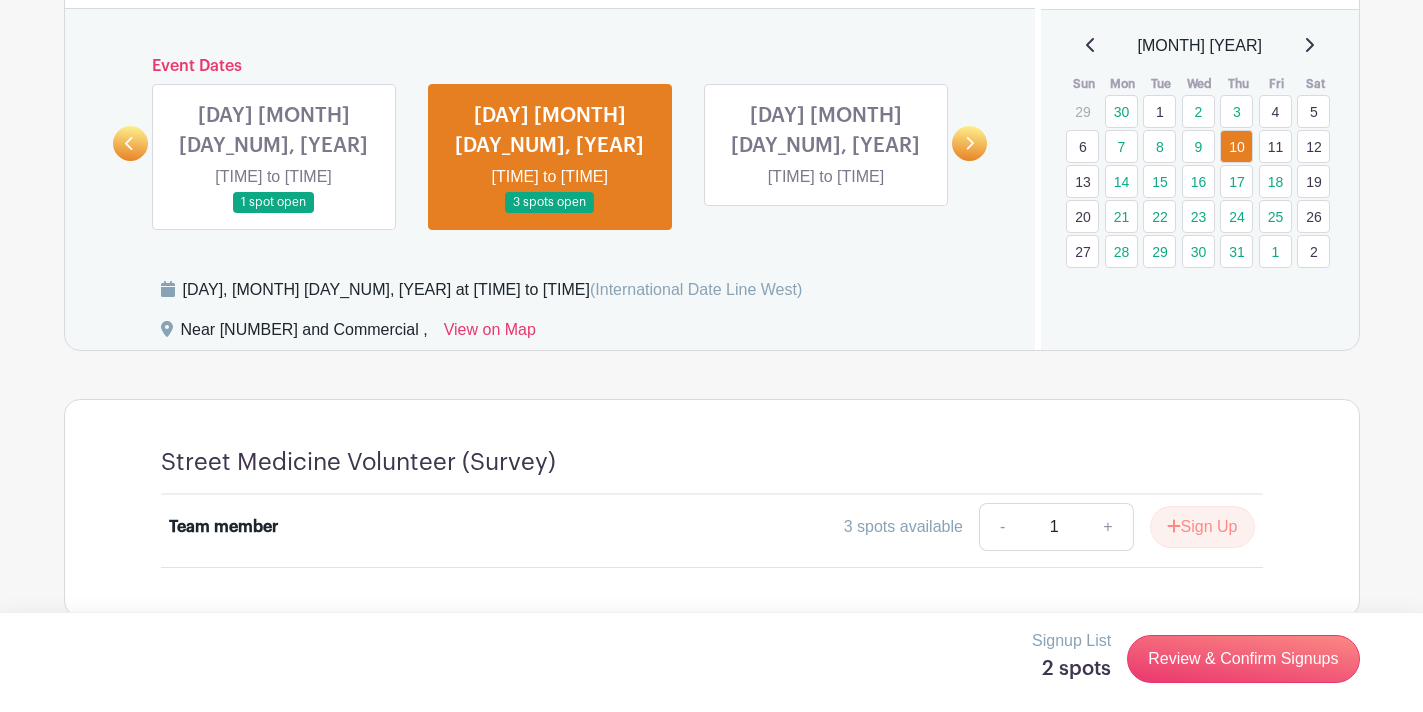 click on "Street Medicine Volunteer (Survey)
Team member
3 spots available - 1 +  Sign Up" at bounding box center [712, 508] 